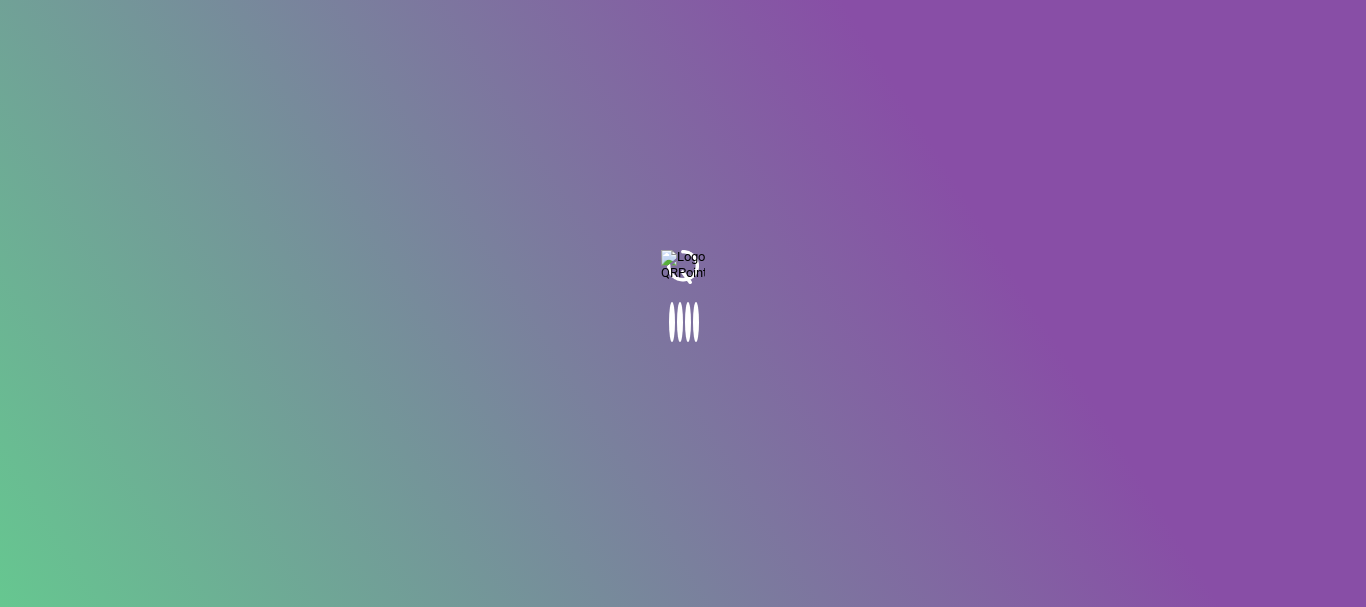 scroll, scrollTop: 0, scrollLeft: 0, axis: both 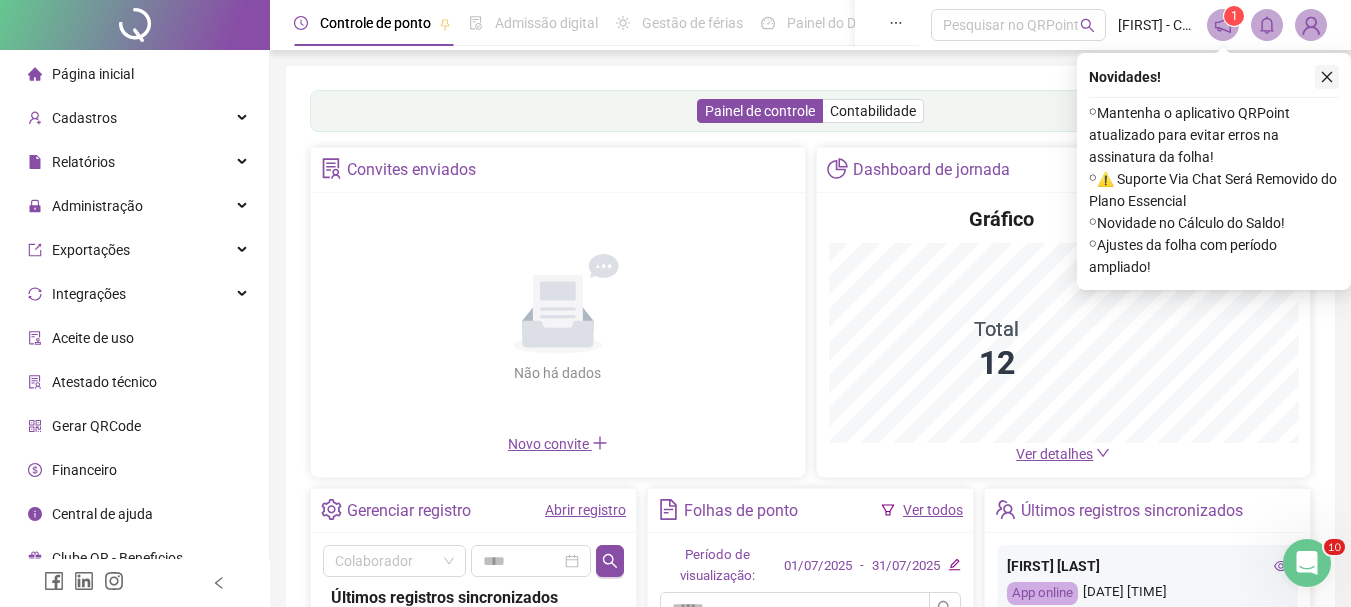 click 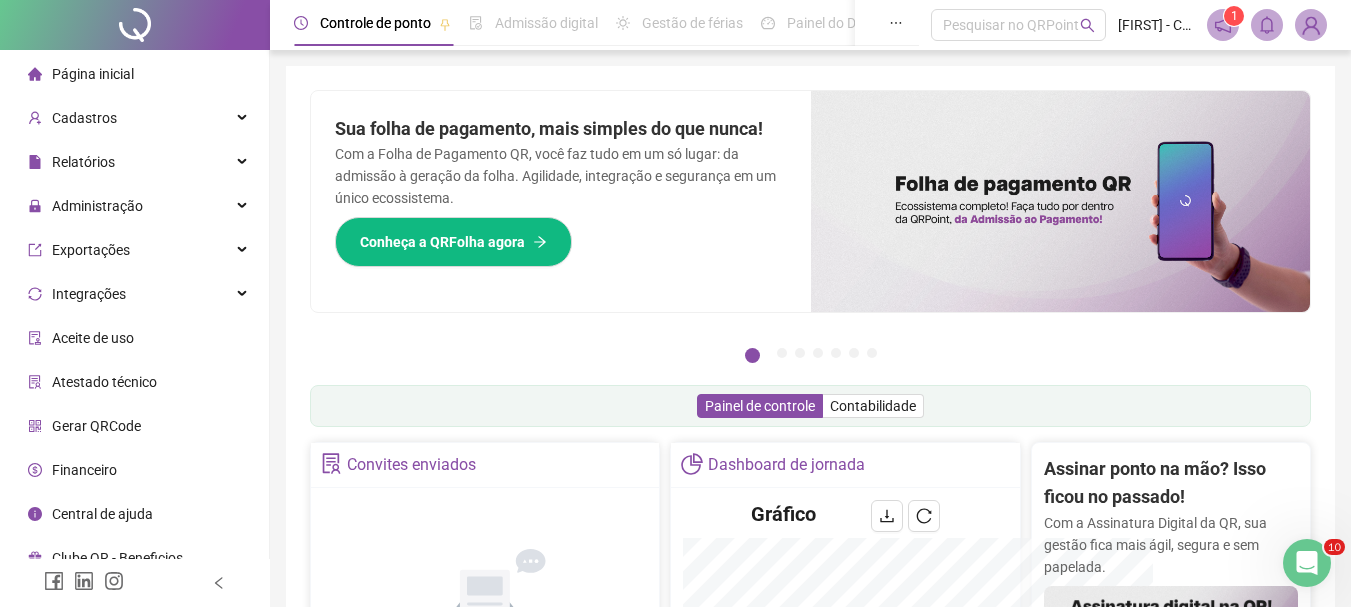 scroll, scrollTop: 312, scrollLeft: 0, axis: vertical 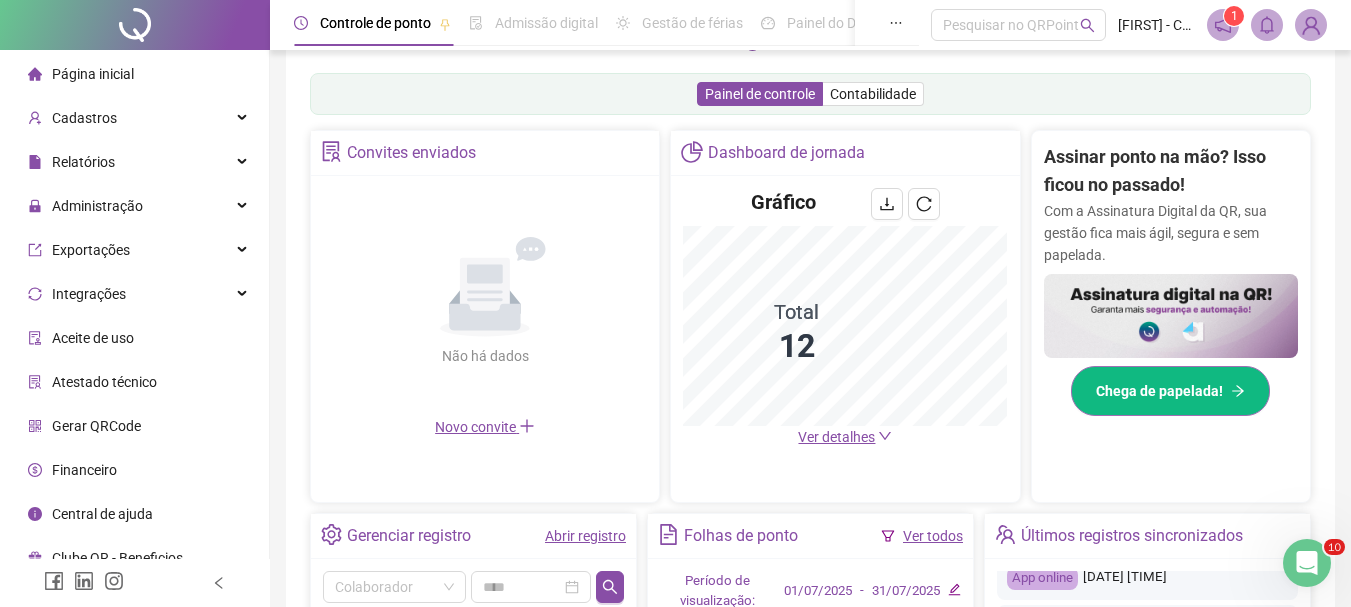 click on "Chega de papelada!" at bounding box center (1159, 391) 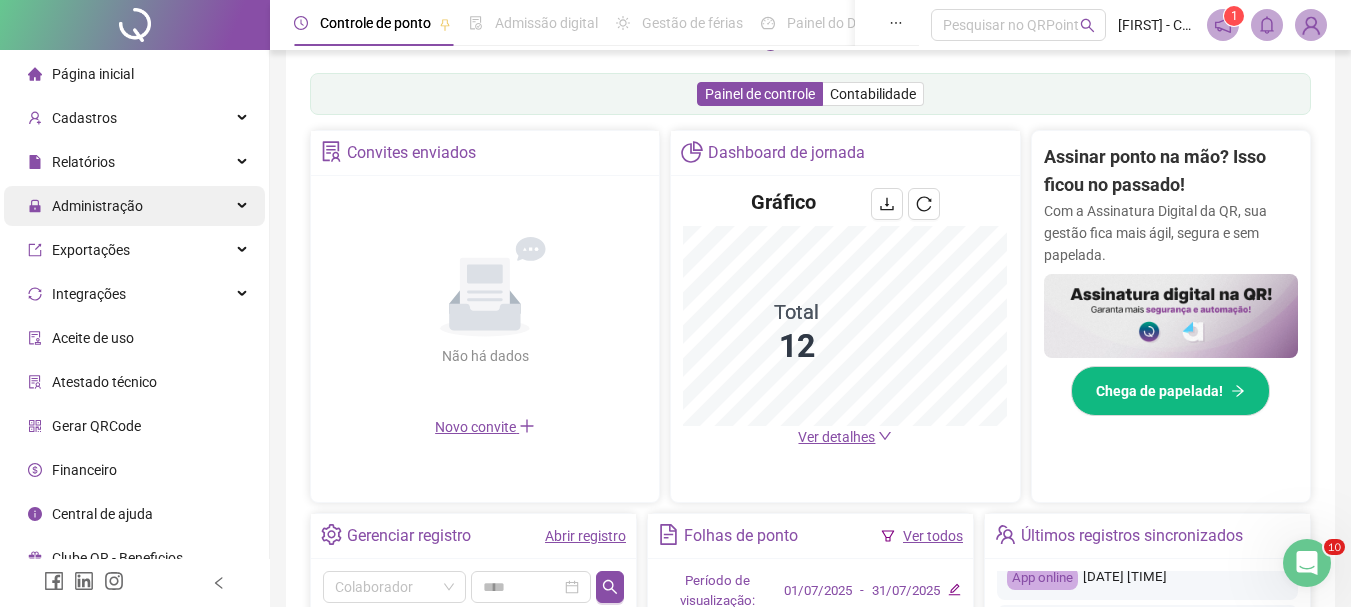 click on "Administração" at bounding box center [134, 206] 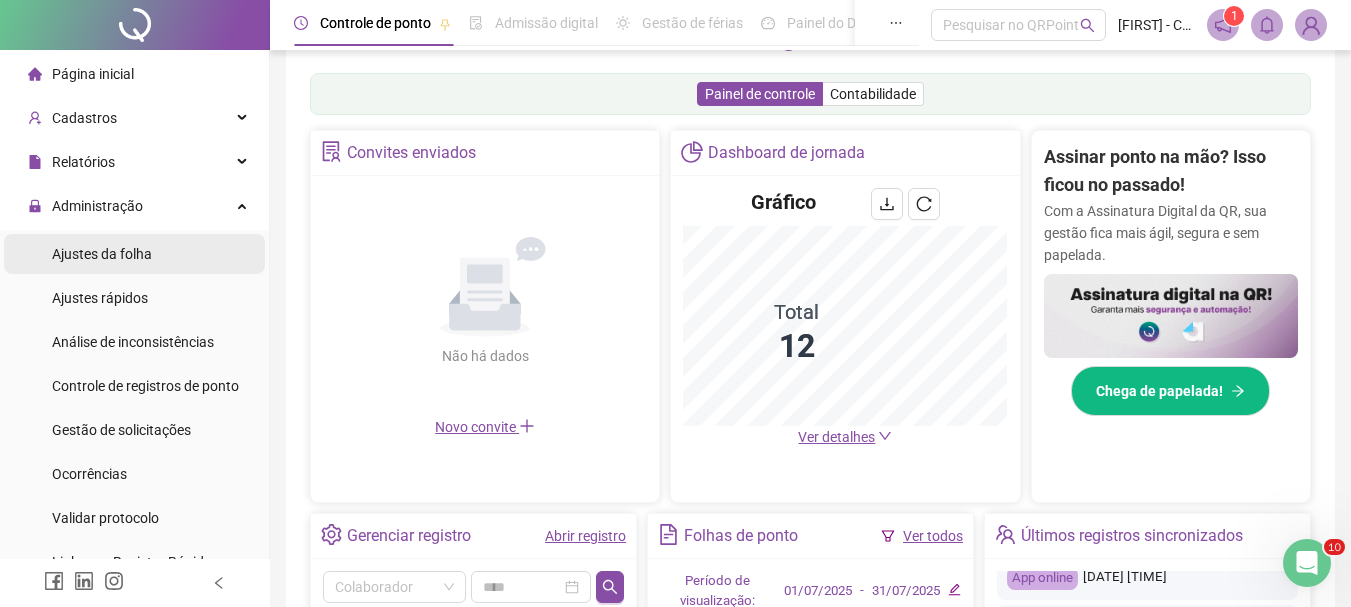 click on "Ajustes da folha" at bounding box center (134, 254) 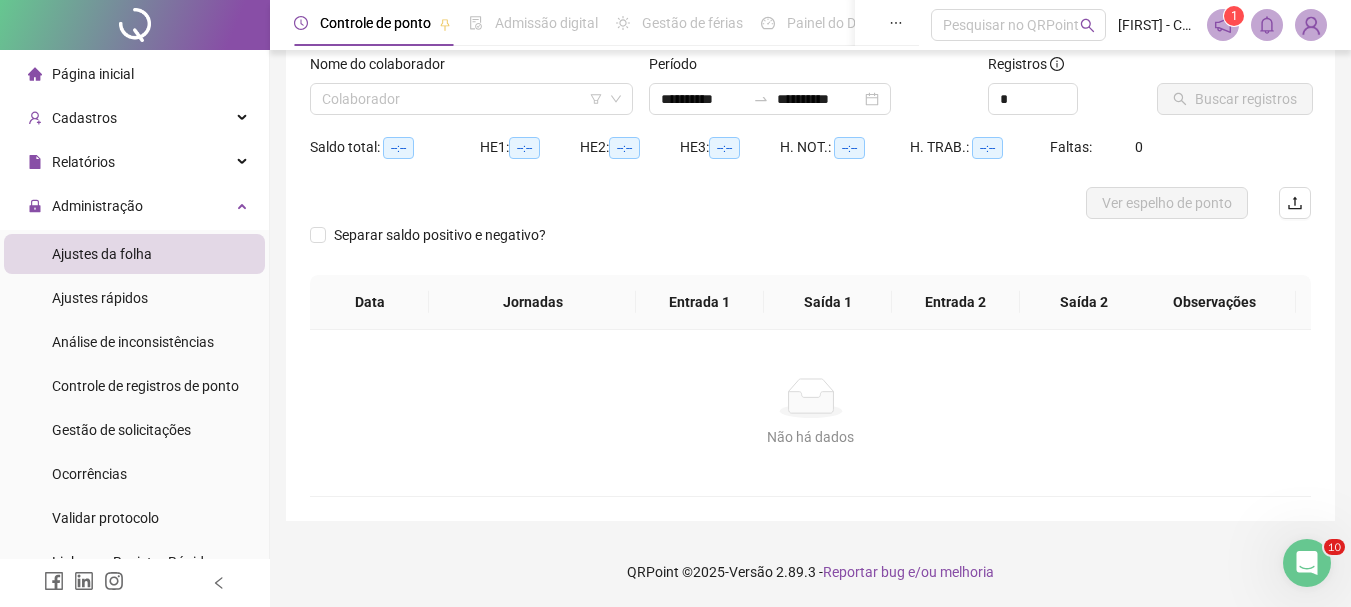 scroll, scrollTop: 131, scrollLeft: 0, axis: vertical 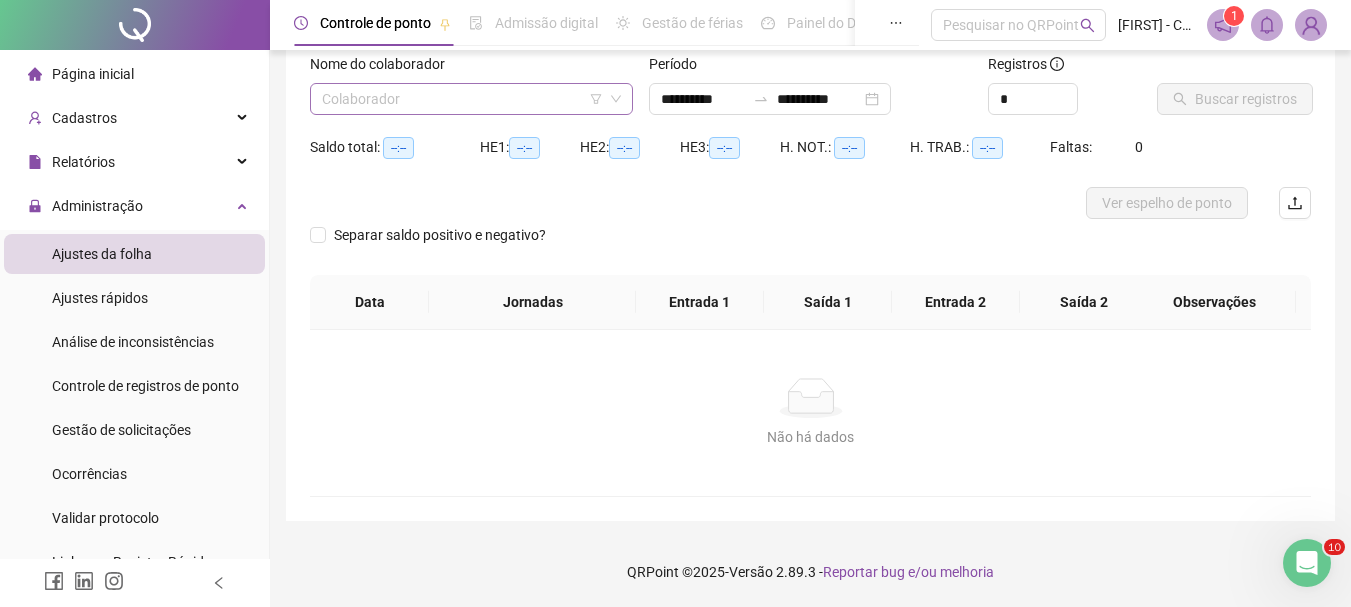 click at bounding box center [462, 99] 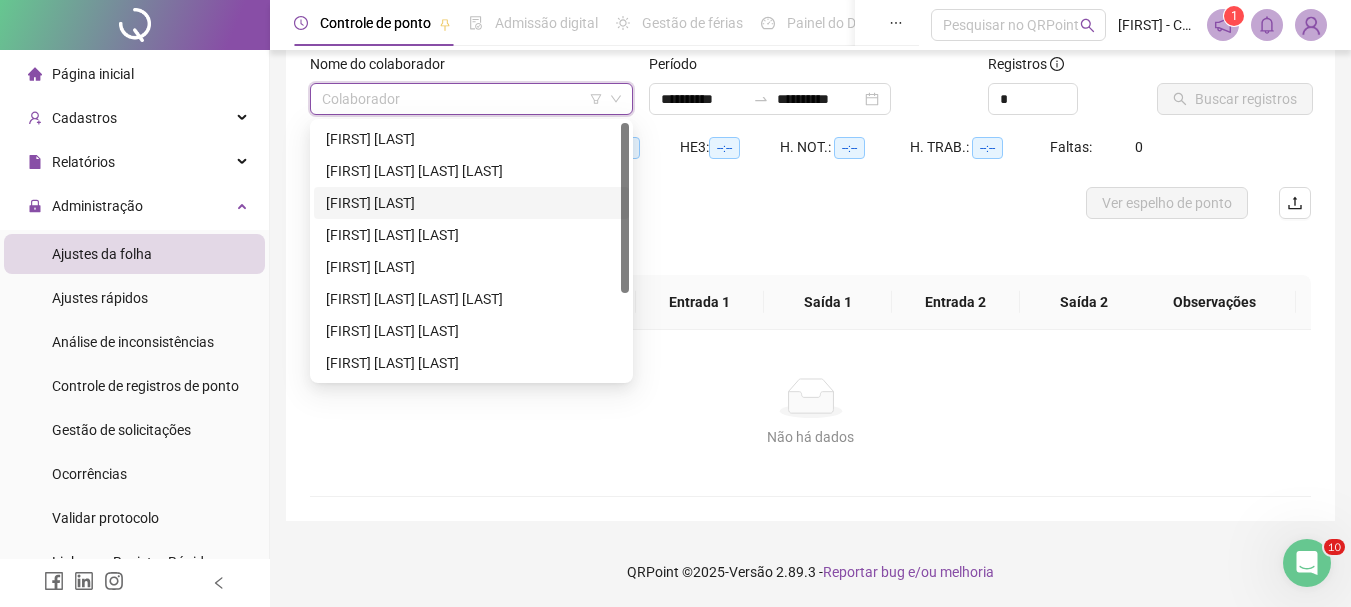 scroll, scrollTop: 128, scrollLeft: 0, axis: vertical 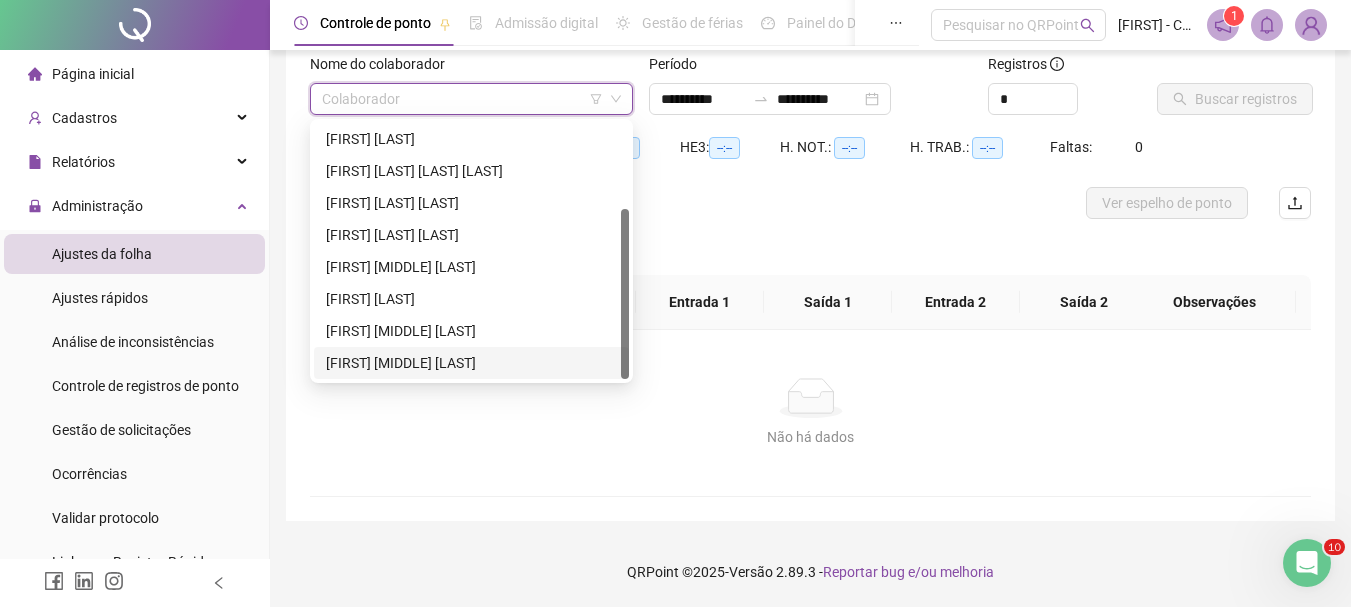 click on "[FIRST] [MIDDLE] [LAST]" at bounding box center (471, 363) 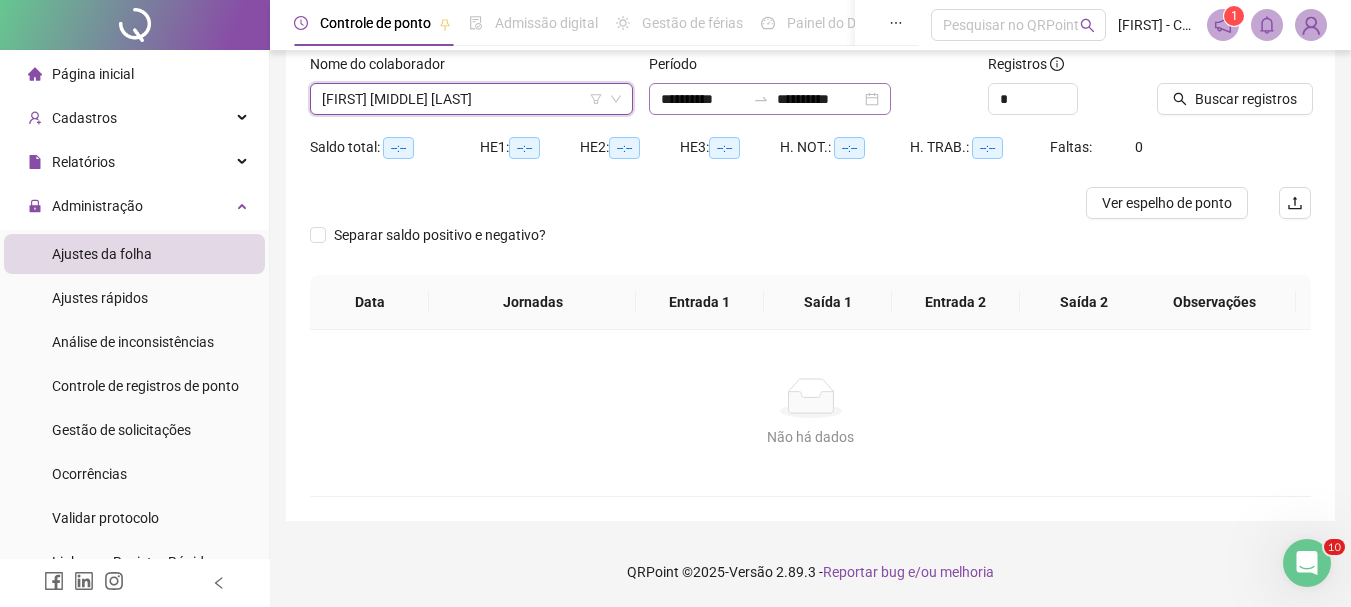 click on "**********" at bounding box center (770, 99) 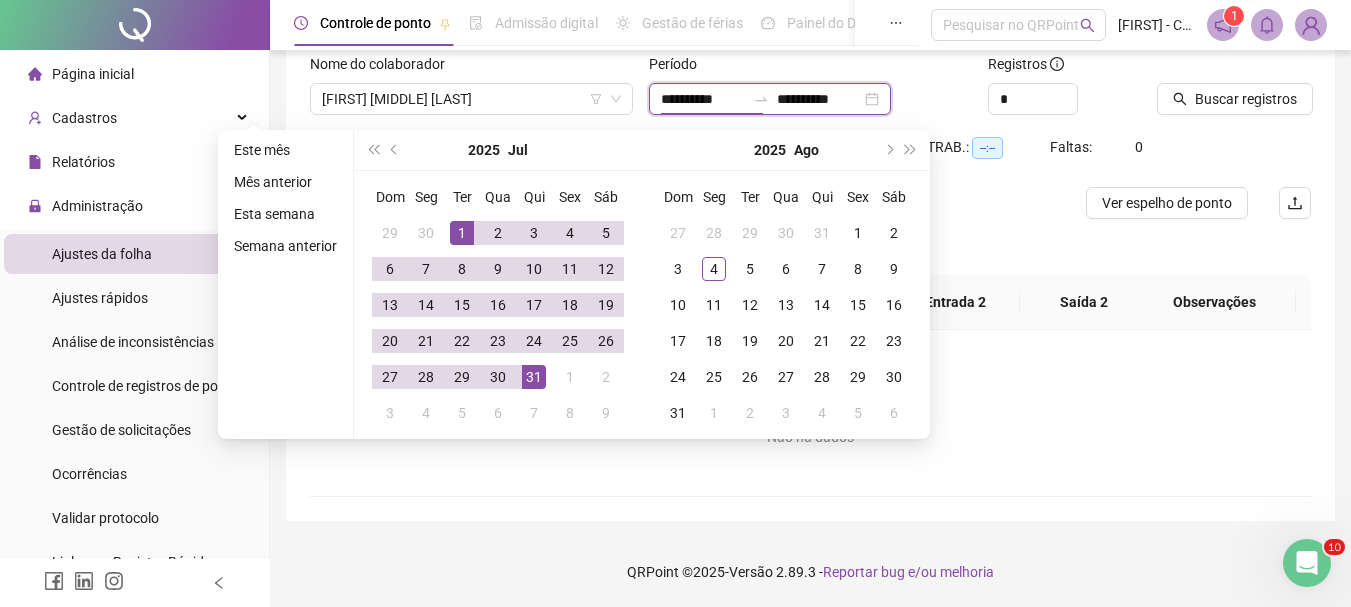 click on "**********" at bounding box center [703, 99] 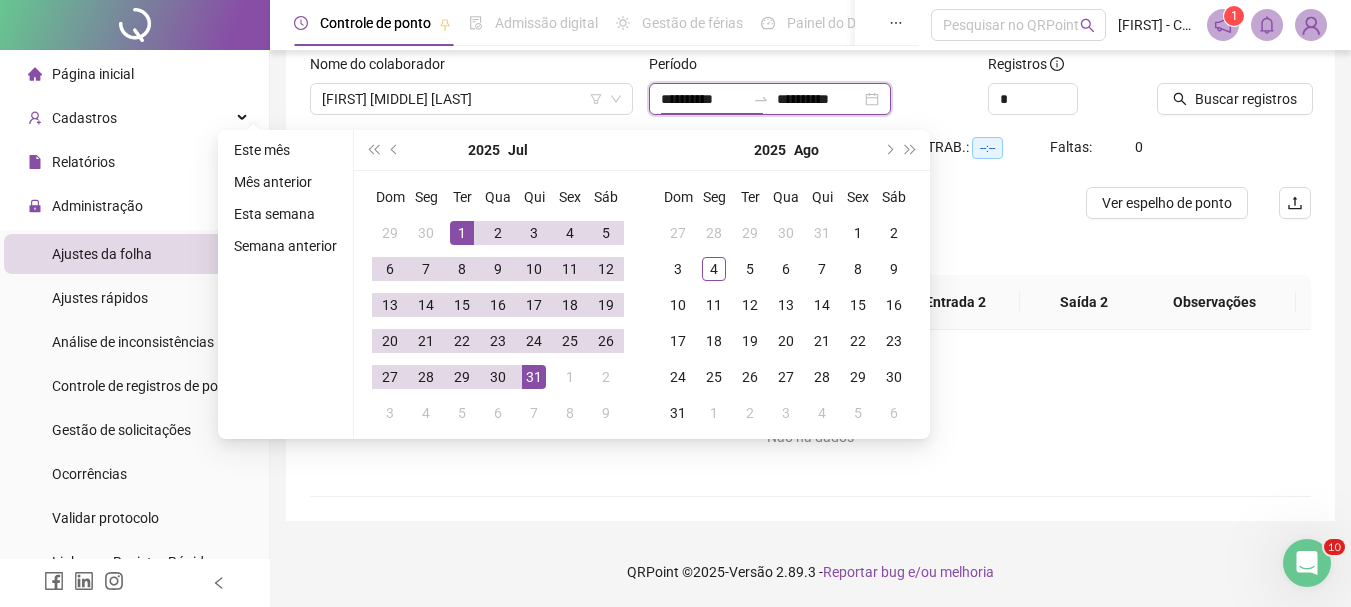 type on "**********" 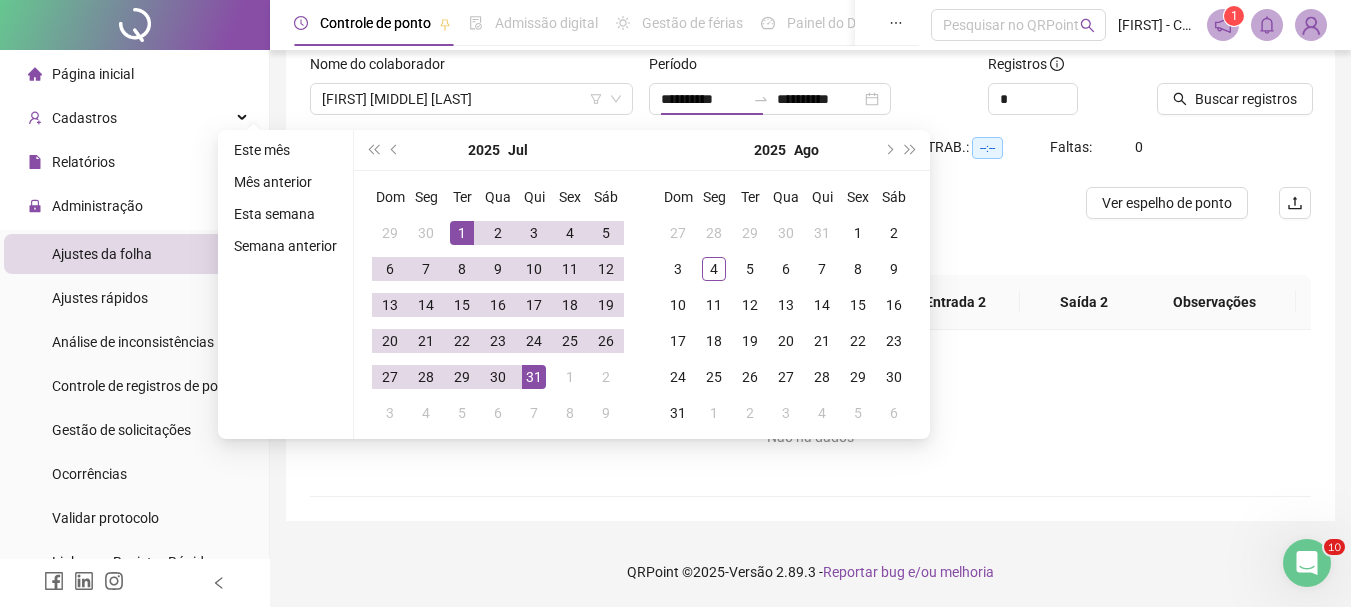 click on "Separar saldo positivo e negativo?" at bounding box center (810, 247) 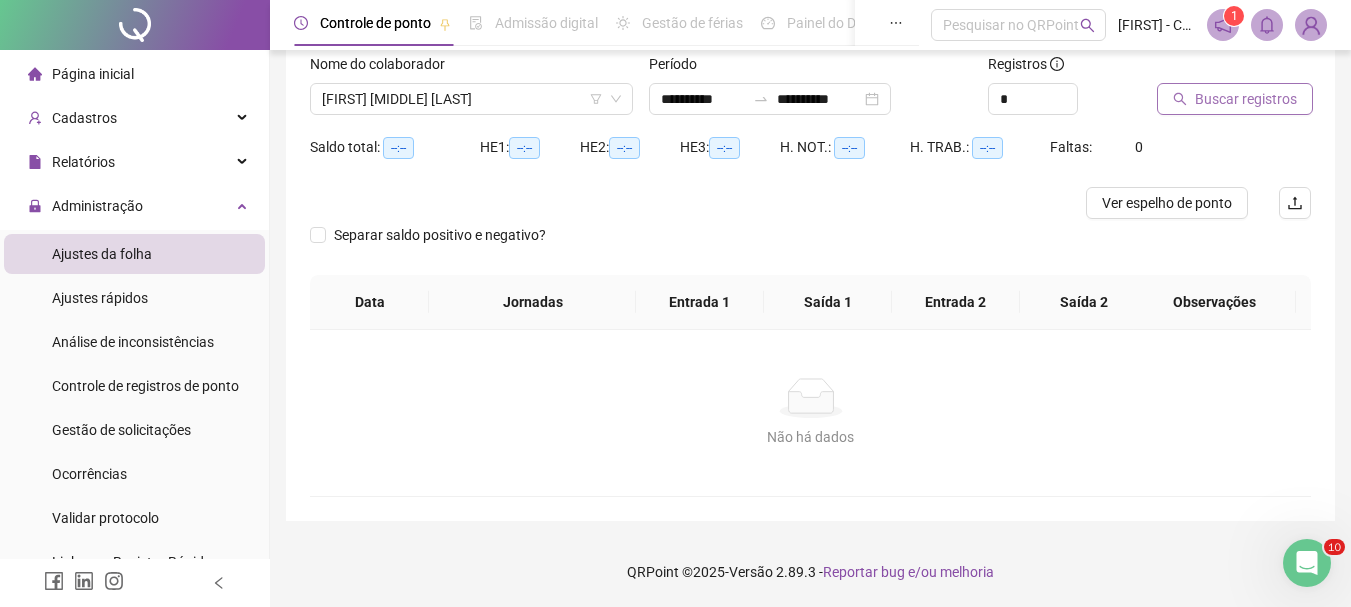 click on "Buscar registros" at bounding box center [1246, 99] 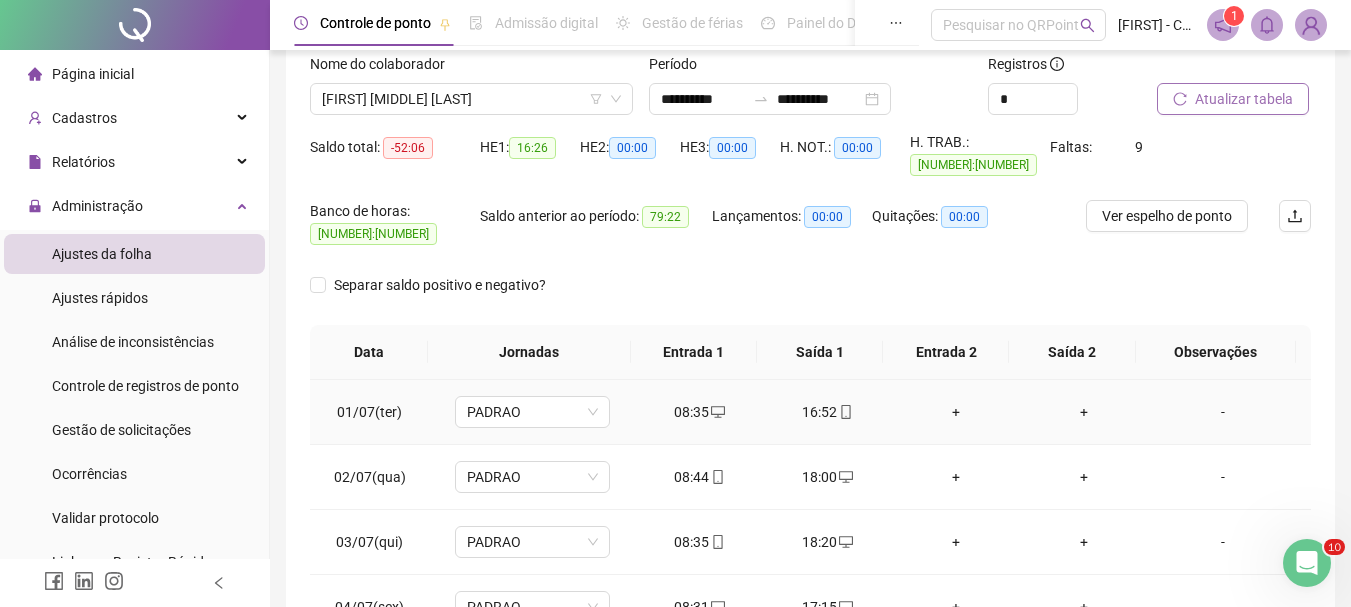 click on "+" at bounding box center [956, 412] 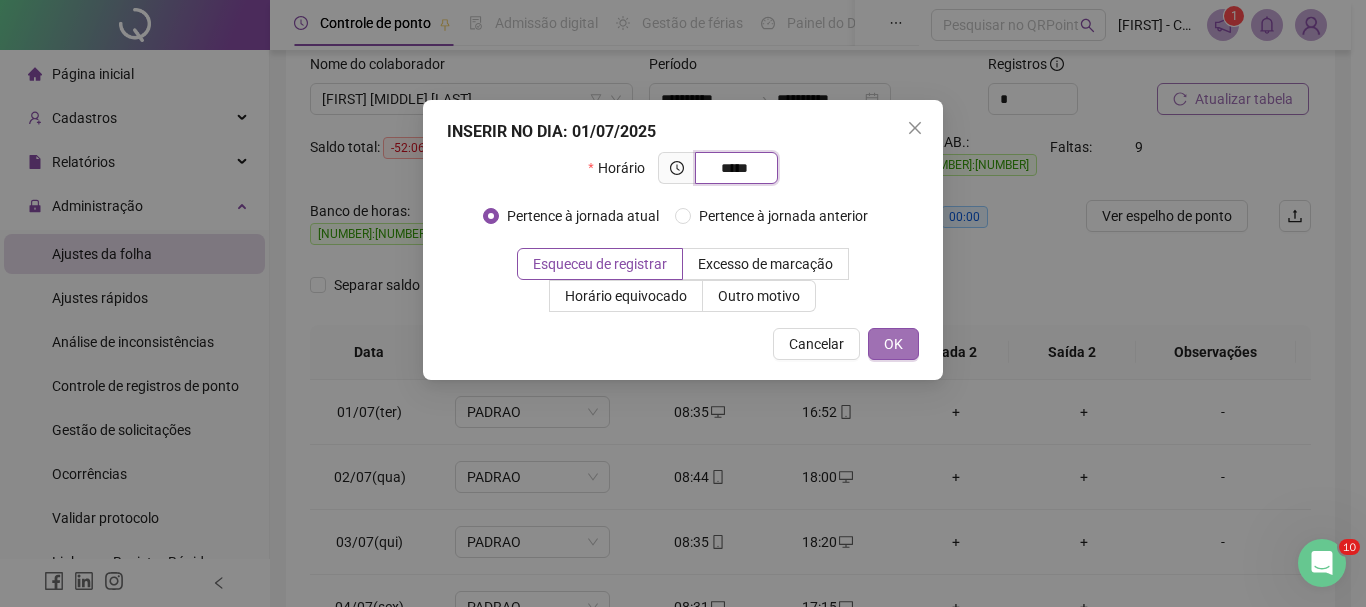 type on "*****" 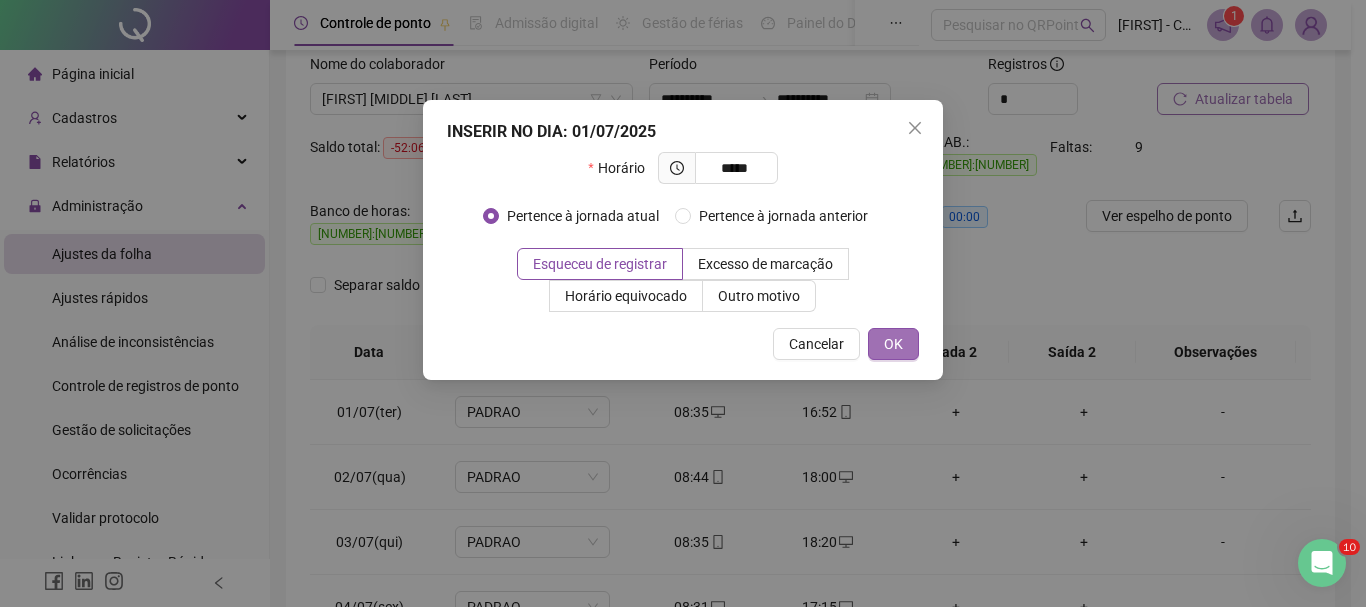 click on "OK" at bounding box center (893, 344) 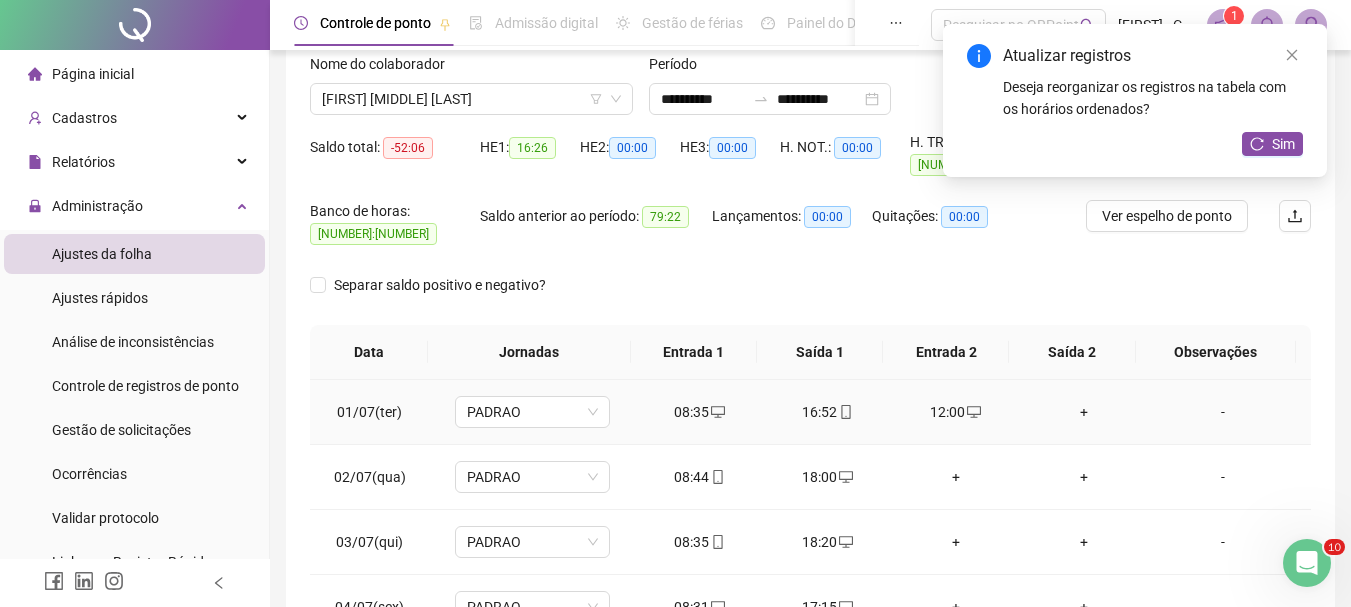 click on "+" at bounding box center (1084, 412) 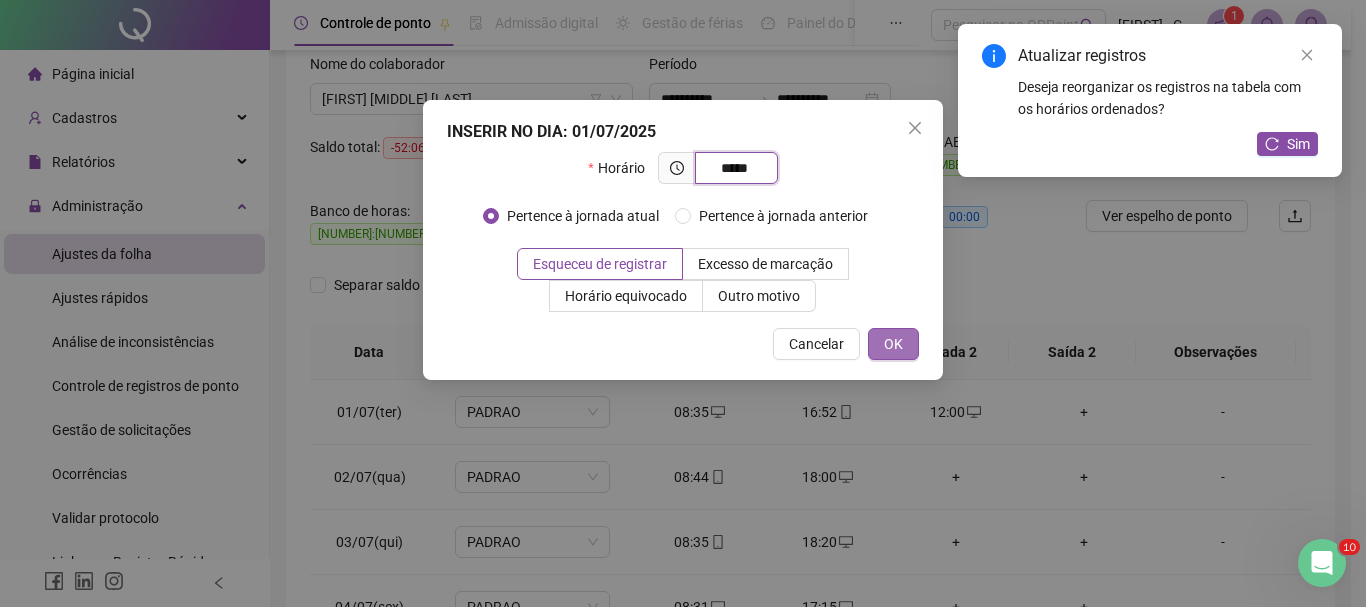 type on "*****" 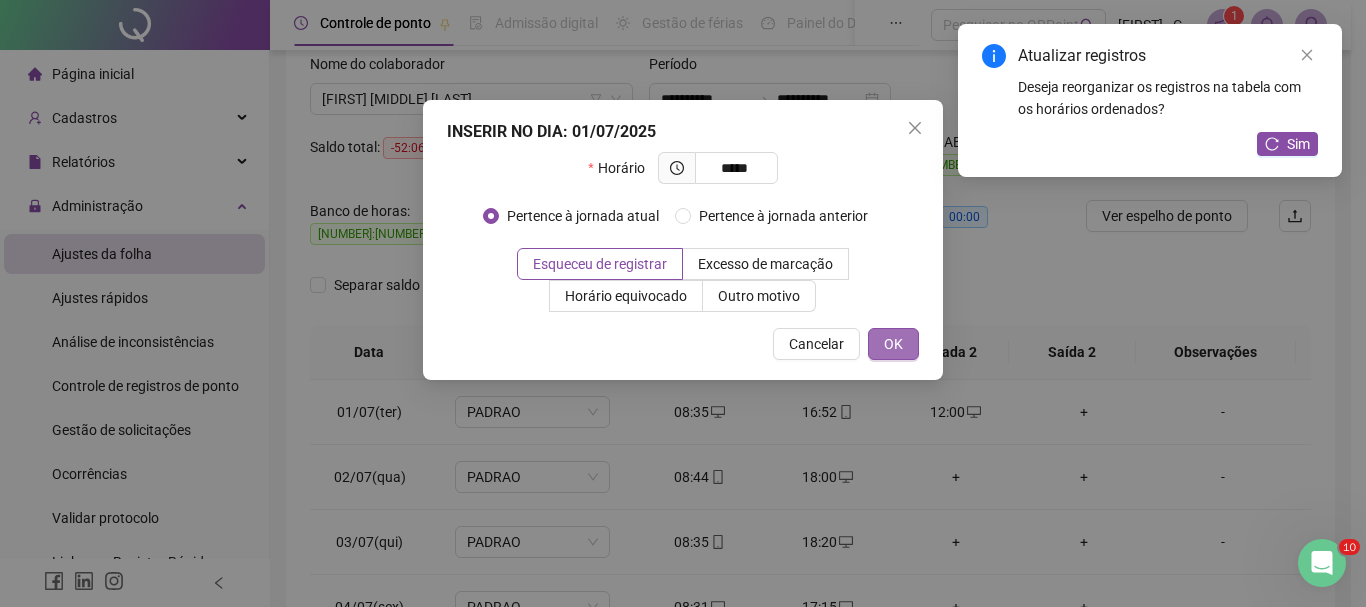 click on "OK" at bounding box center (893, 344) 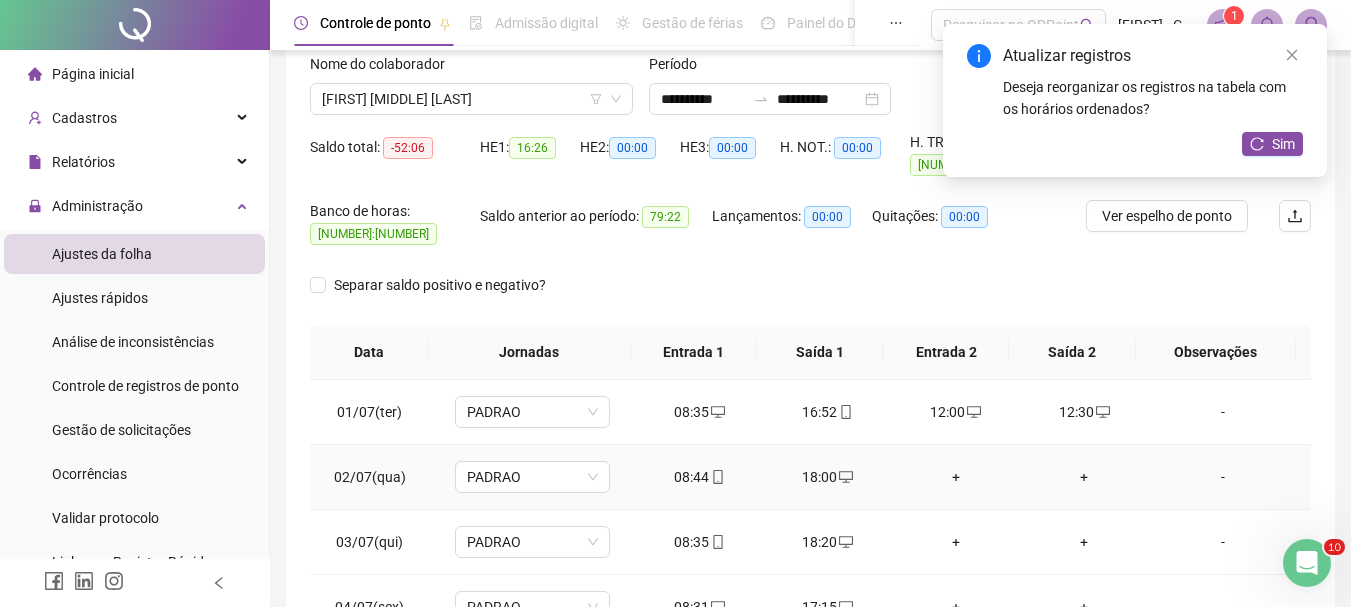 click on "+" at bounding box center (956, 477) 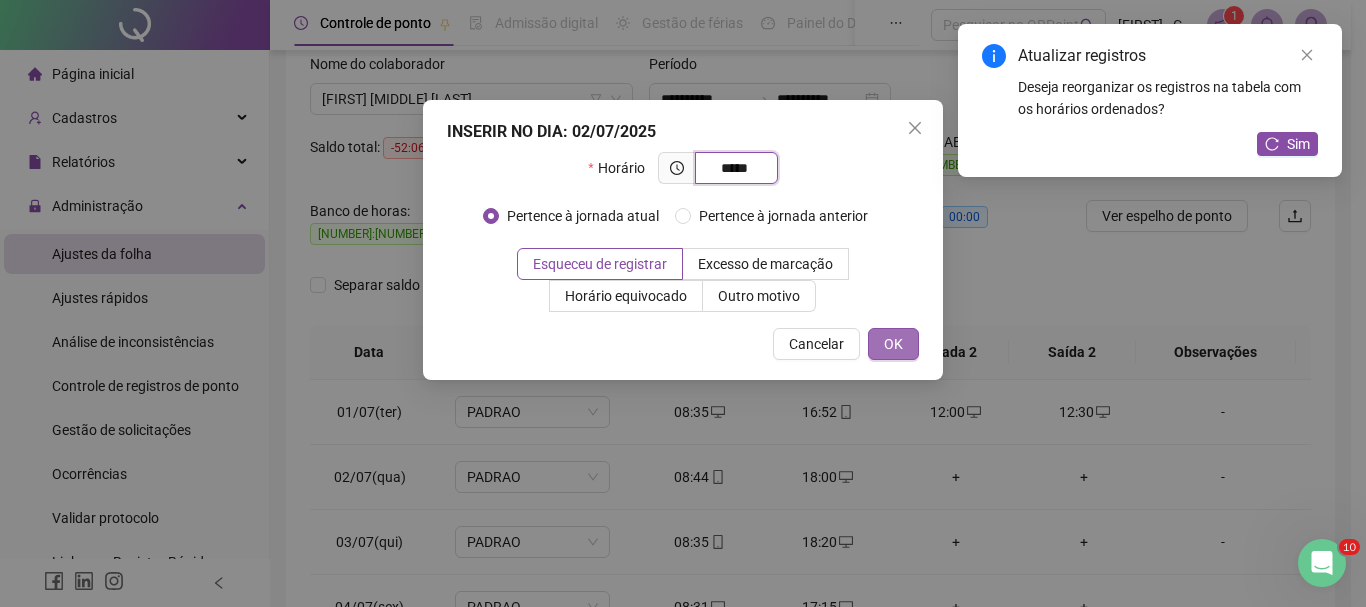 type on "*****" 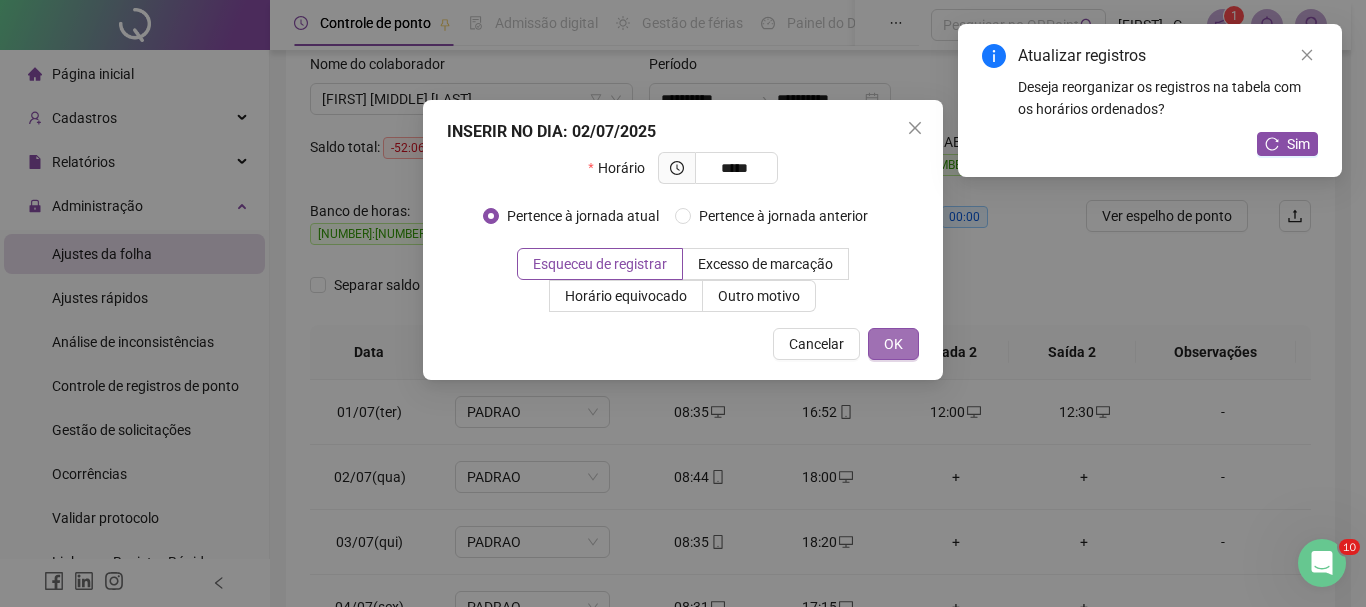 click on "OK" at bounding box center [893, 344] 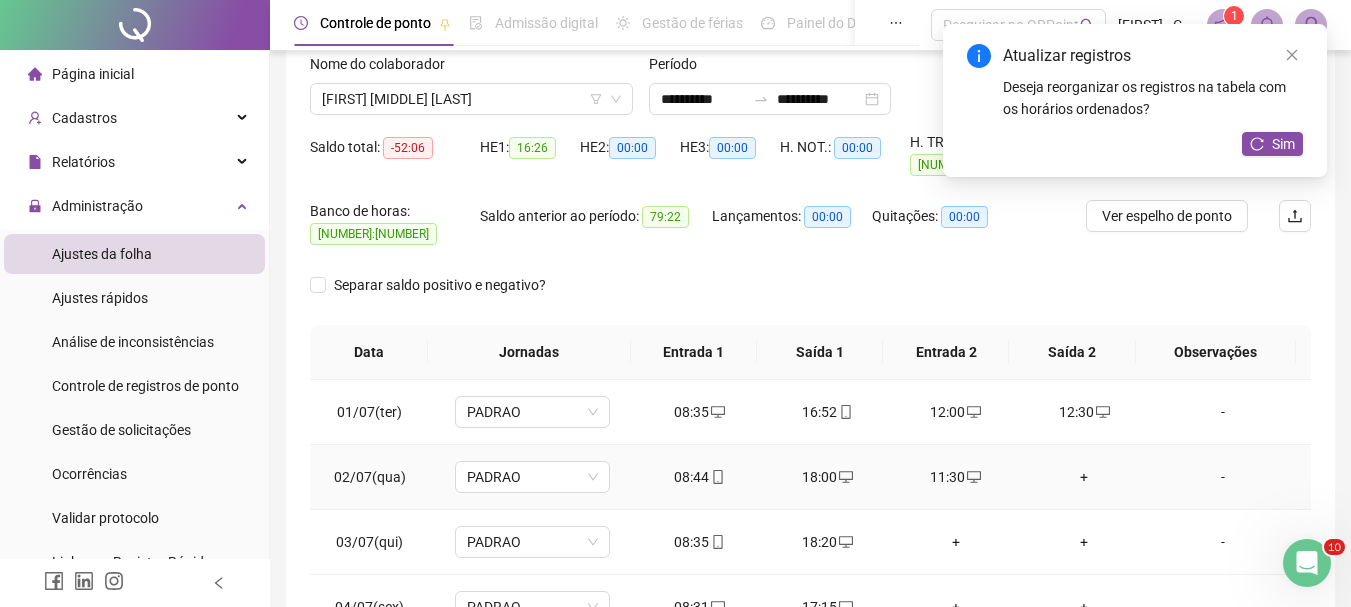 click on "+" at bounding box center [1084, 477] 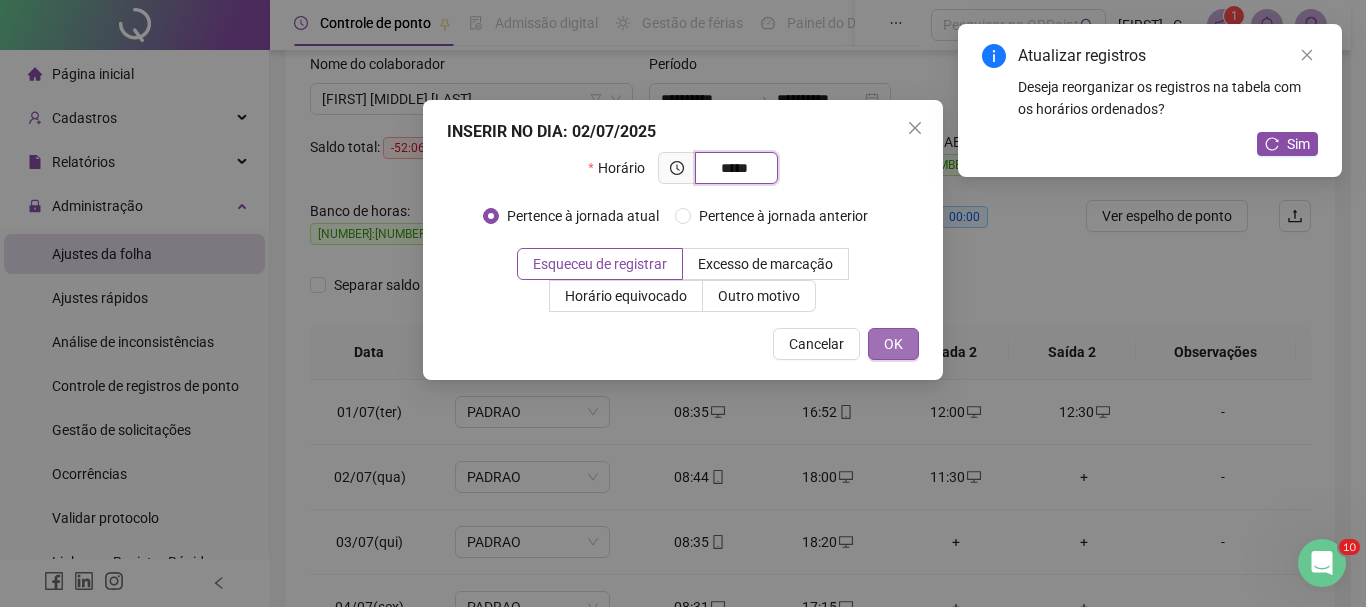 type on "*****" 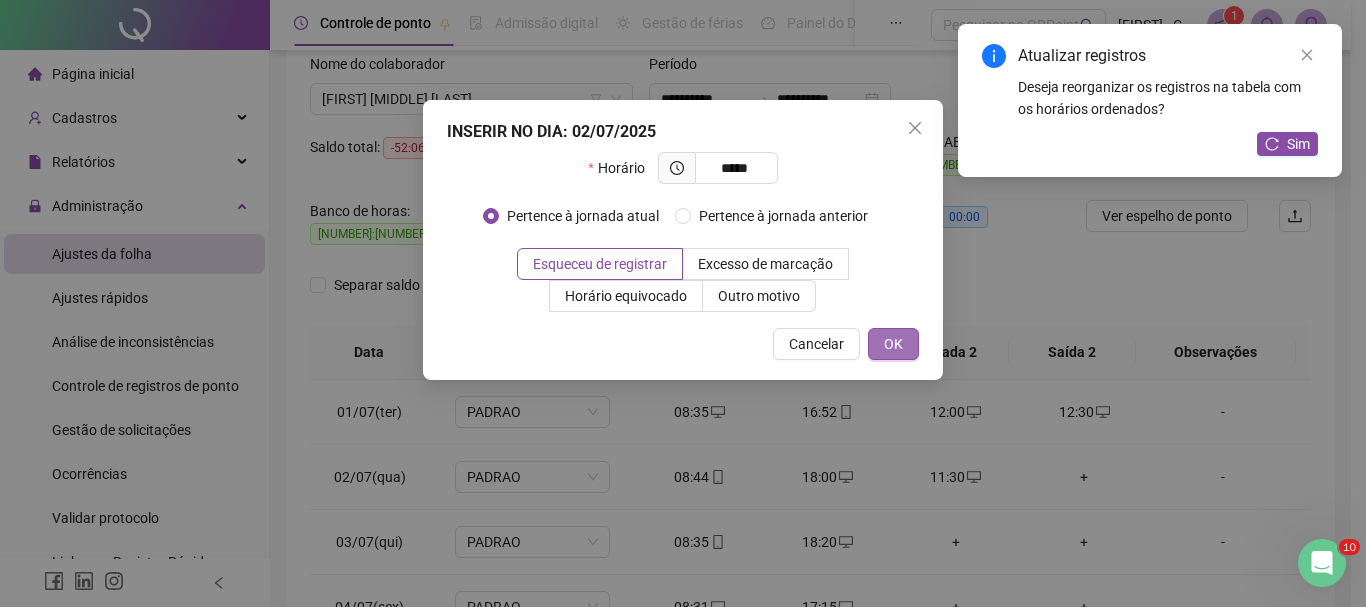 click on "OK" at bounding box center (893, 344) 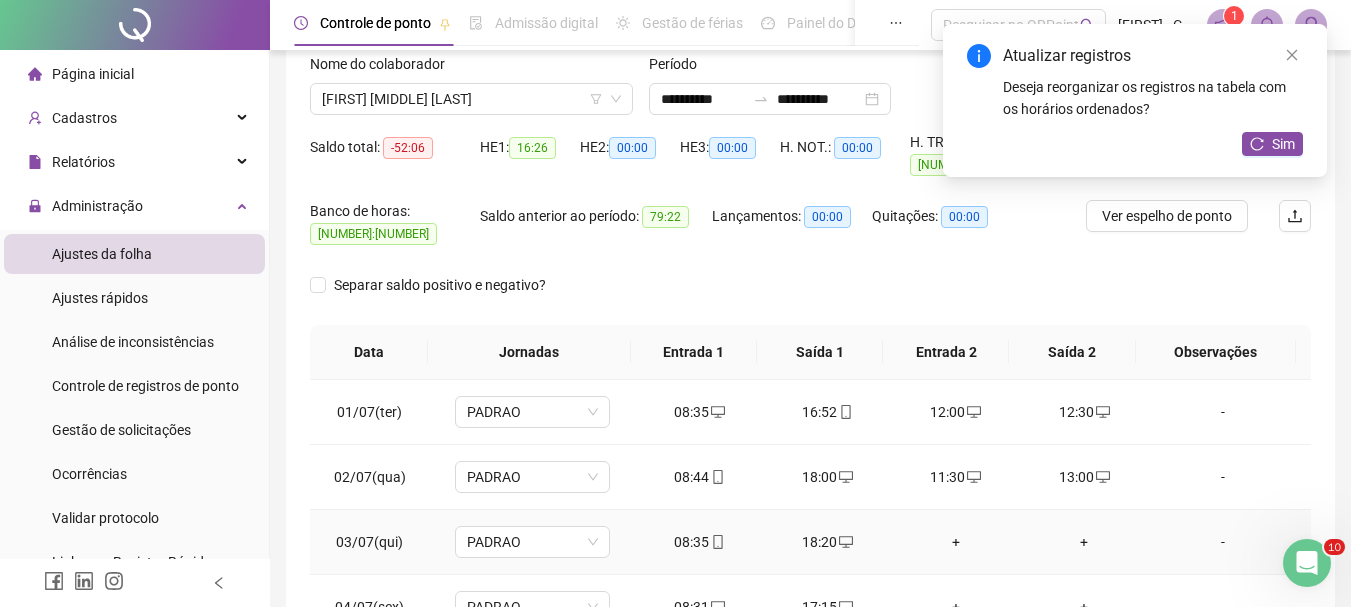 click on "+" at bounding box center [956, 542] 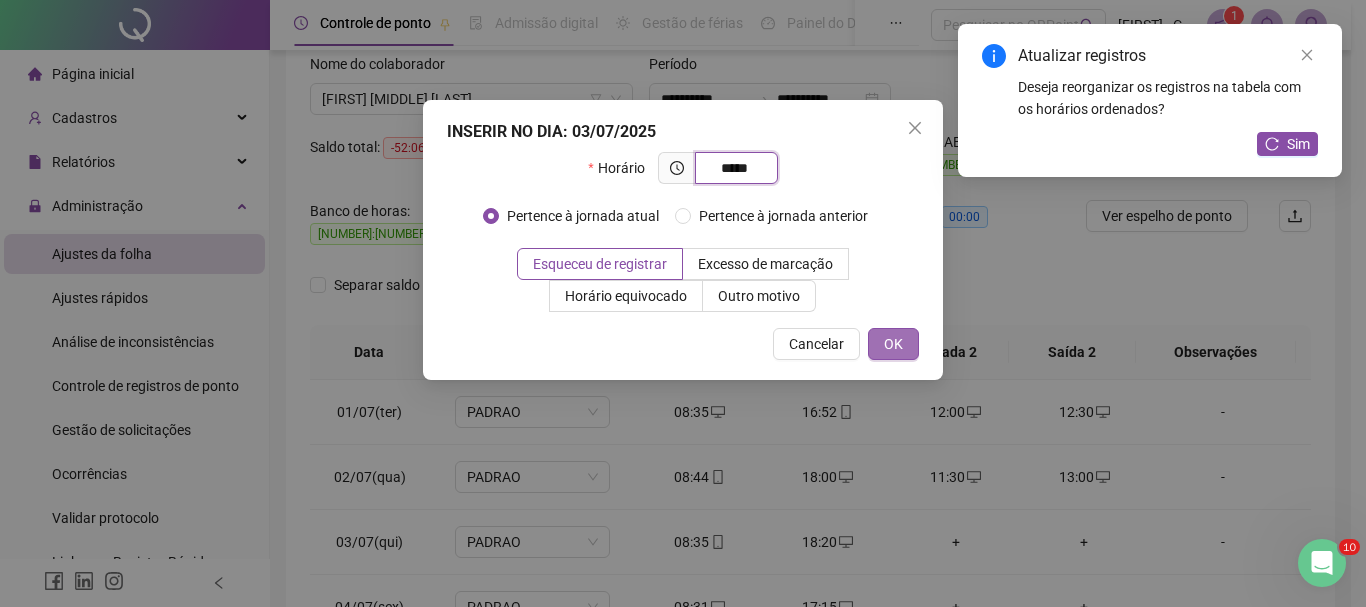 type on "*****" 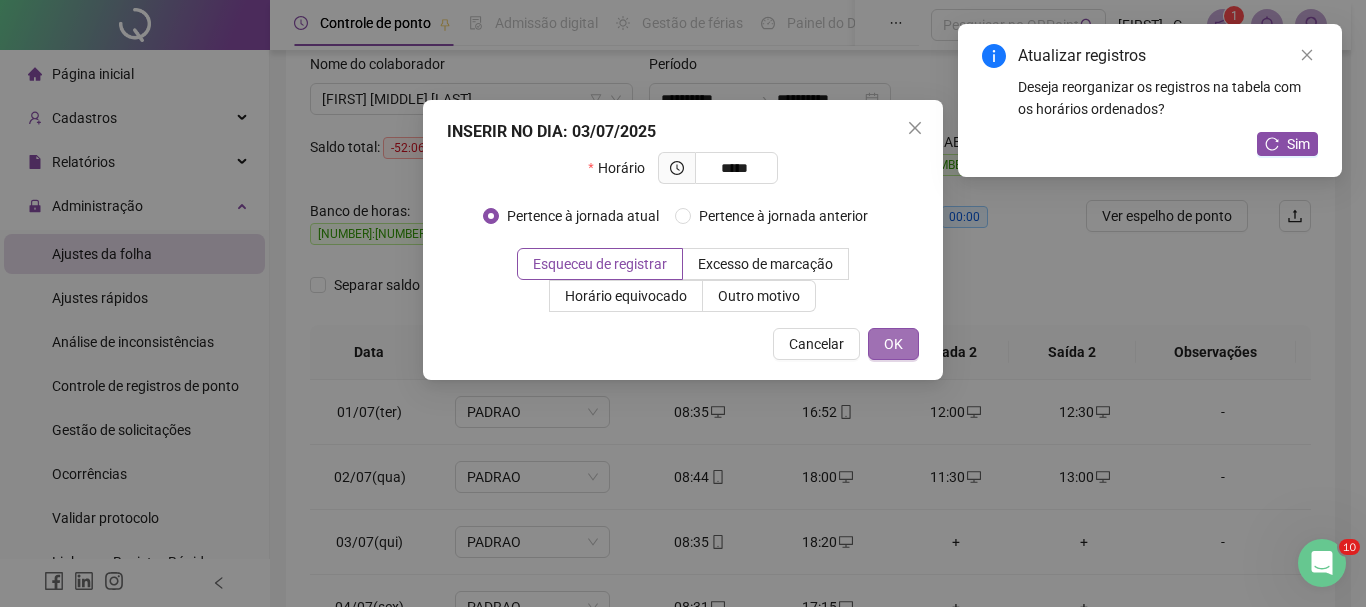 click on "OK" at bounding box center [893, 344] 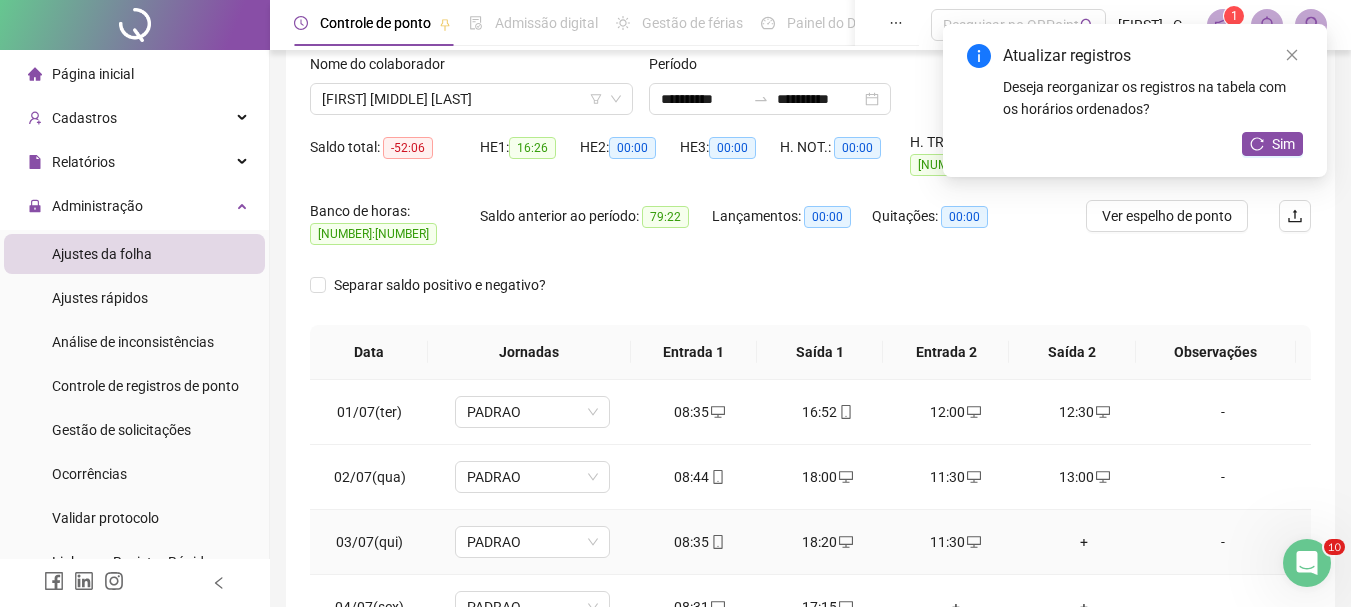 click on "+" at bounding box center (1084, 542) 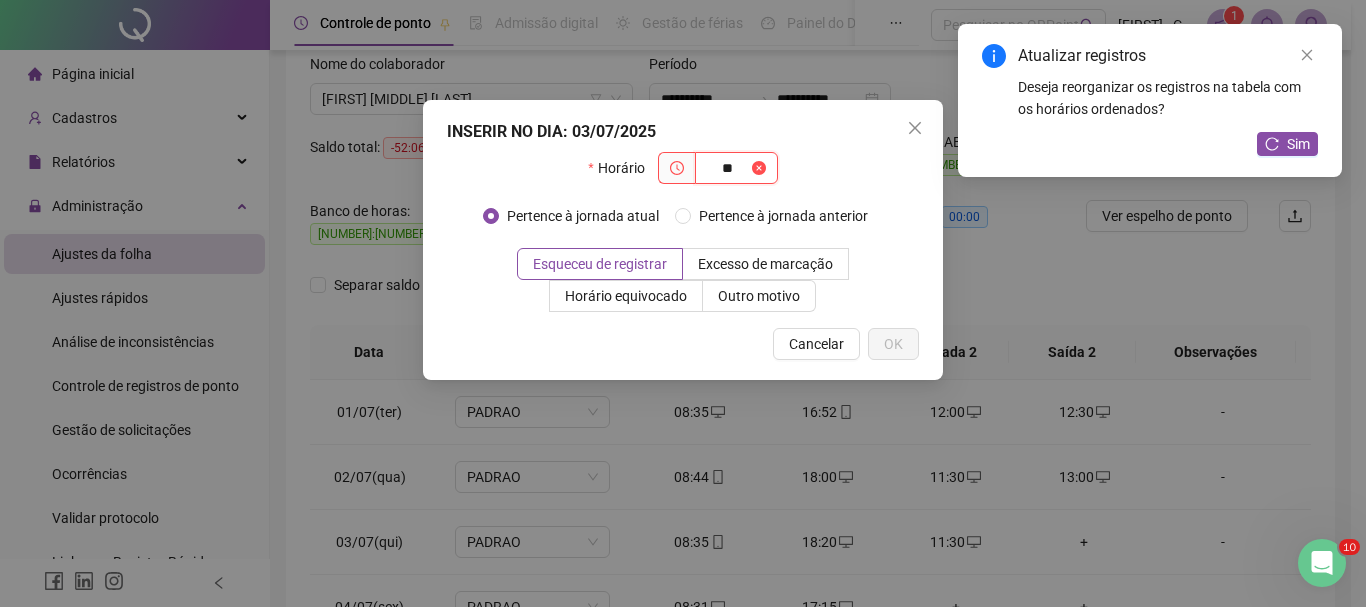 type on "*" 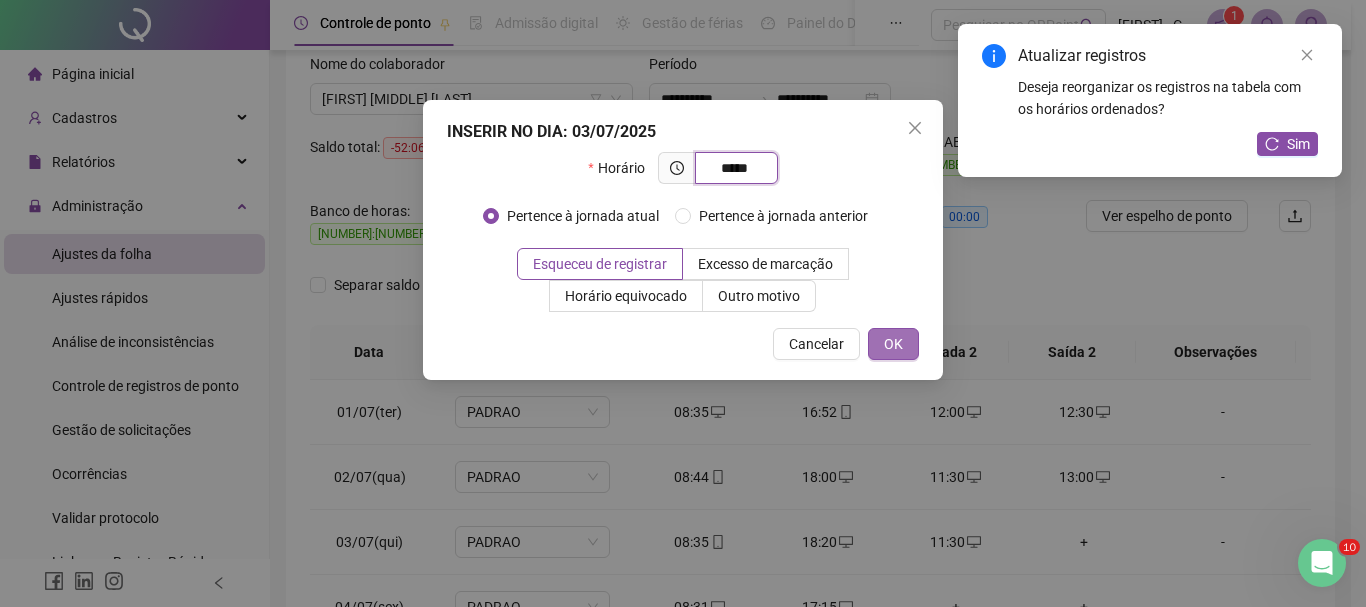 type on "*****" 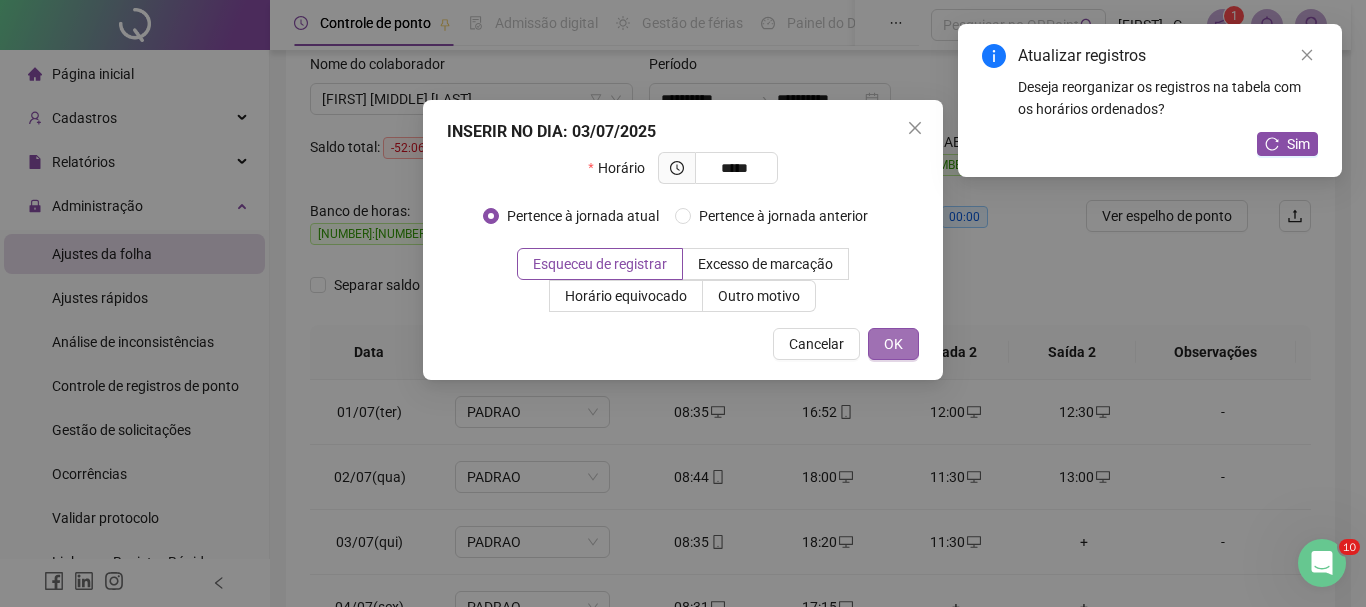 click on "OK" at bounding box center [893, 344] 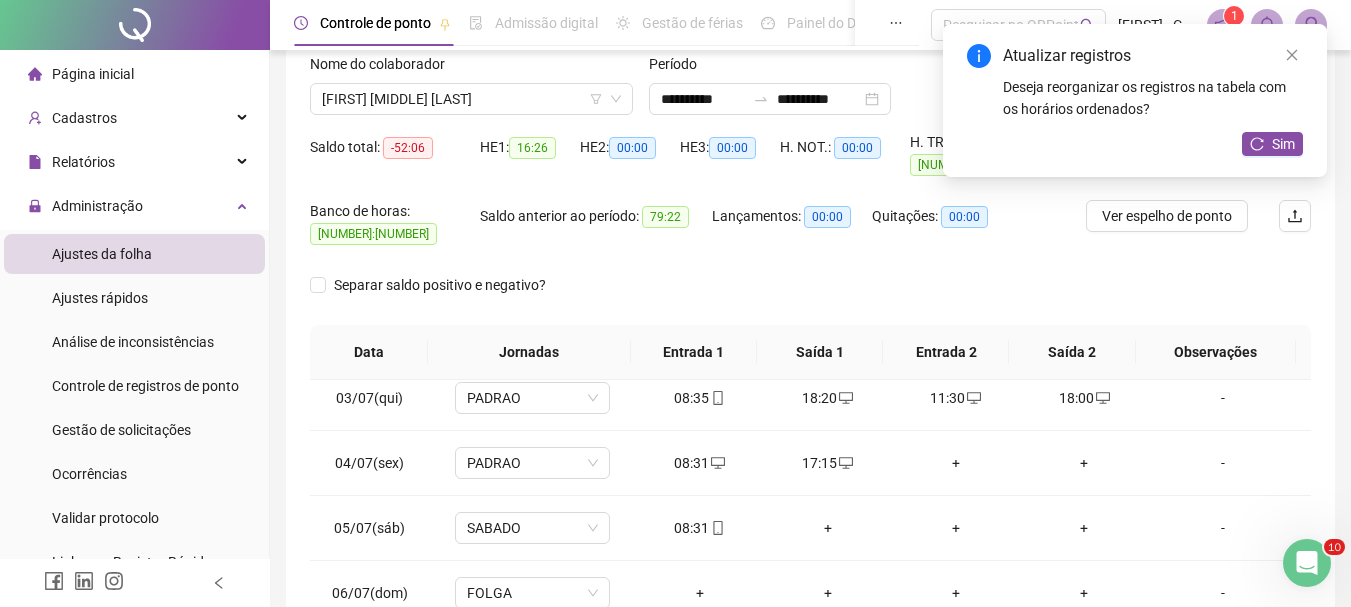 scroll, scrollTop: 150, scrollLeft: 0, axis: vertical 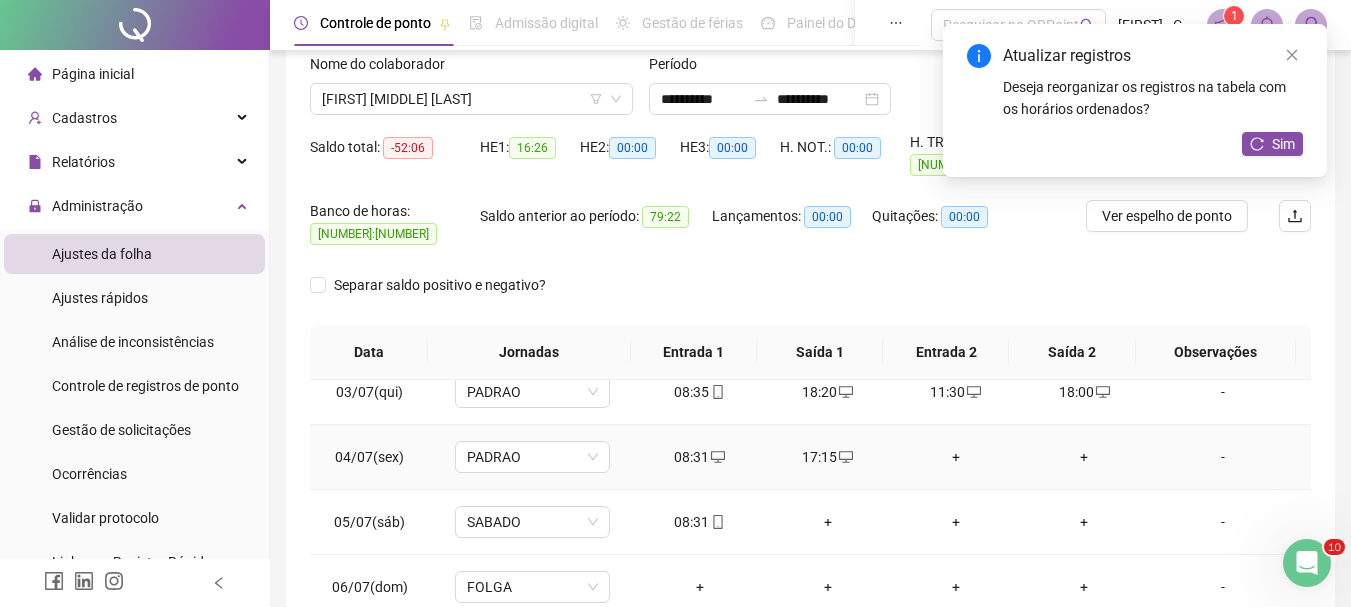click on "+" at bounding box center (956, 457) 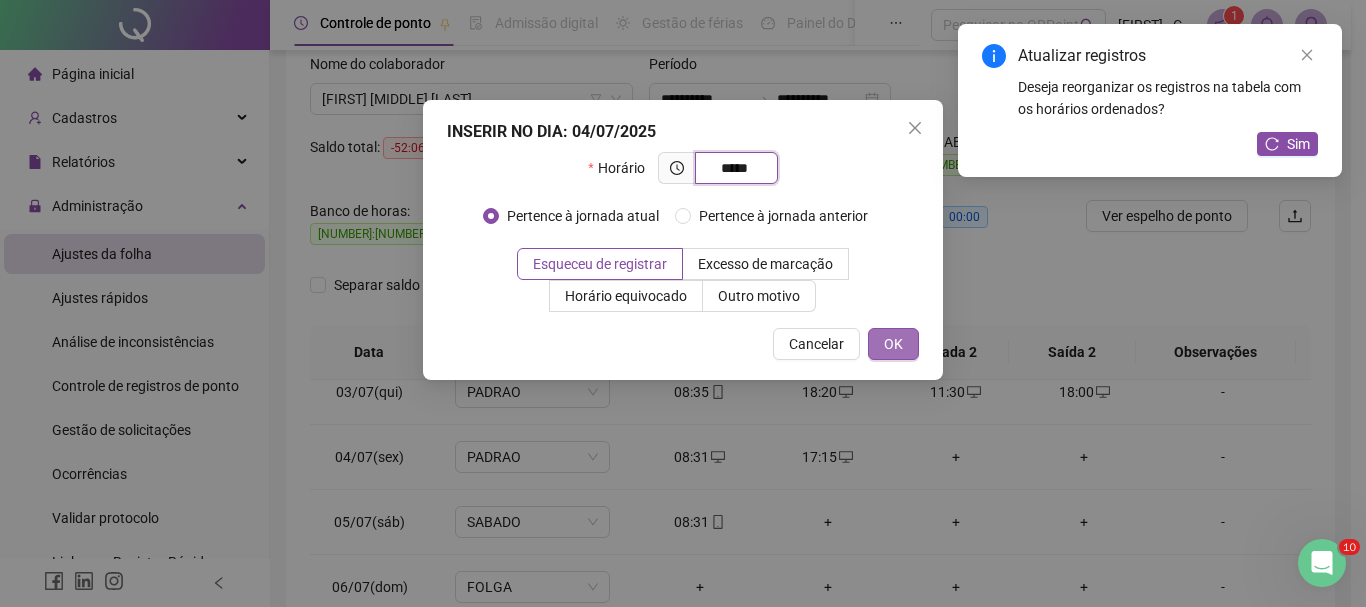 type on "*****" 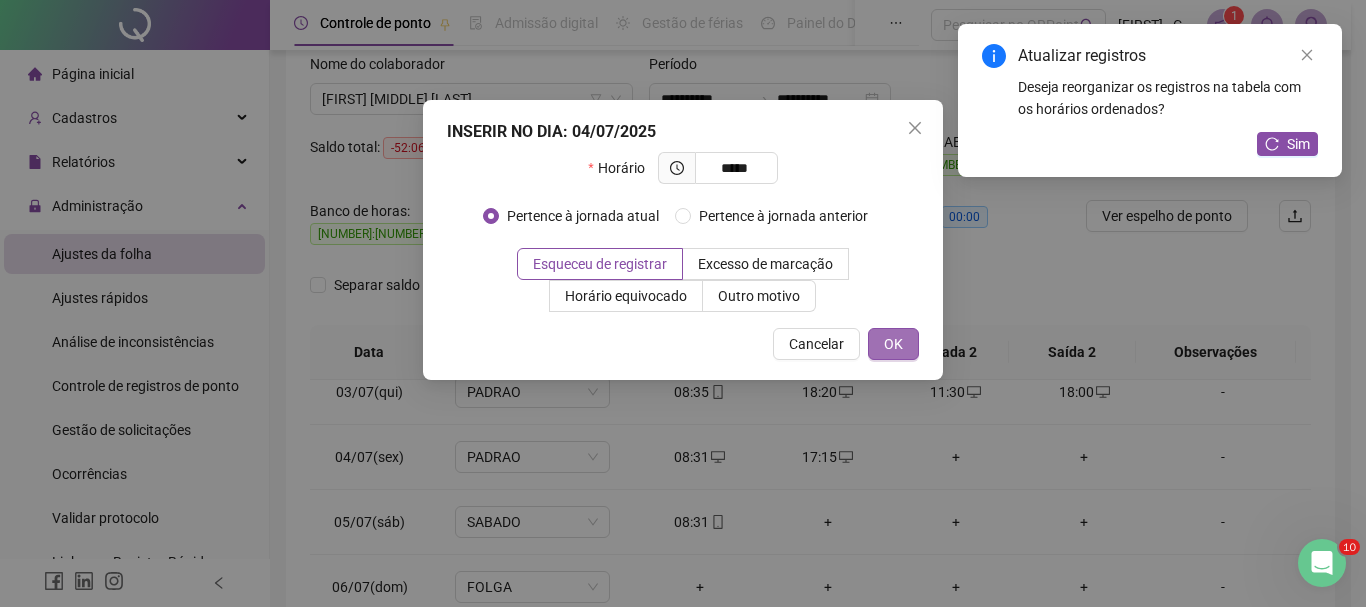 click on "OK" at bounding box center (893, 344) 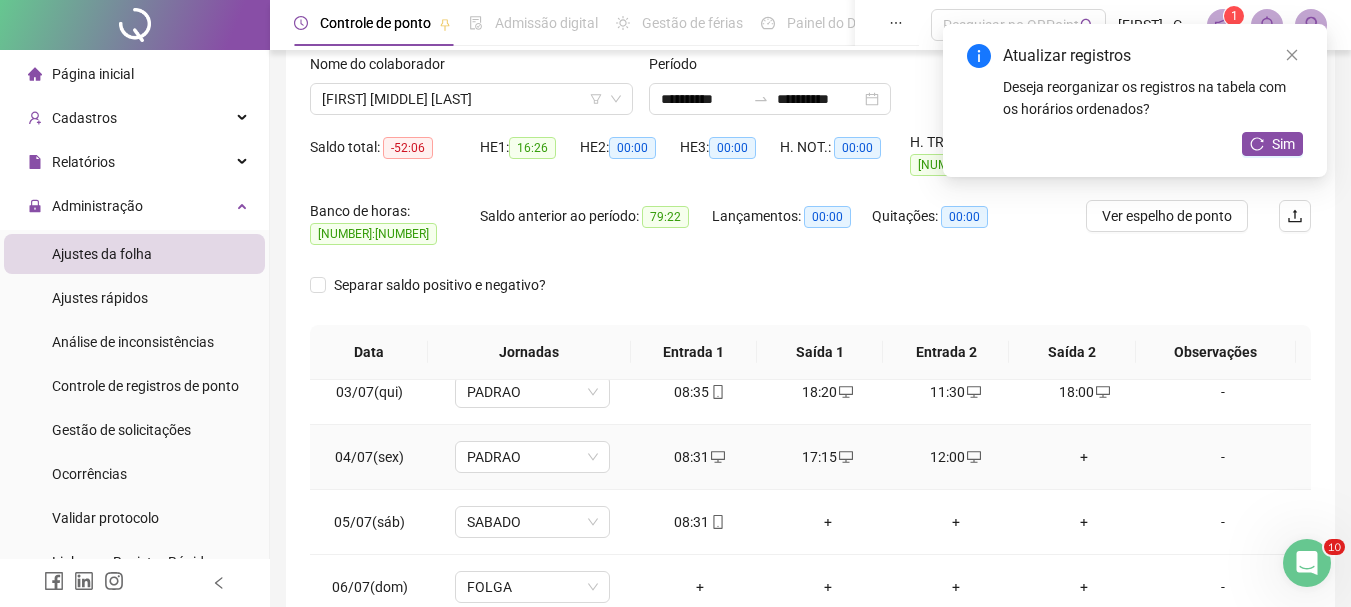click on "+" at bounding box center (1084, 457) 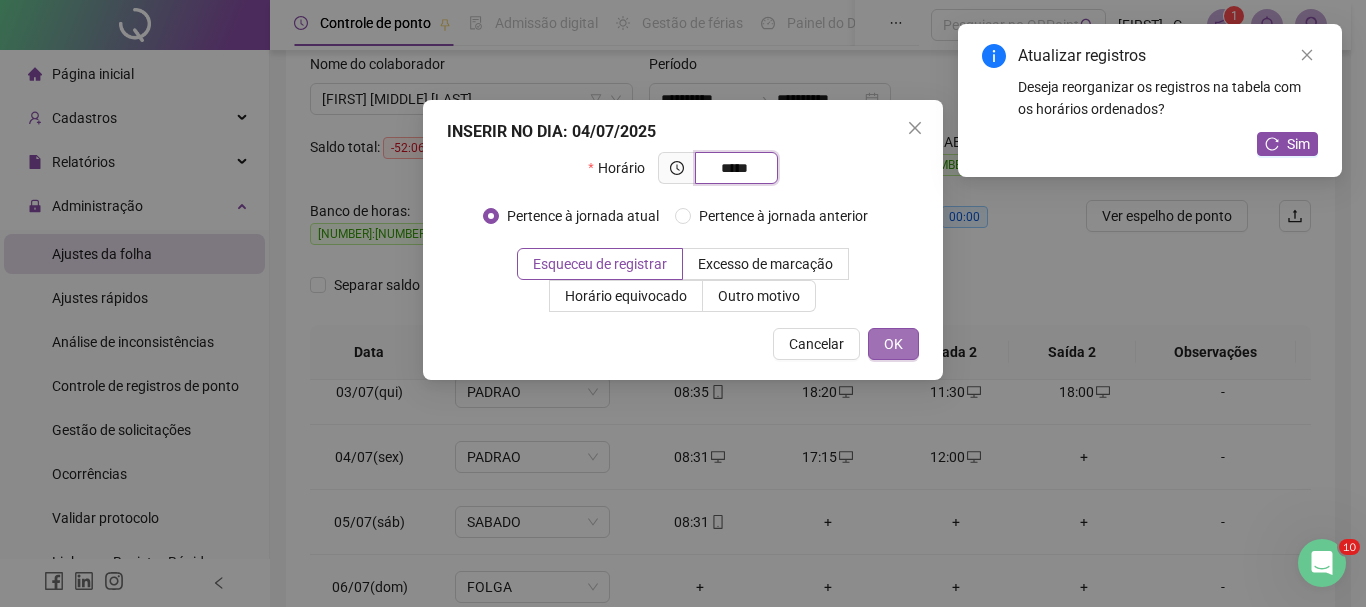 type on "*****" 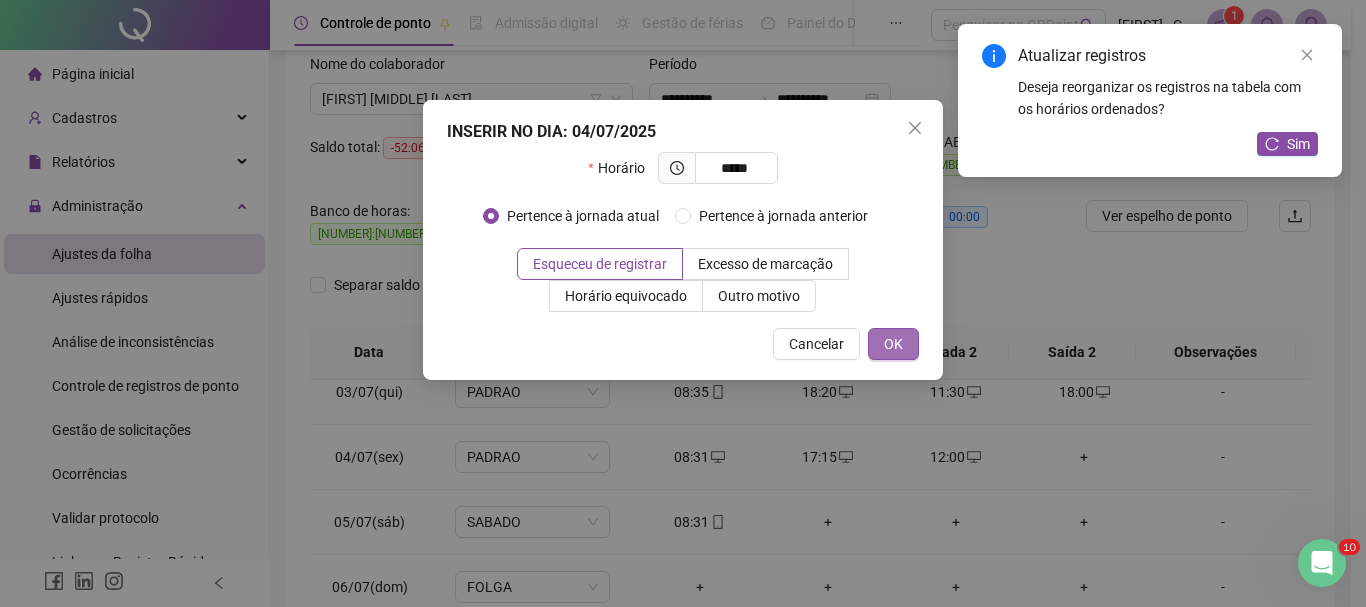 click on "OK" at bounding box center (893, 344) 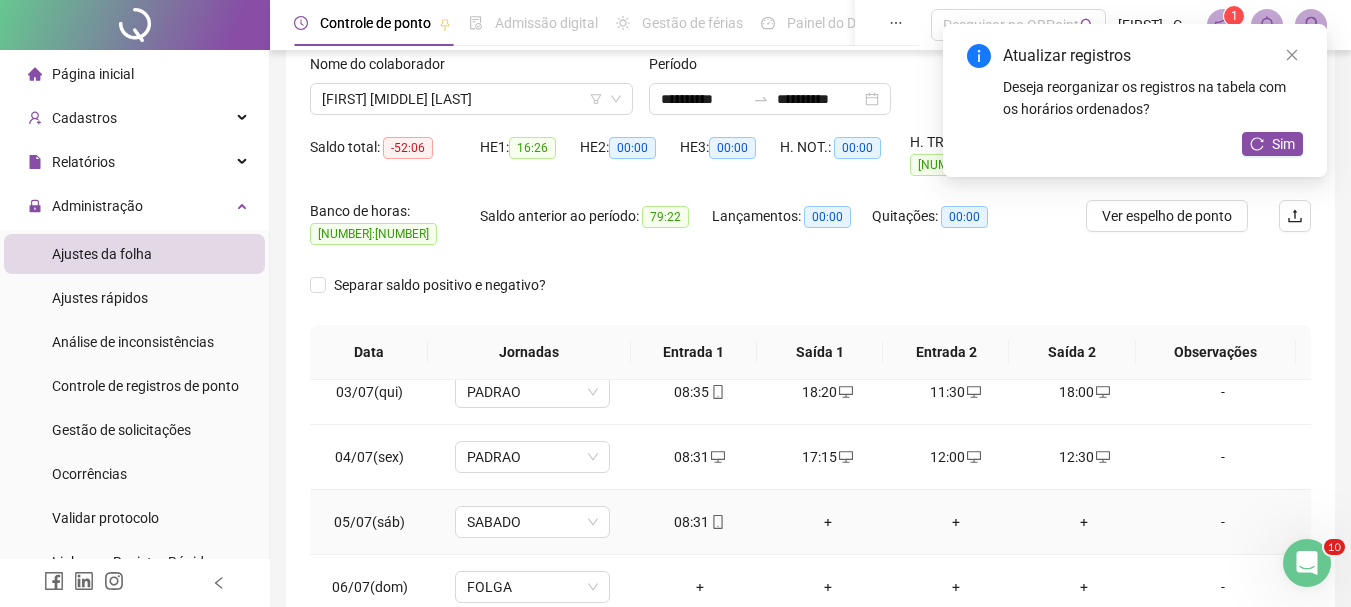 click on "+" at bounding box center [828, 522] 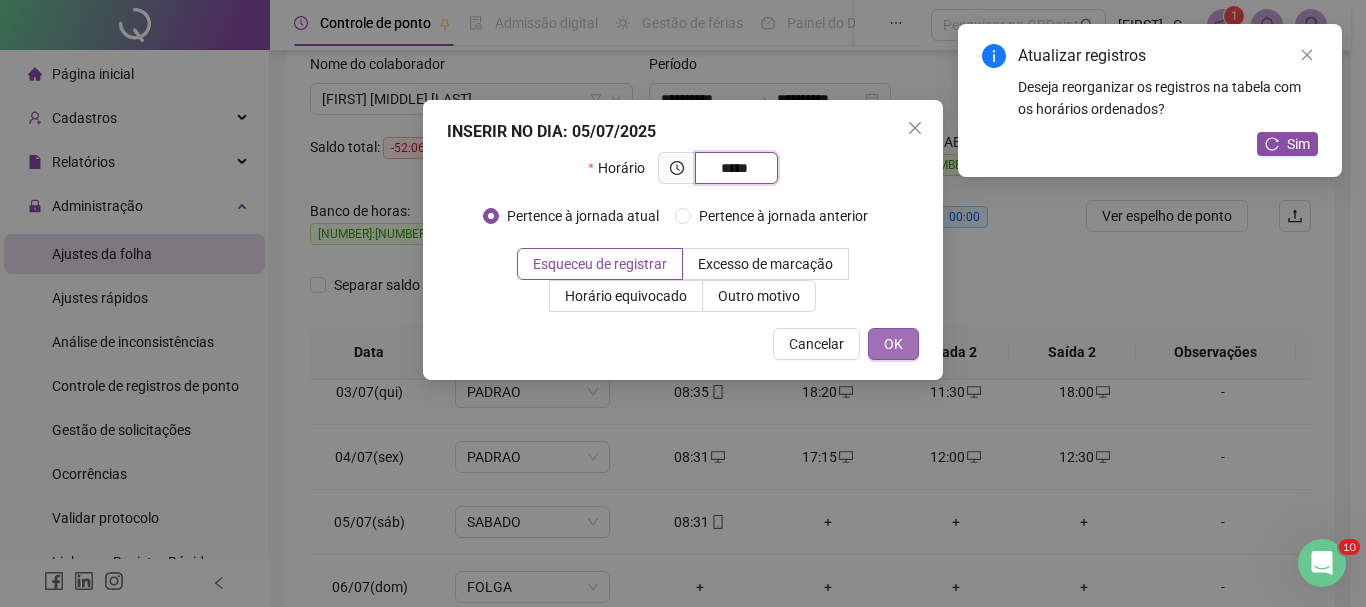type on "*****" 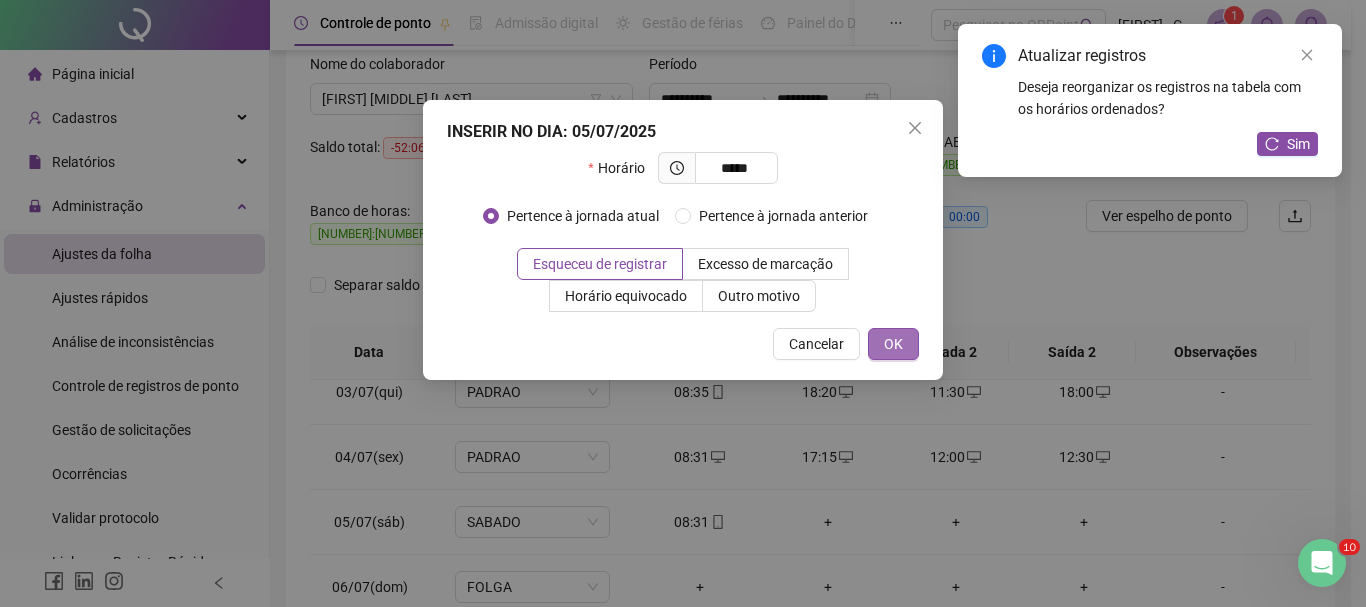 click on "OK" at bounding box center (893, 344) 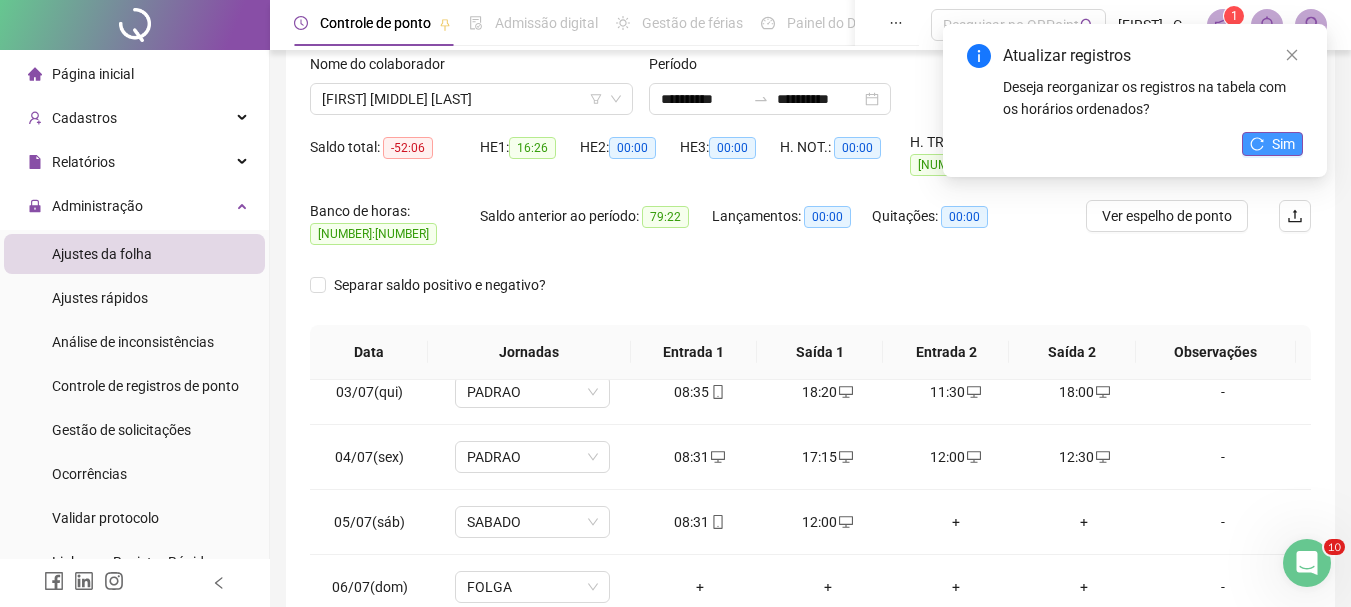 click on "Sim" at bounding box center [1272, 144] 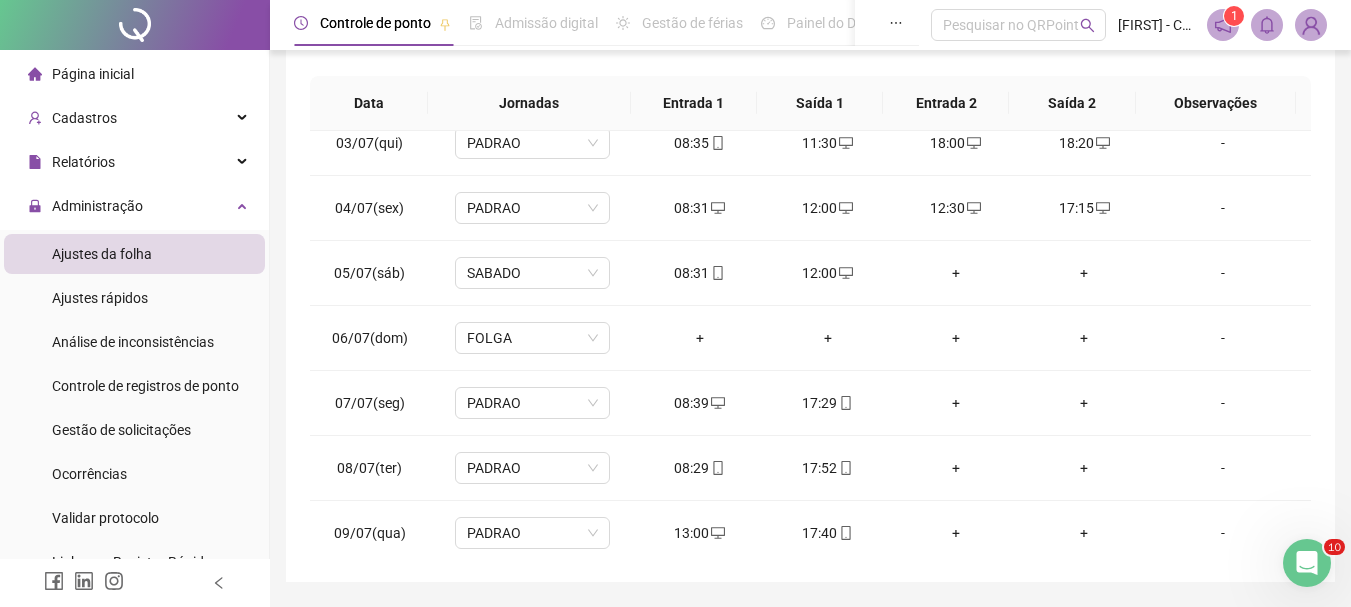 scroll, scrollTop: 371, scrollLeft: 0, axis: vertical 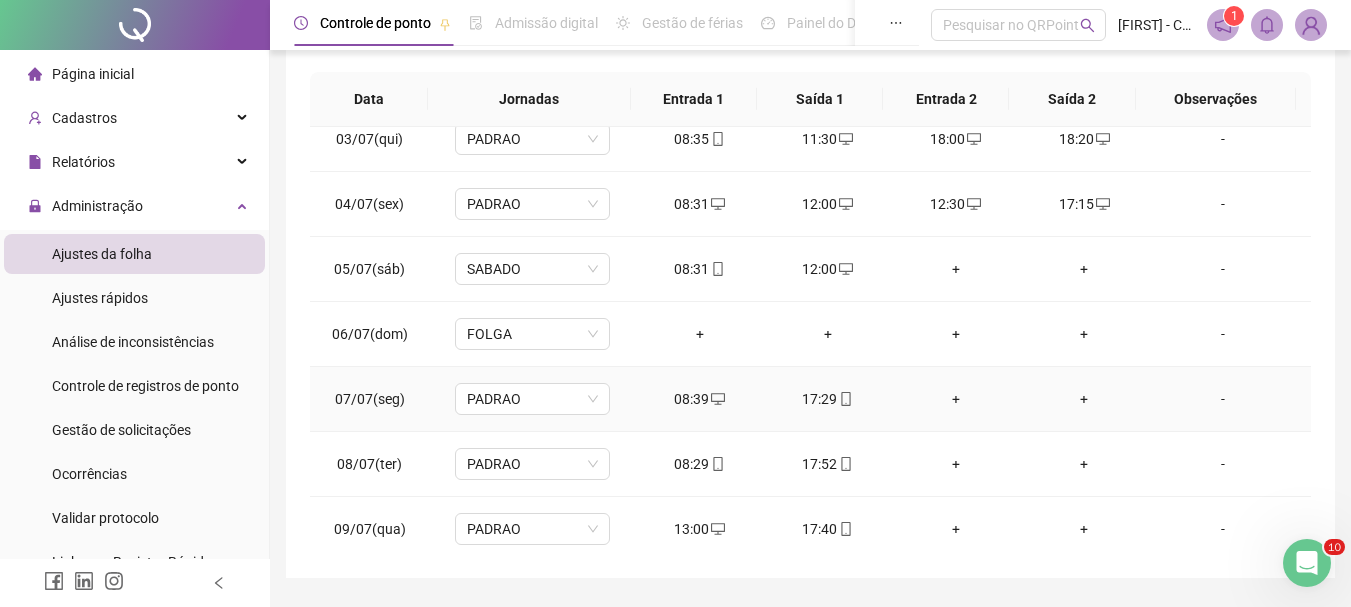 click on "+" at bounding box center (956, 399) 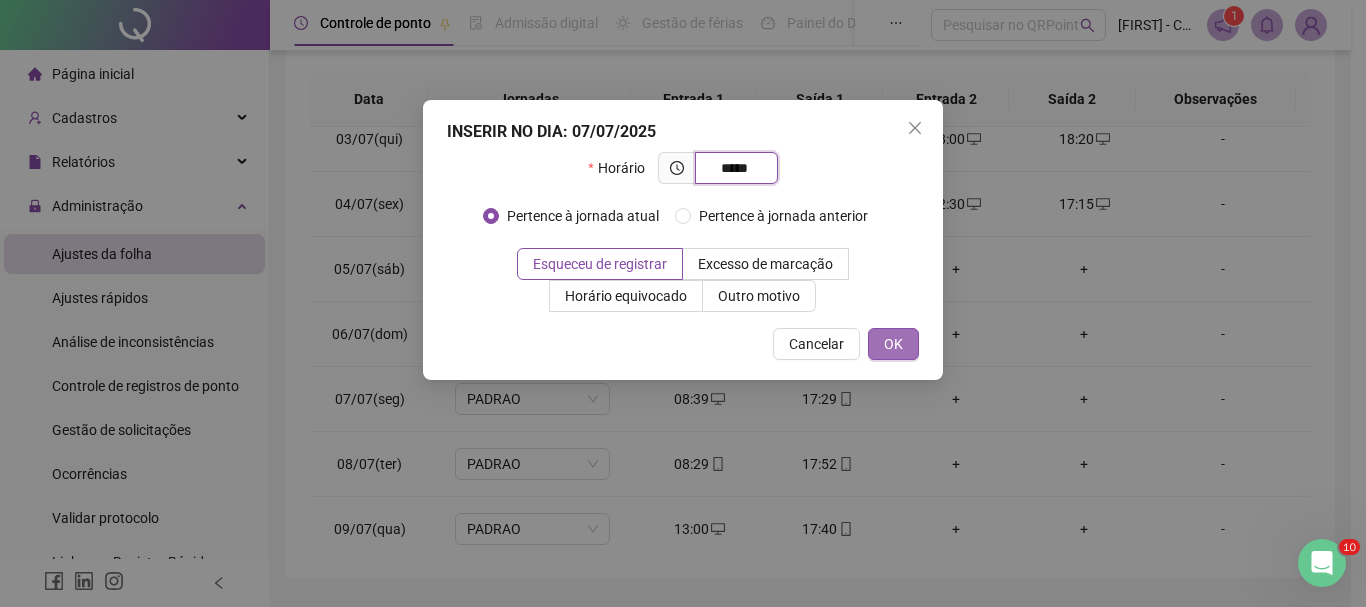 type on "*****" 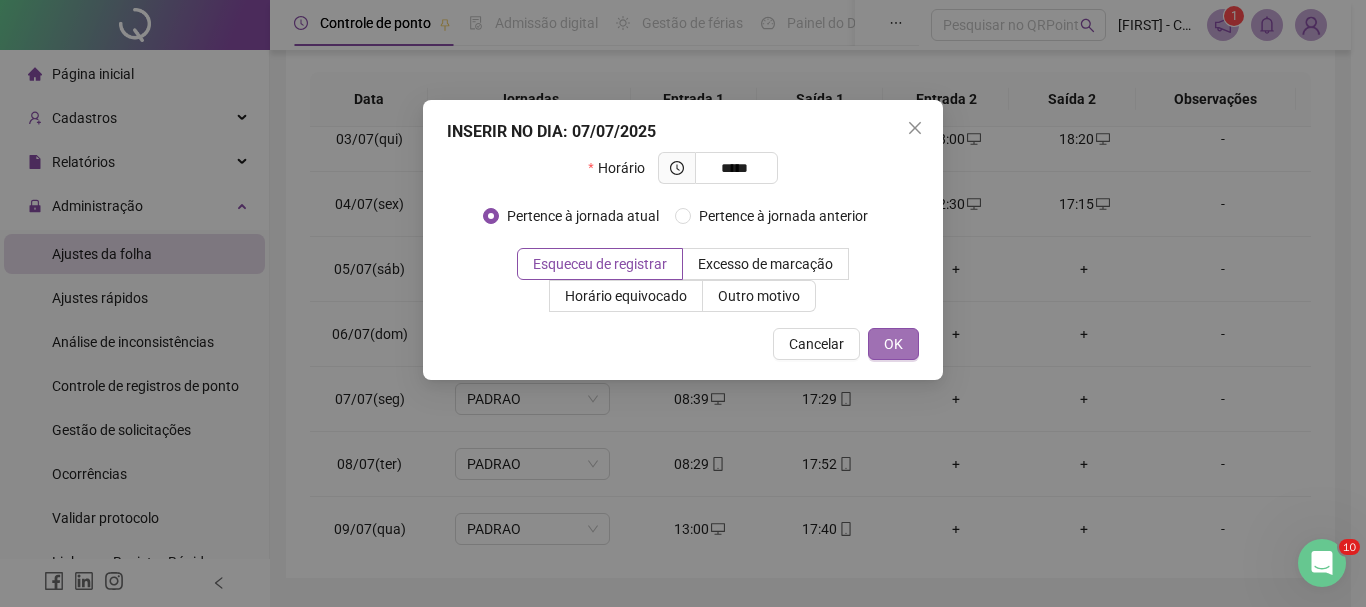 click on "OK" at bounding box center (893, 344) 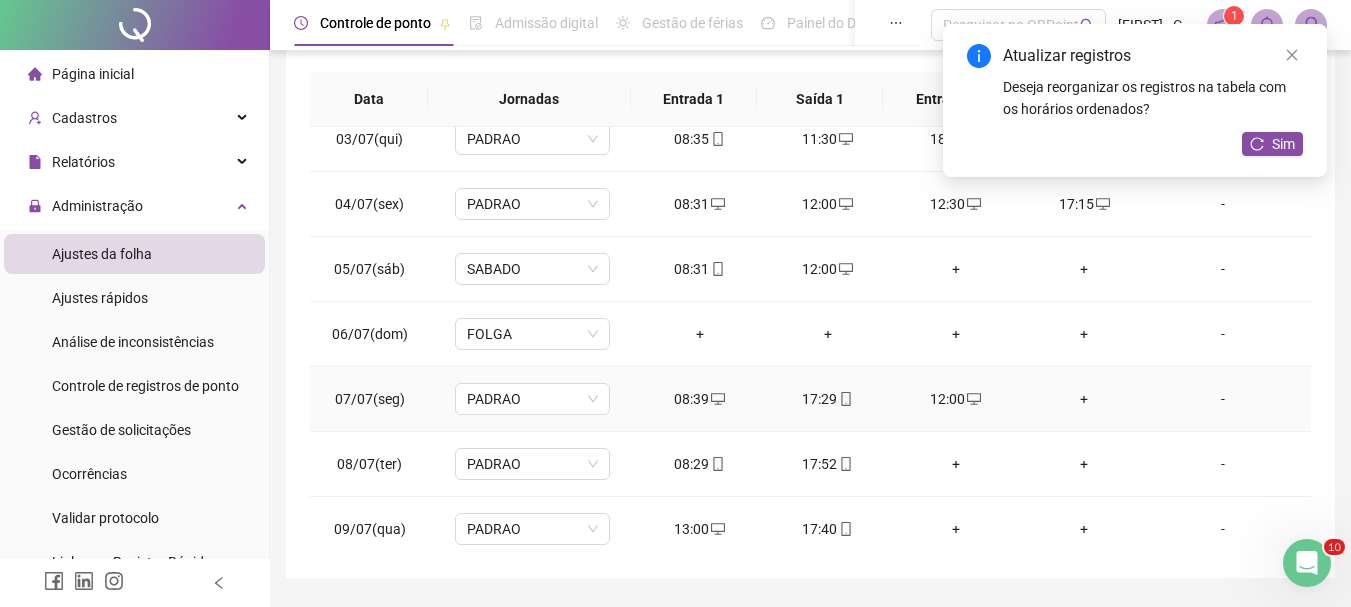 click on "+" at bounding box center [1084, 399] 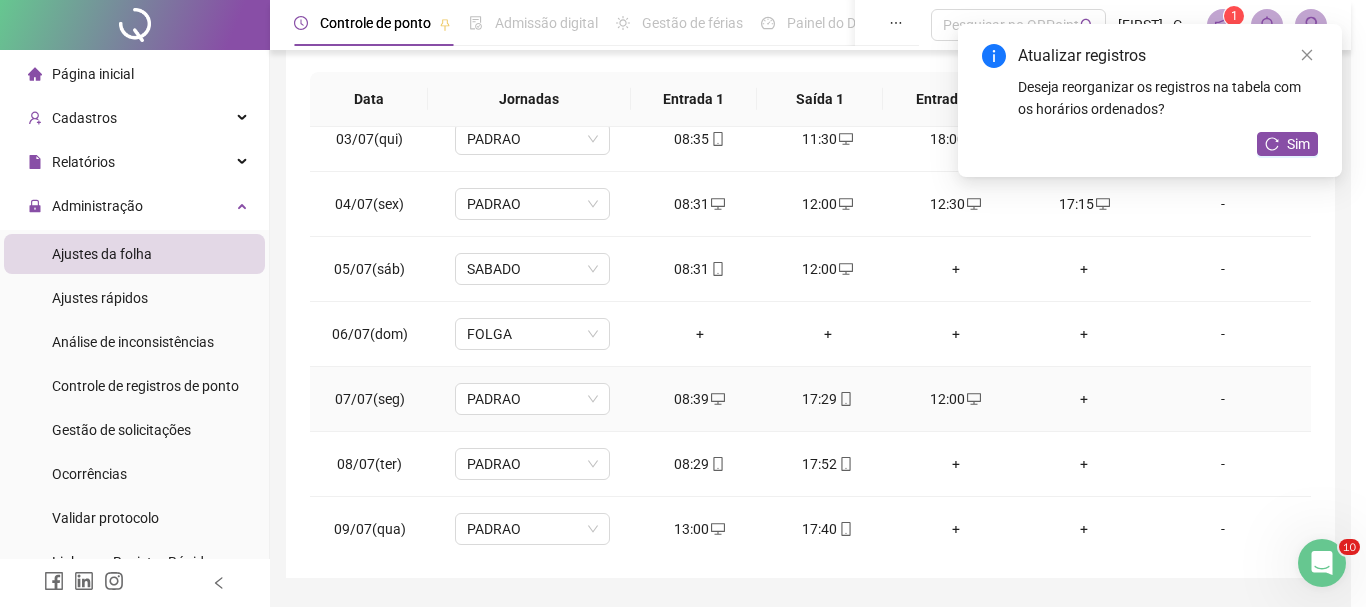 type on "*" 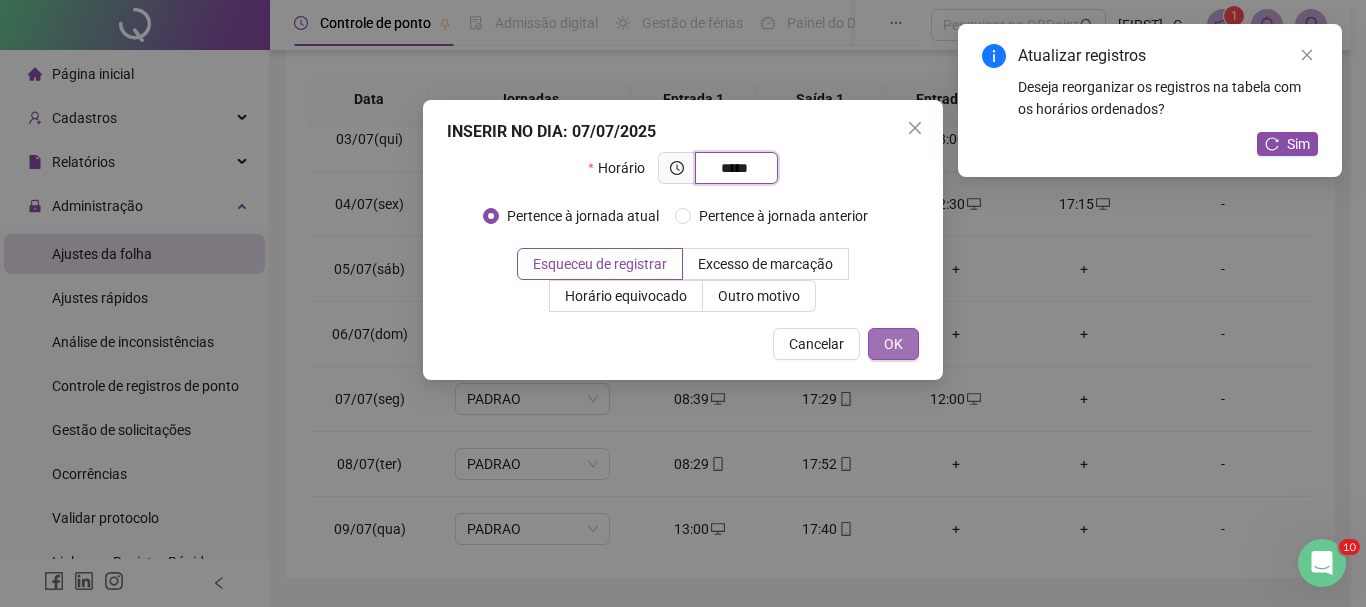 type on "*****" 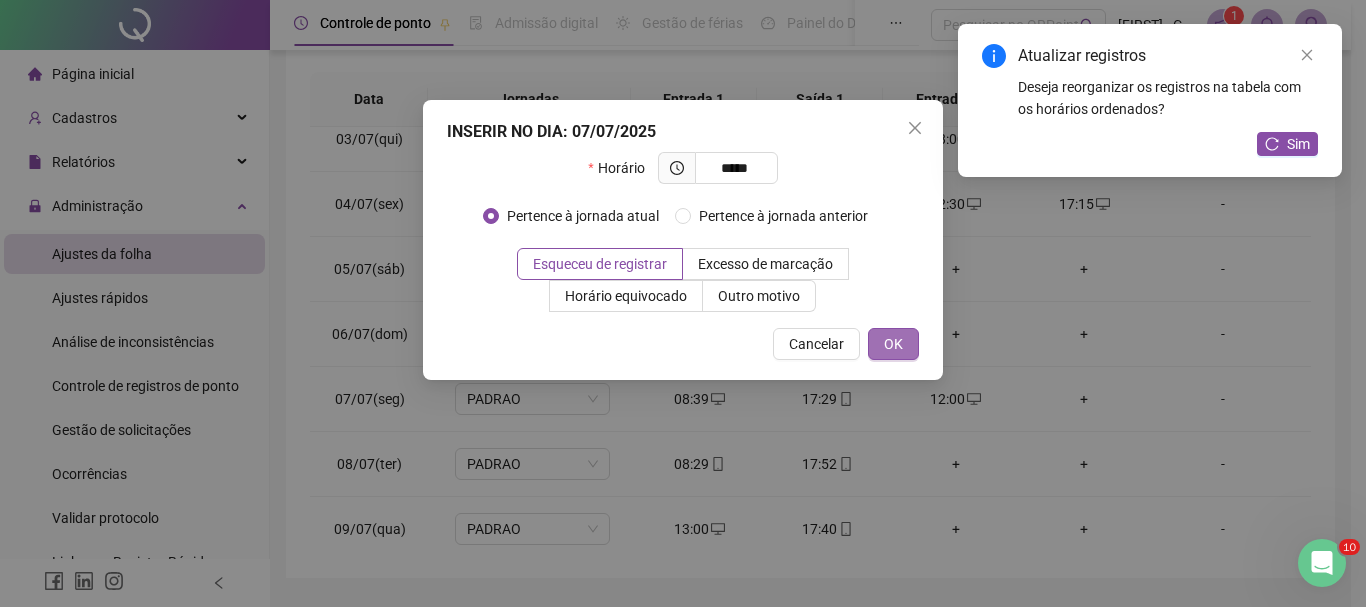 click on "OK" at bounding box center [893, 344] 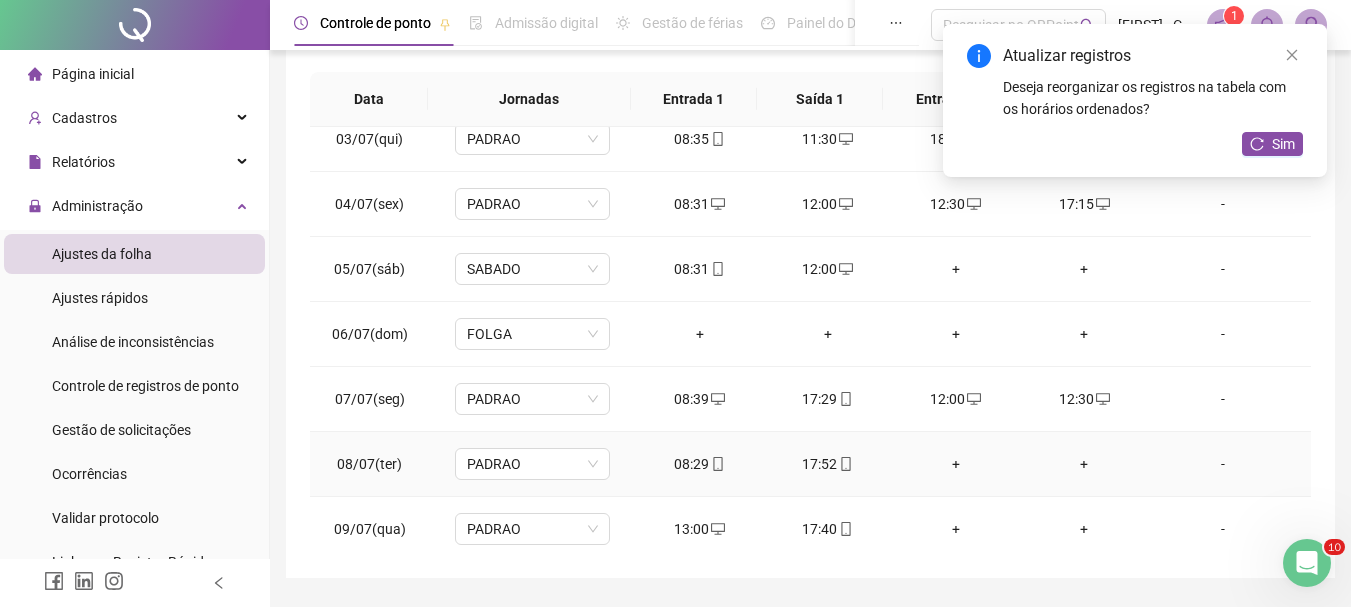click on "+" at bounding box center (956, 464) 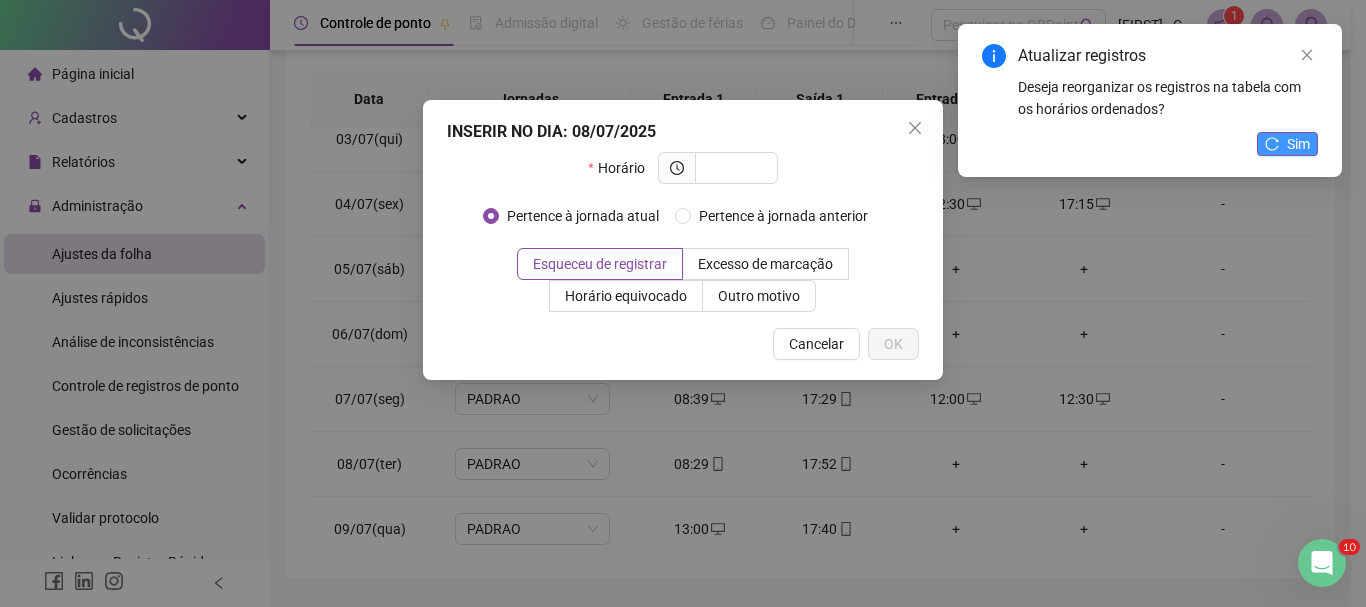 click on "Sim" at bounding box center (1287, 144) 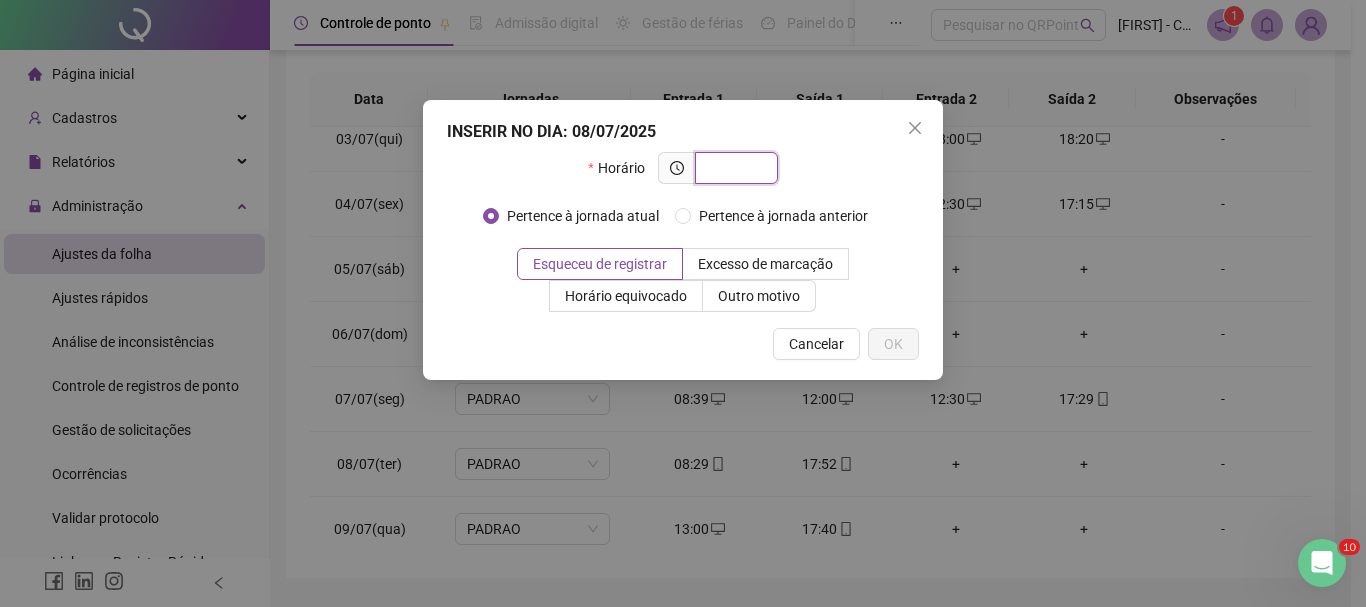 click at bounding box center [734, 168] 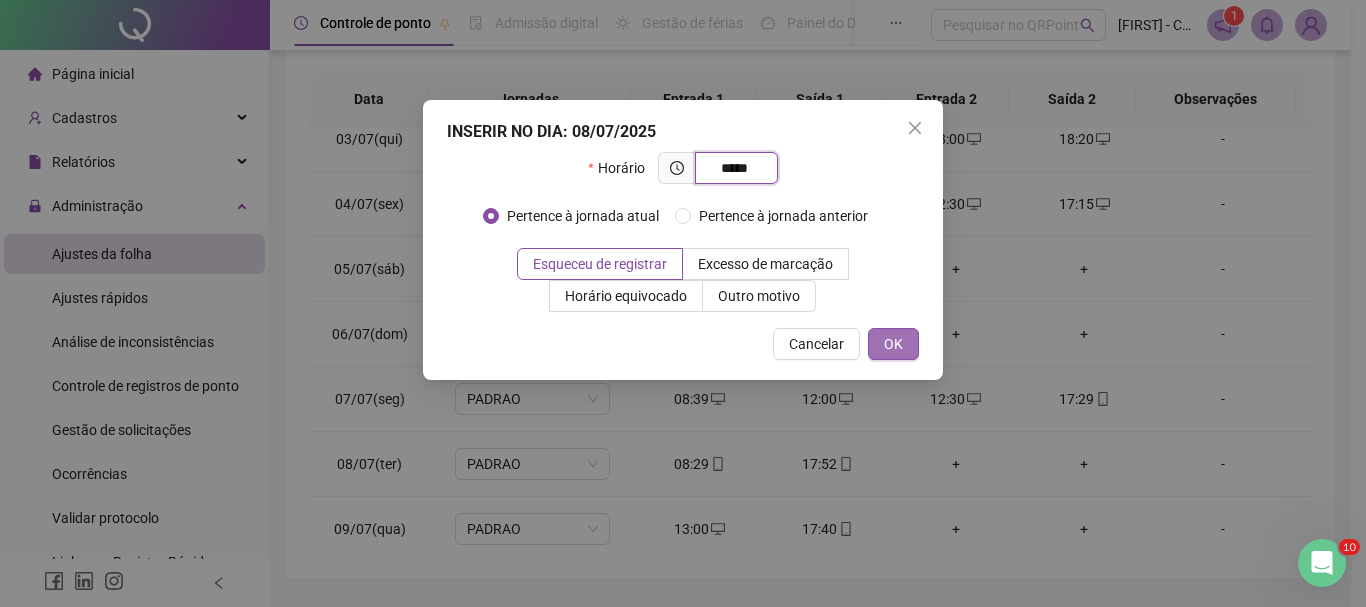 type on "*****" 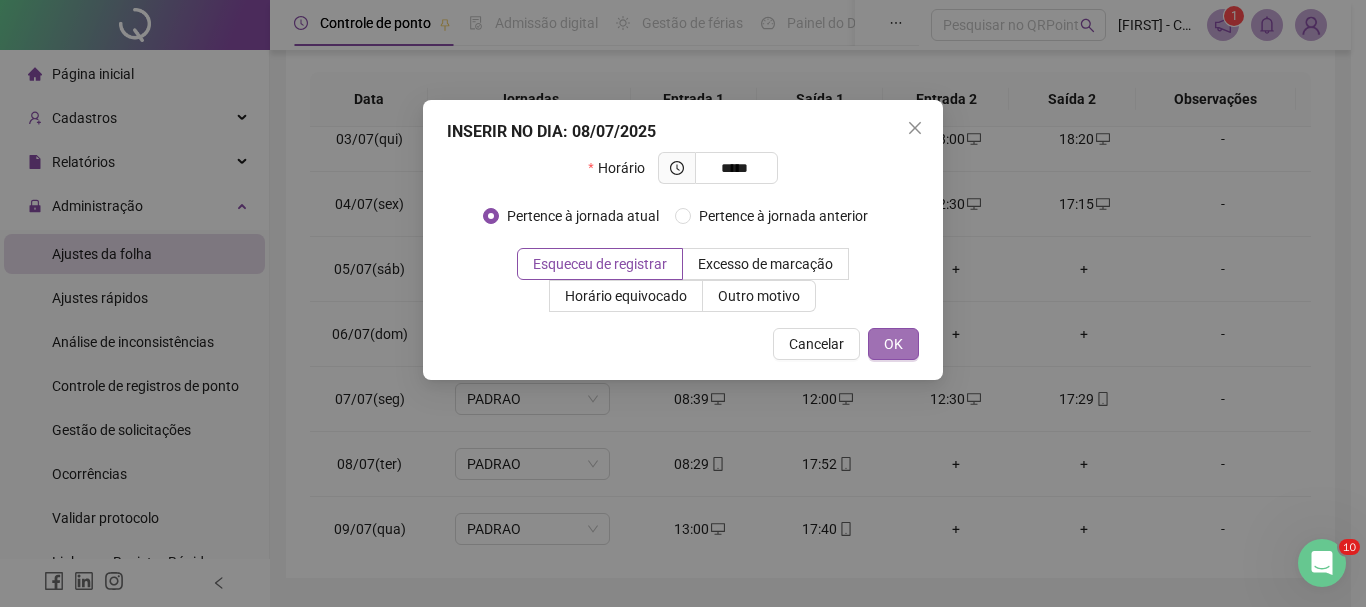click on "OK" at bounding box center [893, 344] 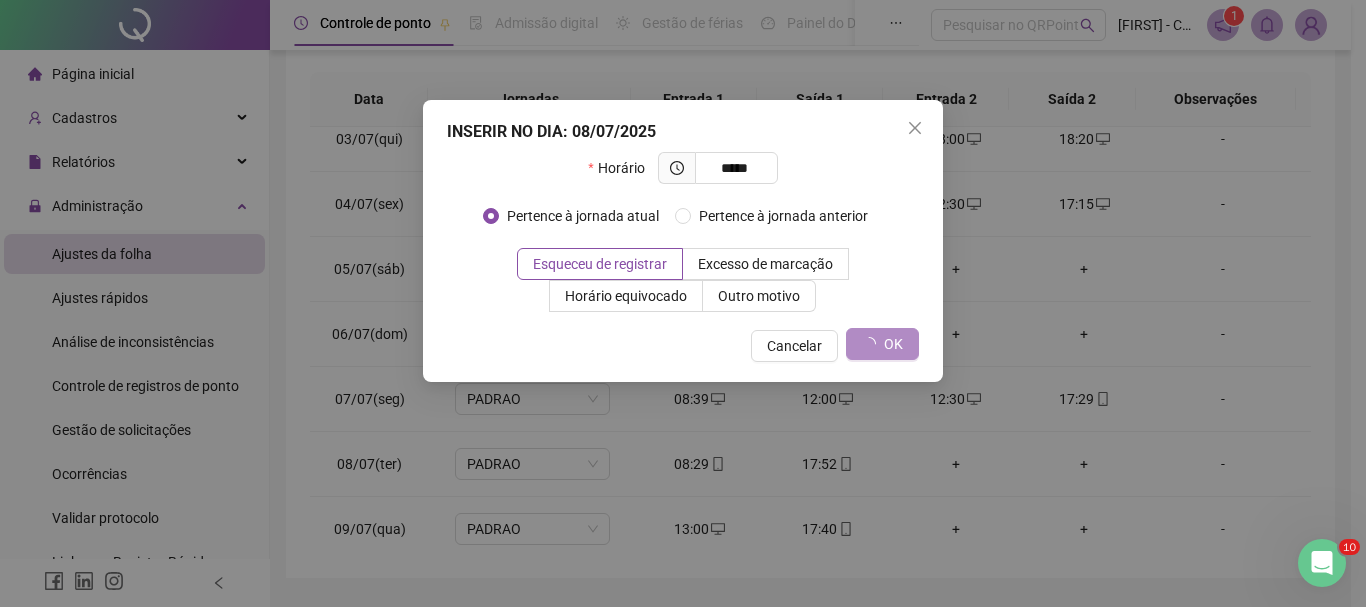 click on "INSERIR NO DIA :   08/07/2025 Horário ***** Pertence à jornada atual Pertence à jornada anterior Esqueceu de registrar Excesso de marcação Horário equivocado Outro motivo Motivo Cancelar OK" at bounding box center [683, 303] 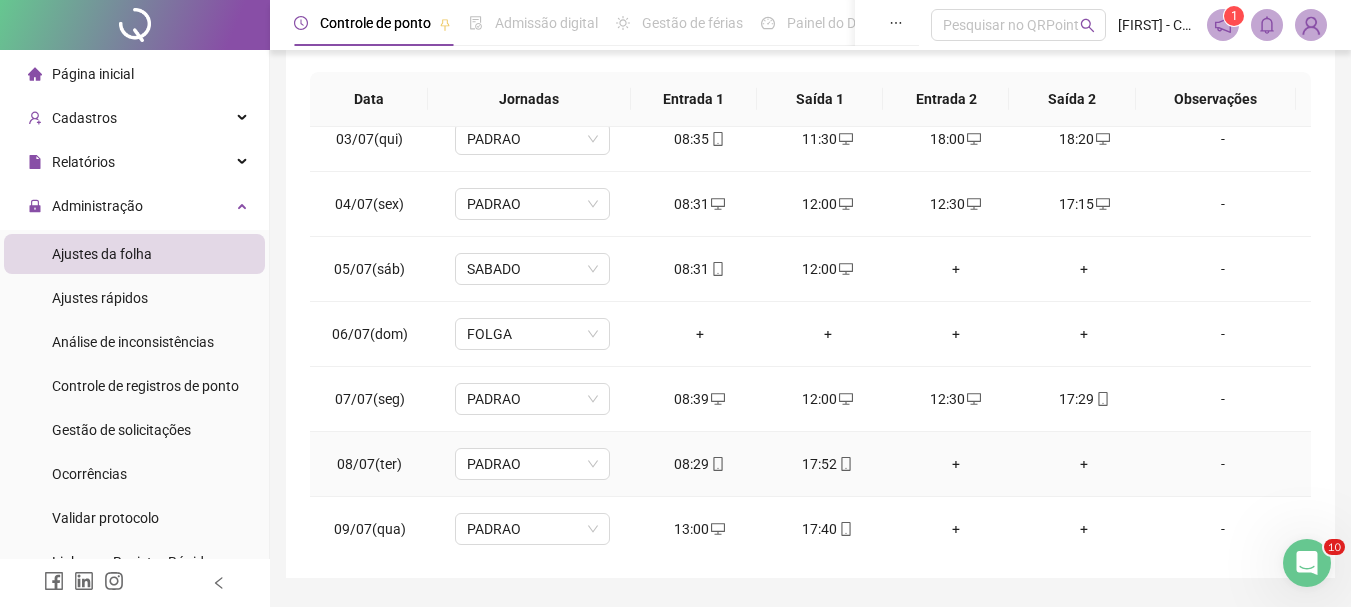 click on "+" at bounding box center [956, 464] 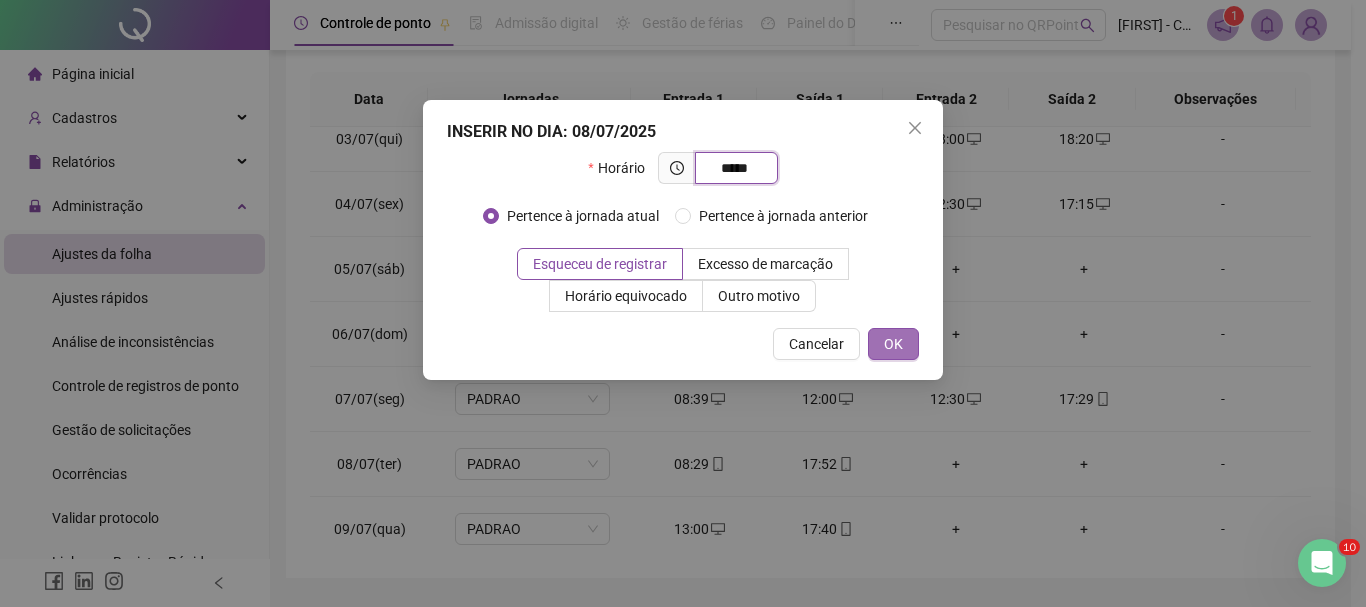 type on "*****" 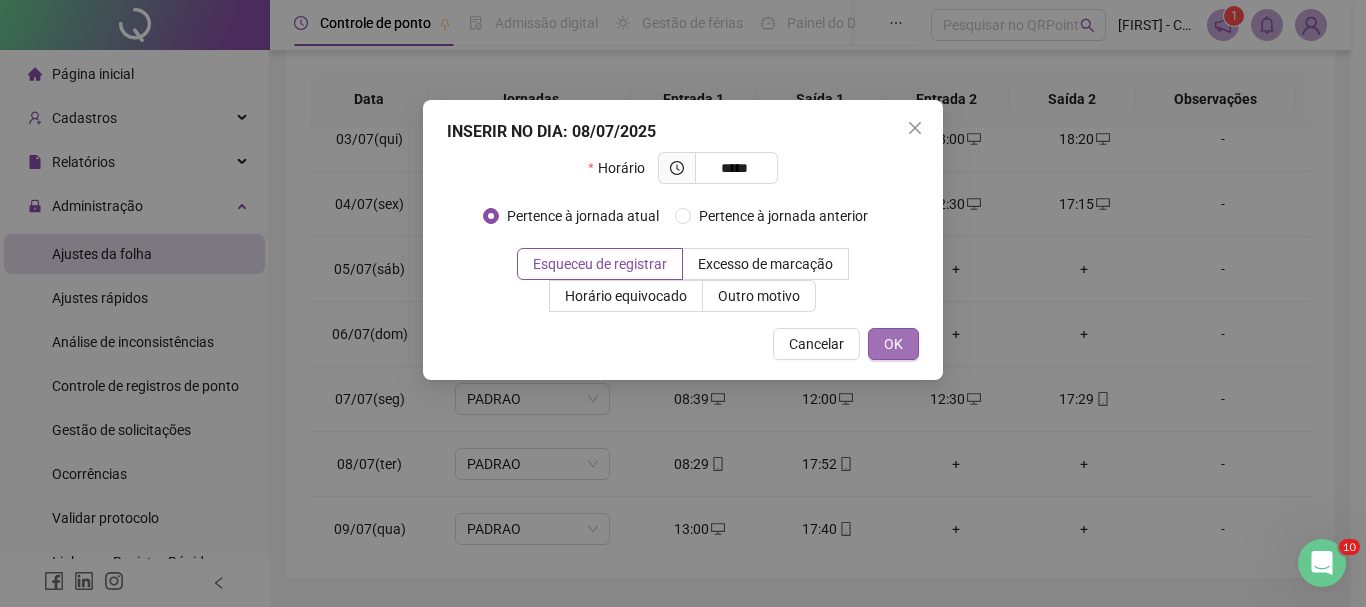 click on "OK" at bounding box center (893, 344) 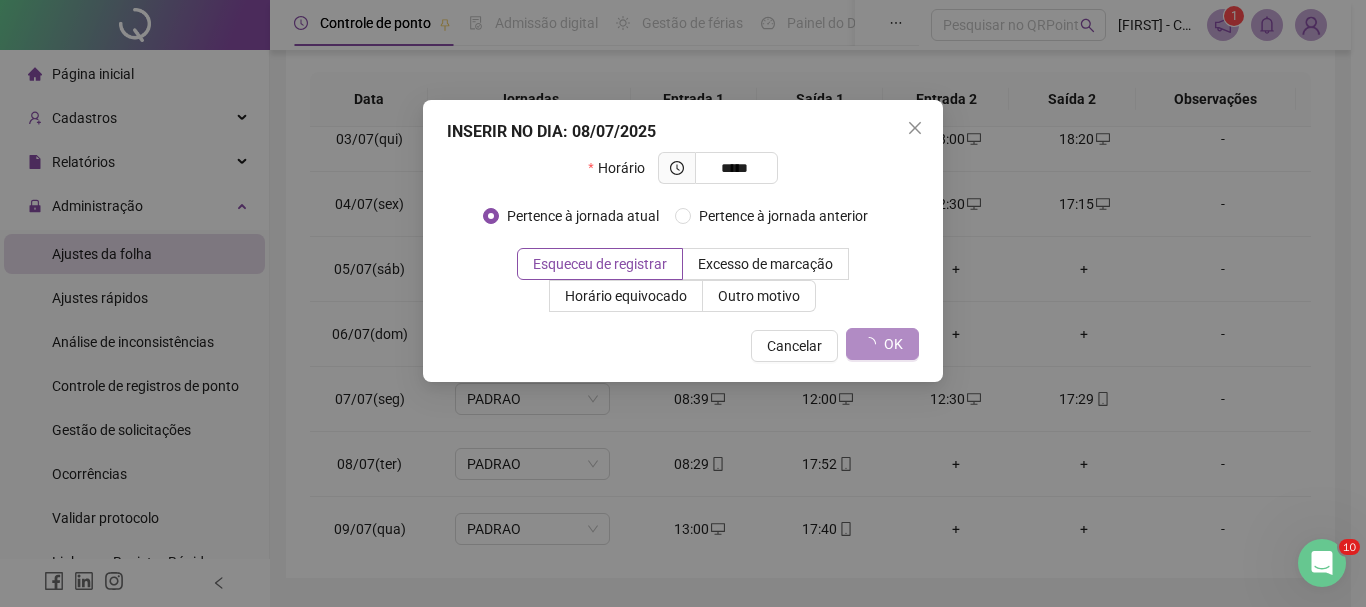 click on "INSERIR NO DIA :   08/07/2025 Horário ***** Pertence à jornada atual Pertence à jornada anterior Esqueceu de registrar Excesso de marcação Horário equivocado Outro motivo Motivo Cancelar OK" at bounding box center [683, 303] 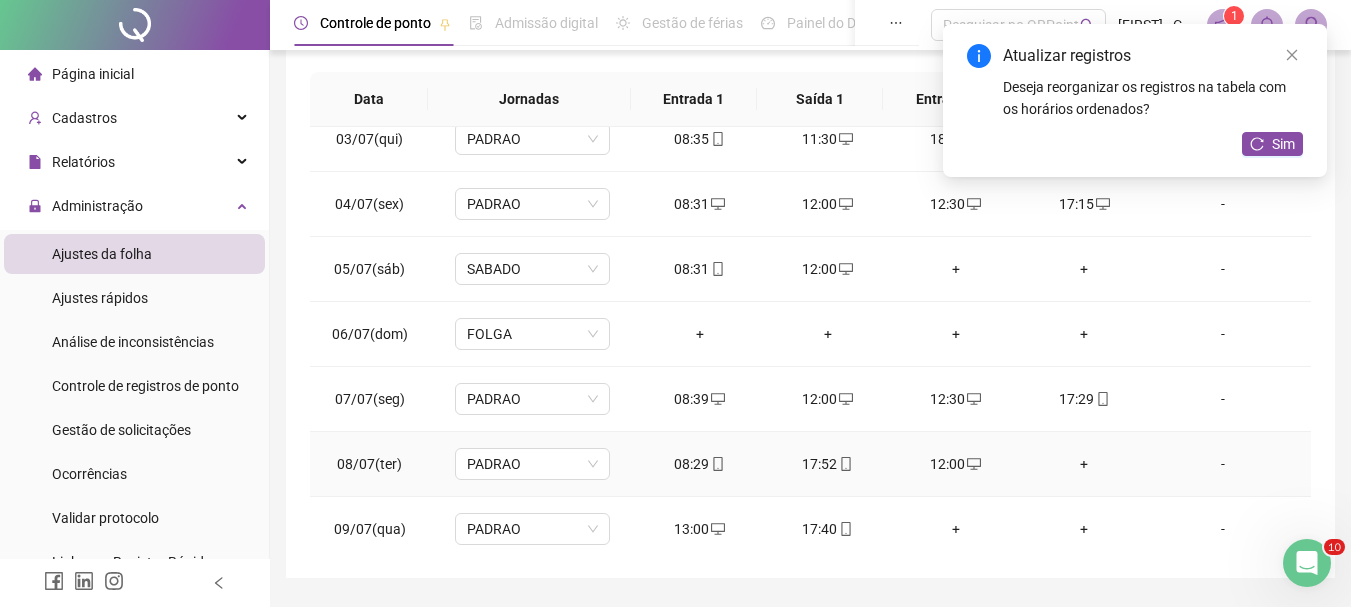 click on "+" at bounding box center [1084, 464] 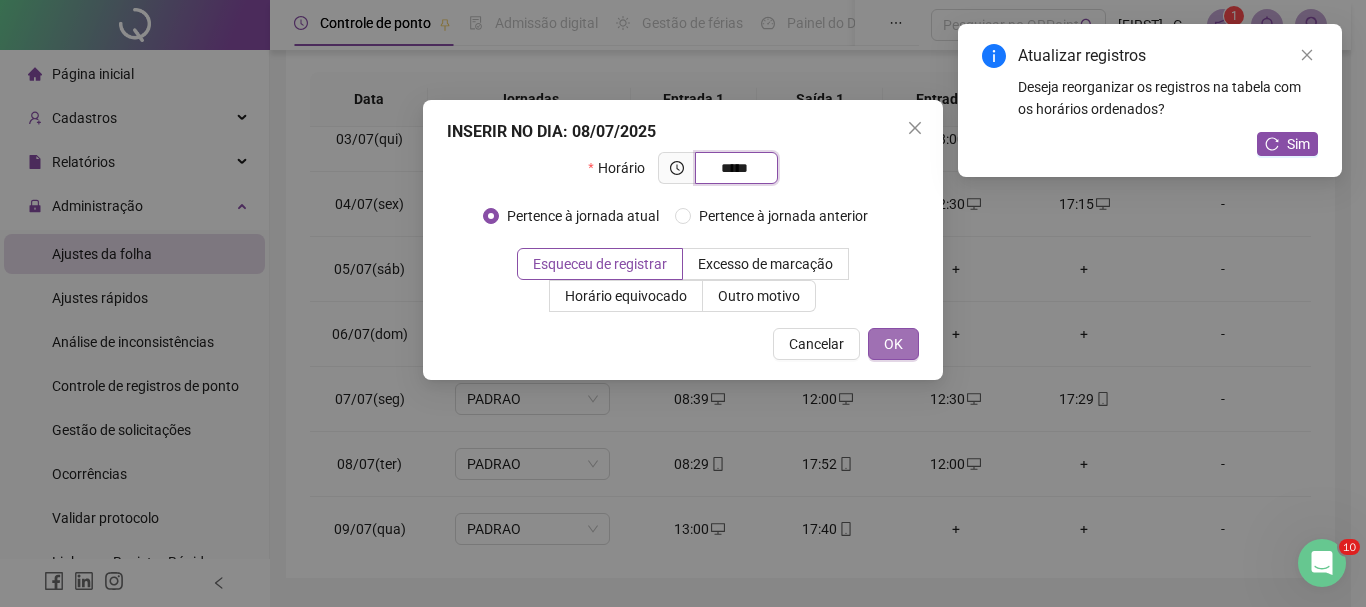 type on "*****" 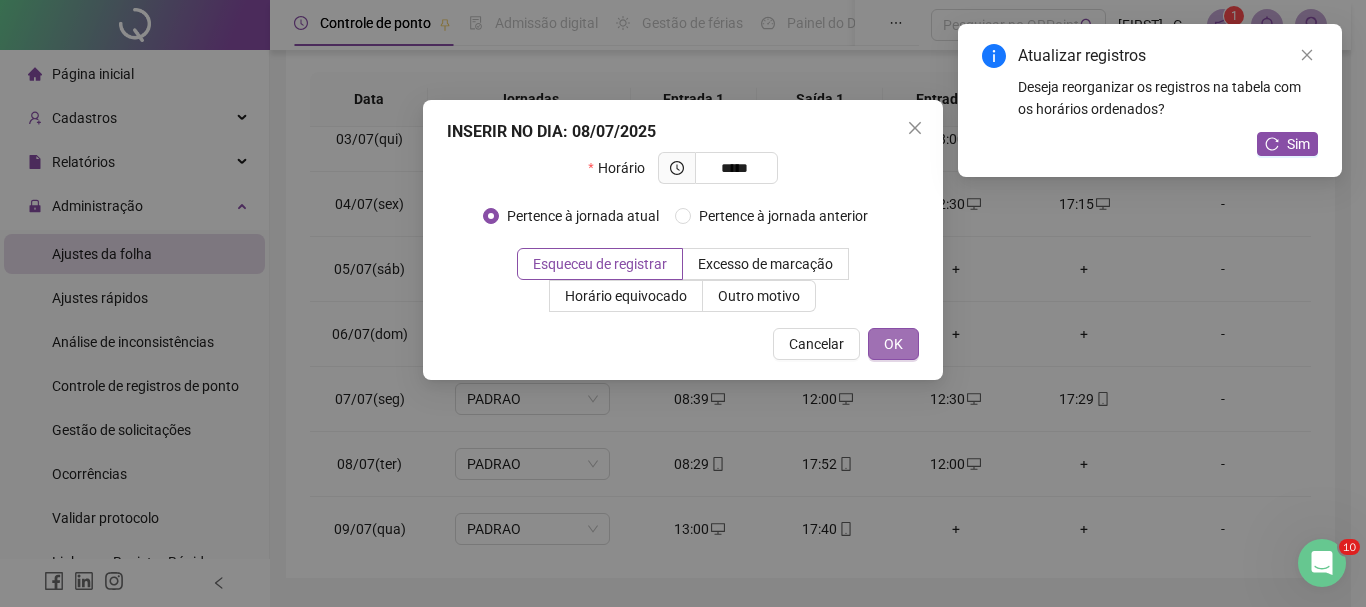 click on "OK" at bounding box center [893, 344] 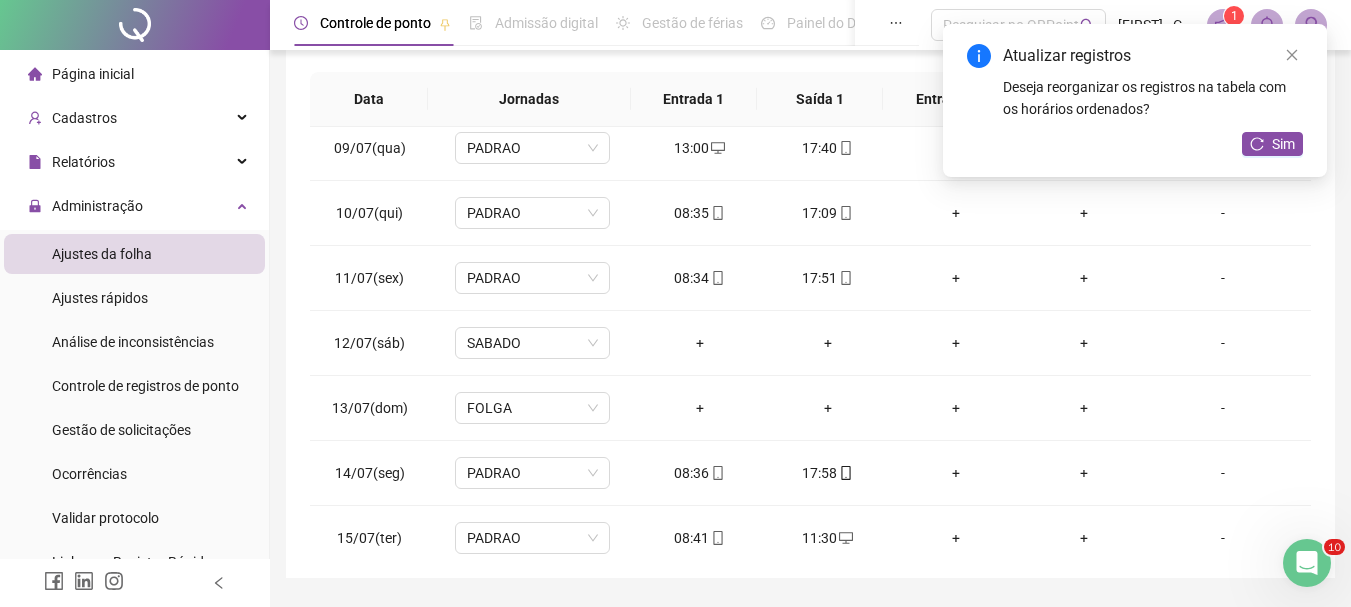 scroll, scrollTop: 542, scrollLeft: 0, axis: vertical 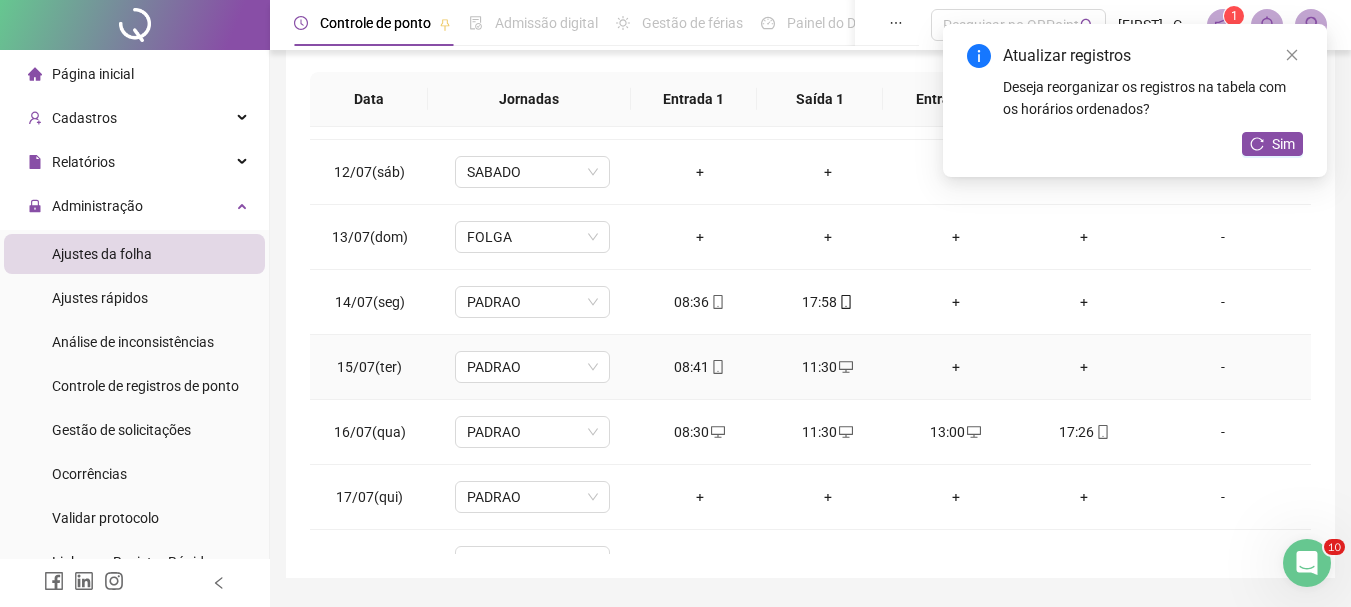 click on "+" at bounding box center (956, 367) 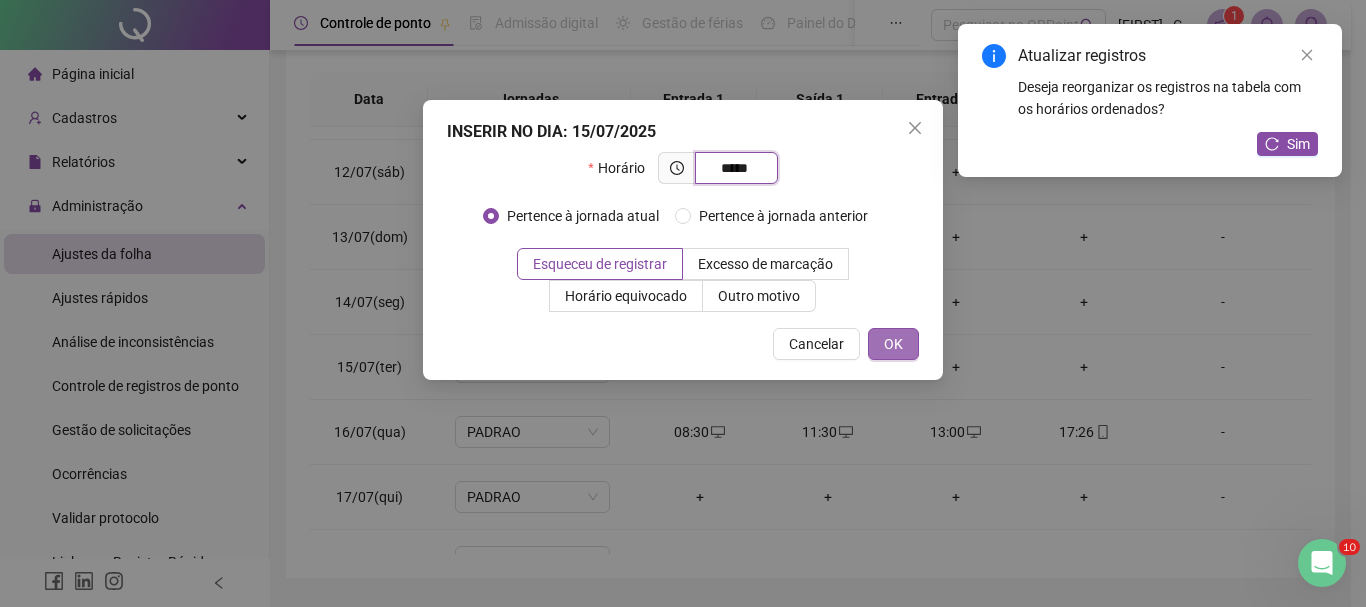 type on "*****" 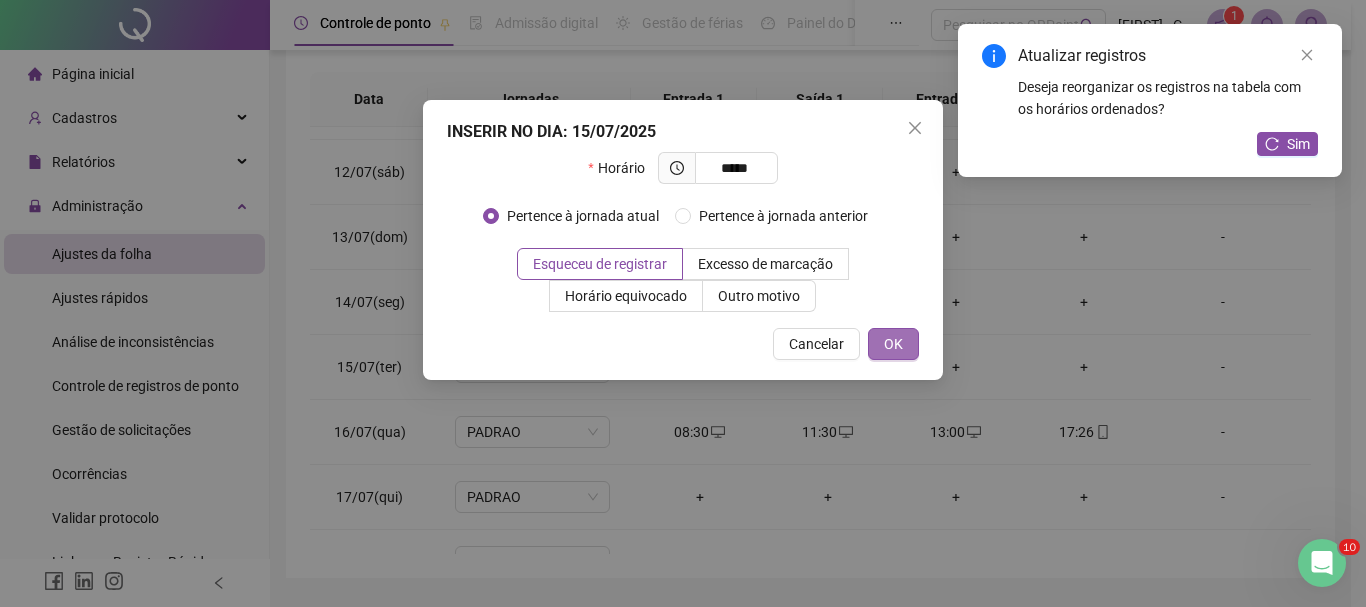 click on "OK" at bounding box center [893, 344] 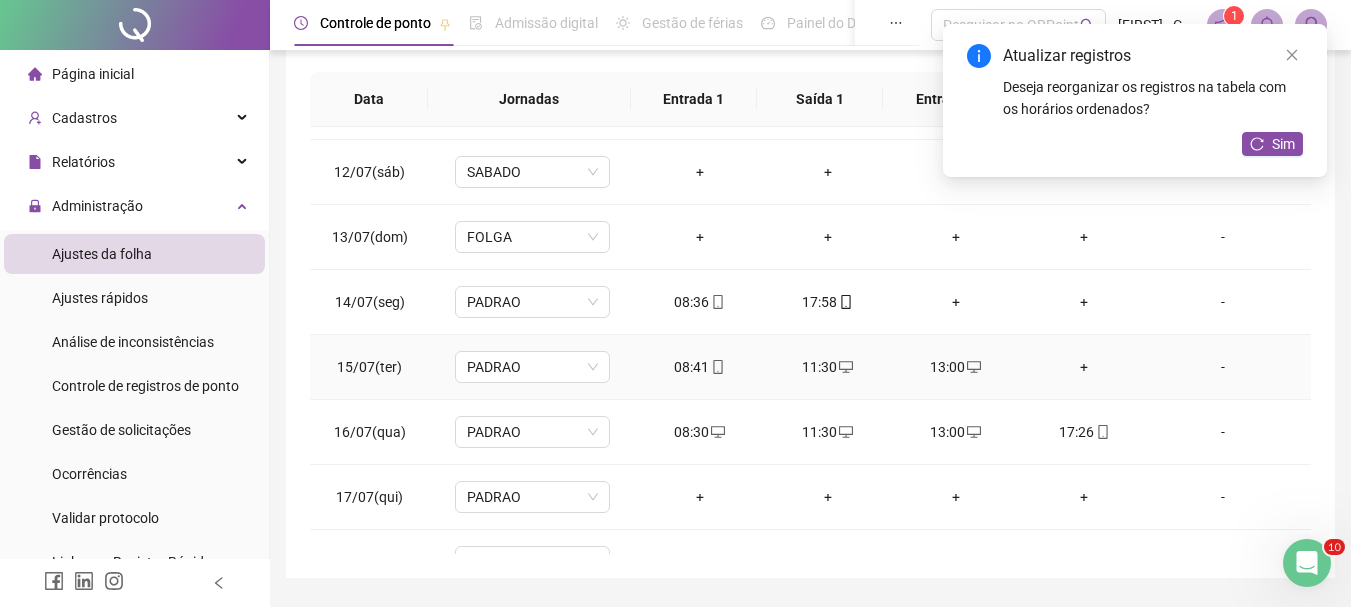 click on "+" at bounding box center (1084, 367) 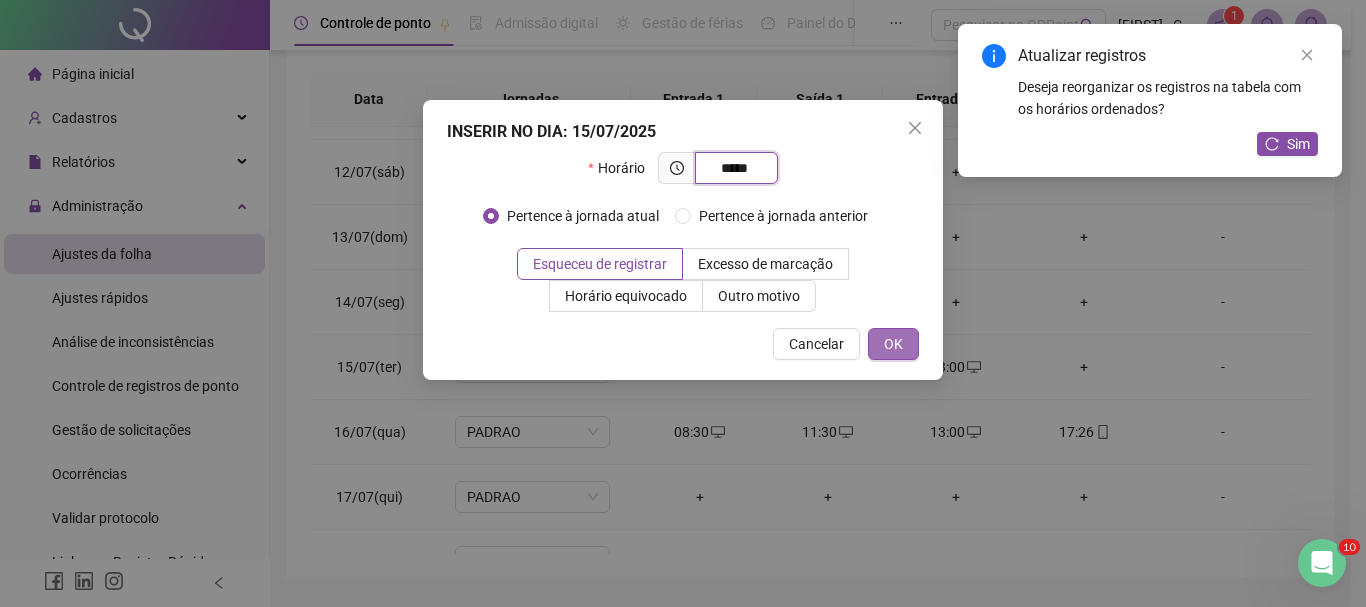 type on "*****" 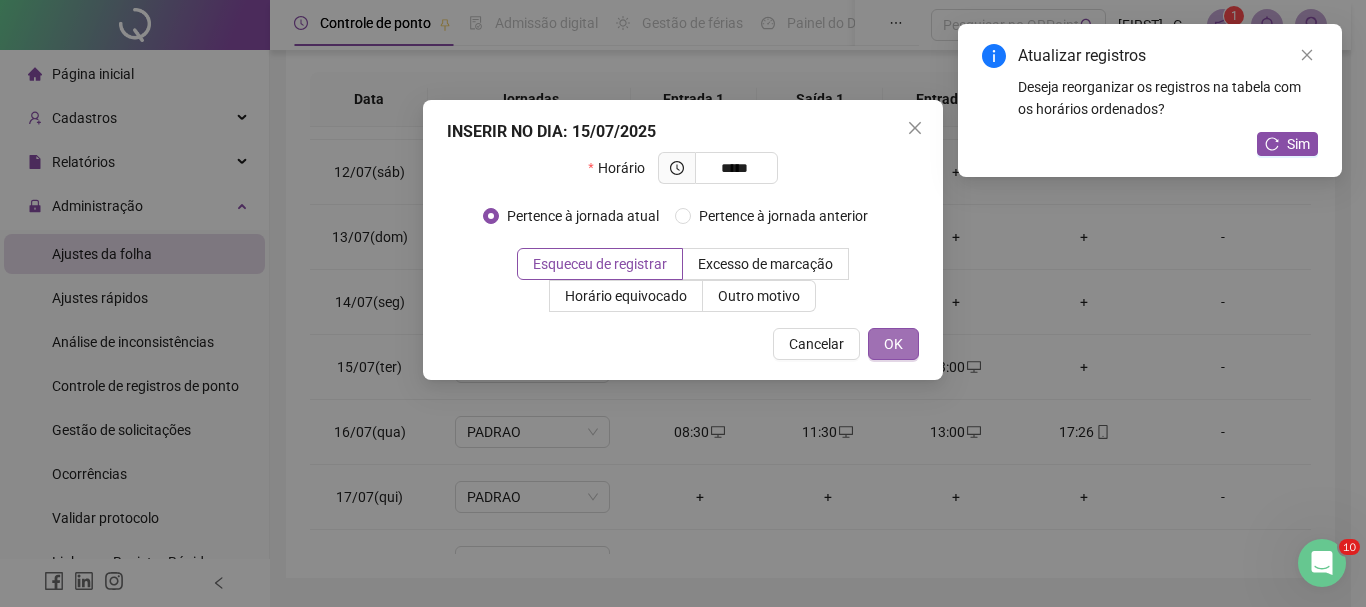 click on "OK" at bounding box center [893, 344] 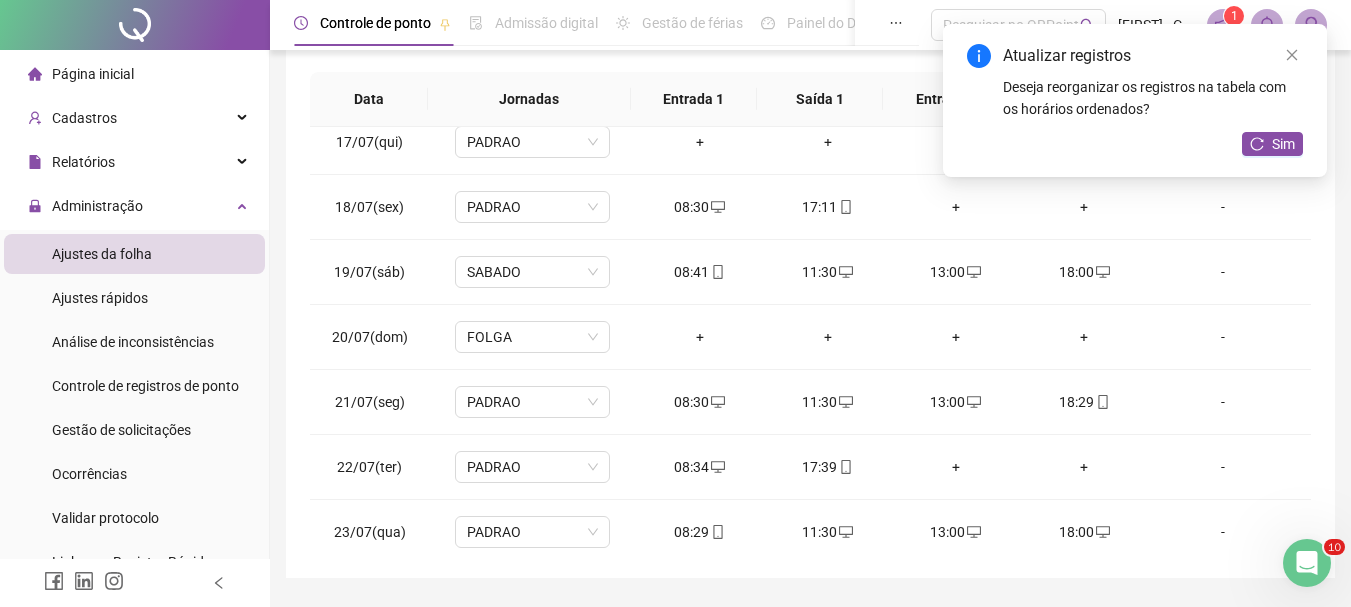 scroll, scrollTop: 1073, scrollLeft: 0, axis: vertical 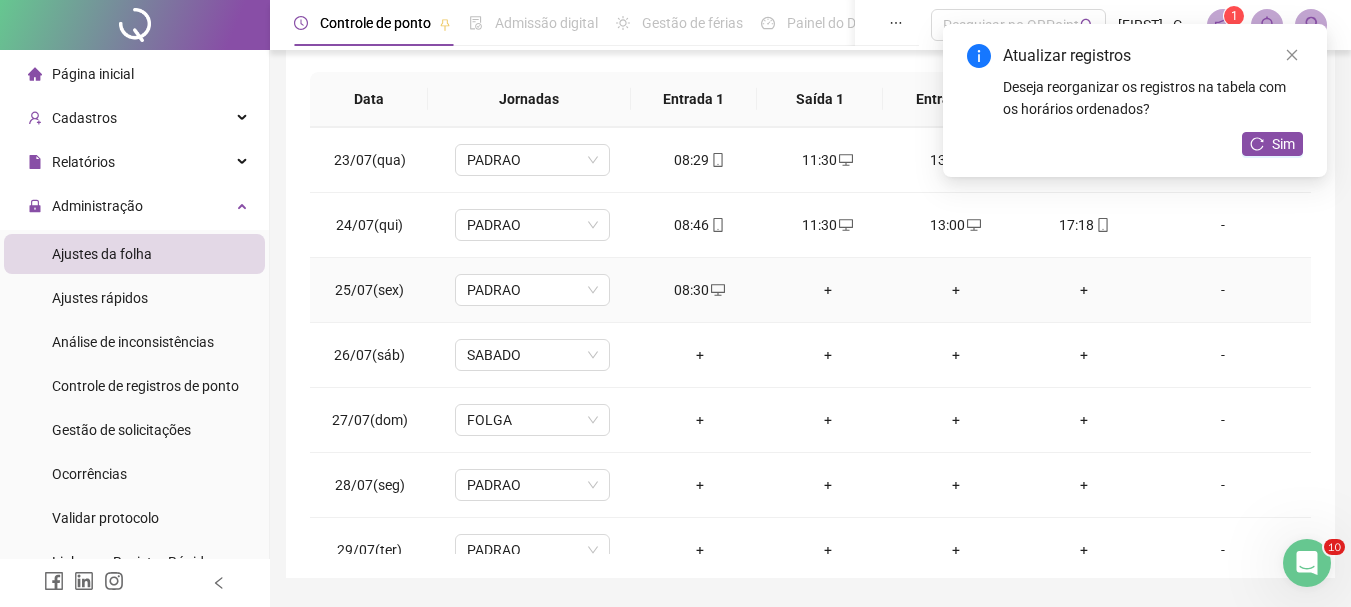 click on "+" at bounding box center [828, 290] 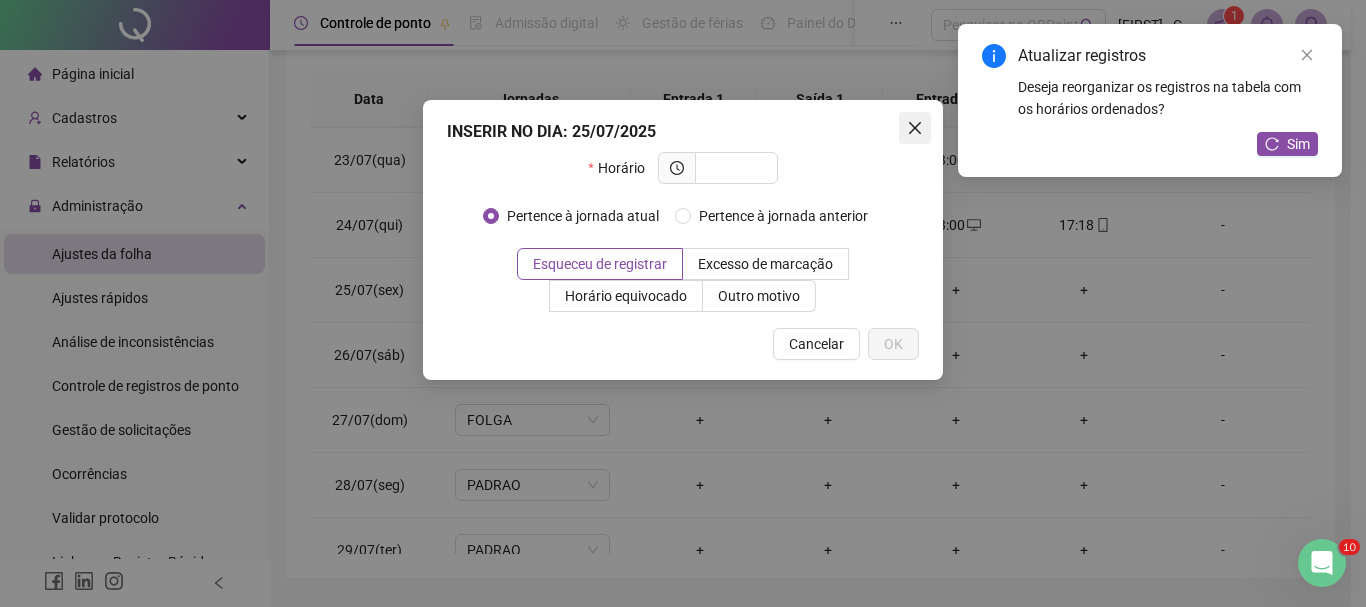 click 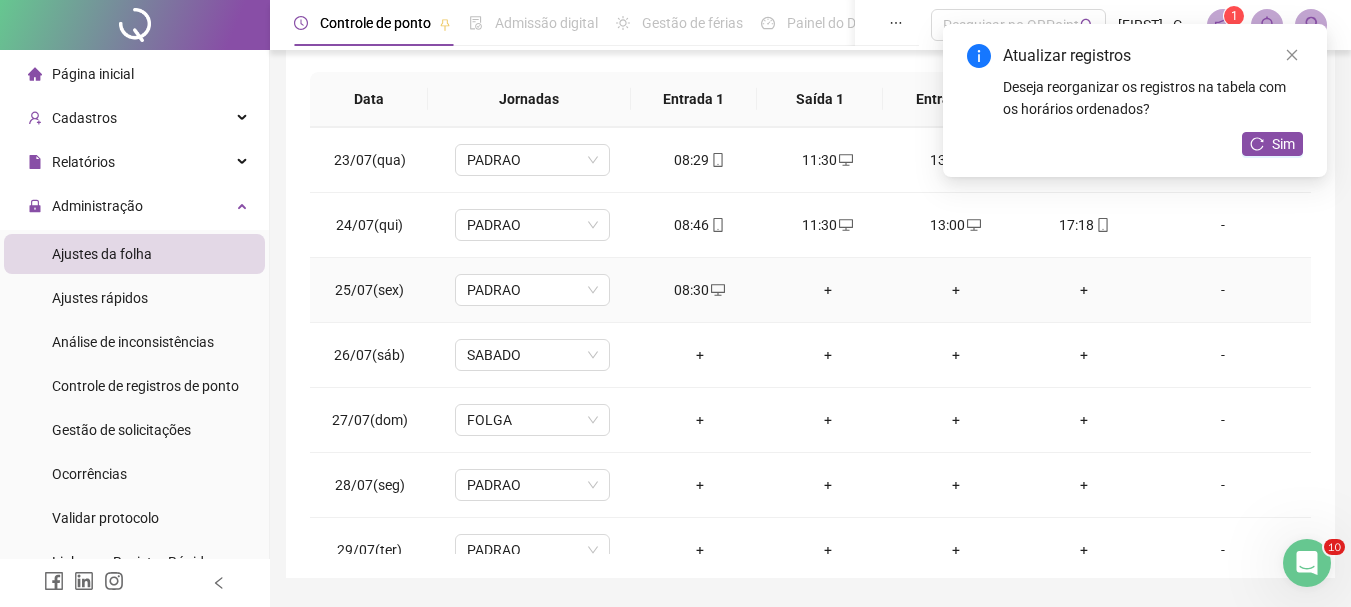 click on "+" at bounding box center [828, 290] 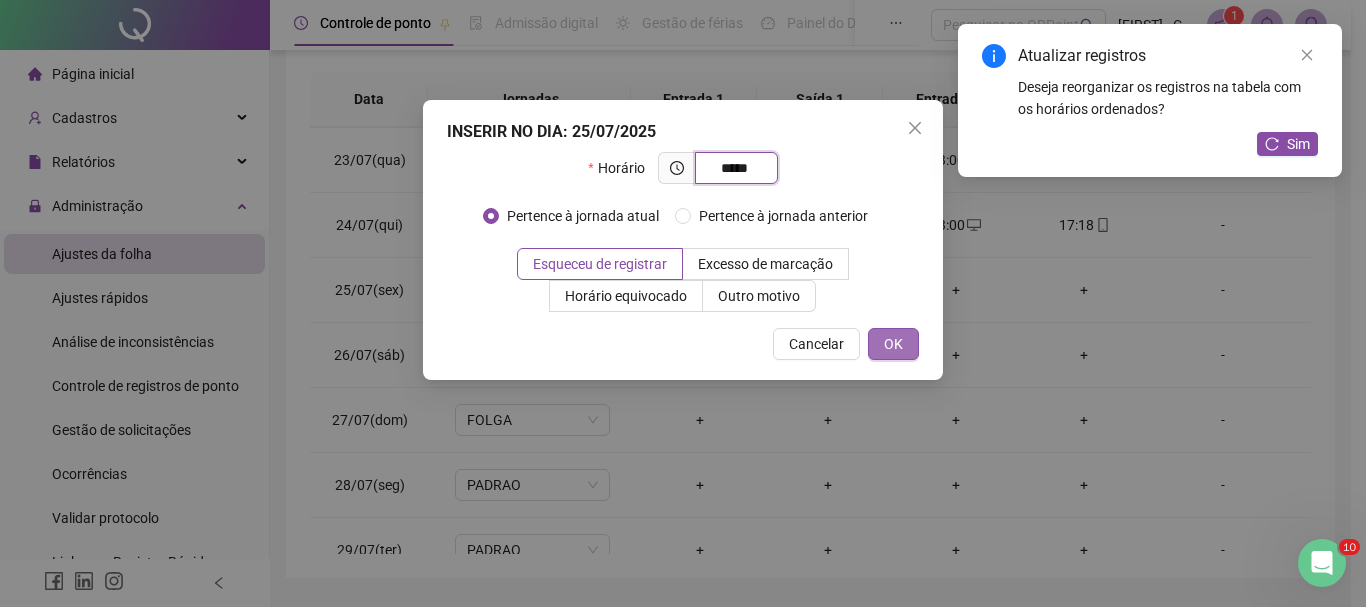 type on "*****" 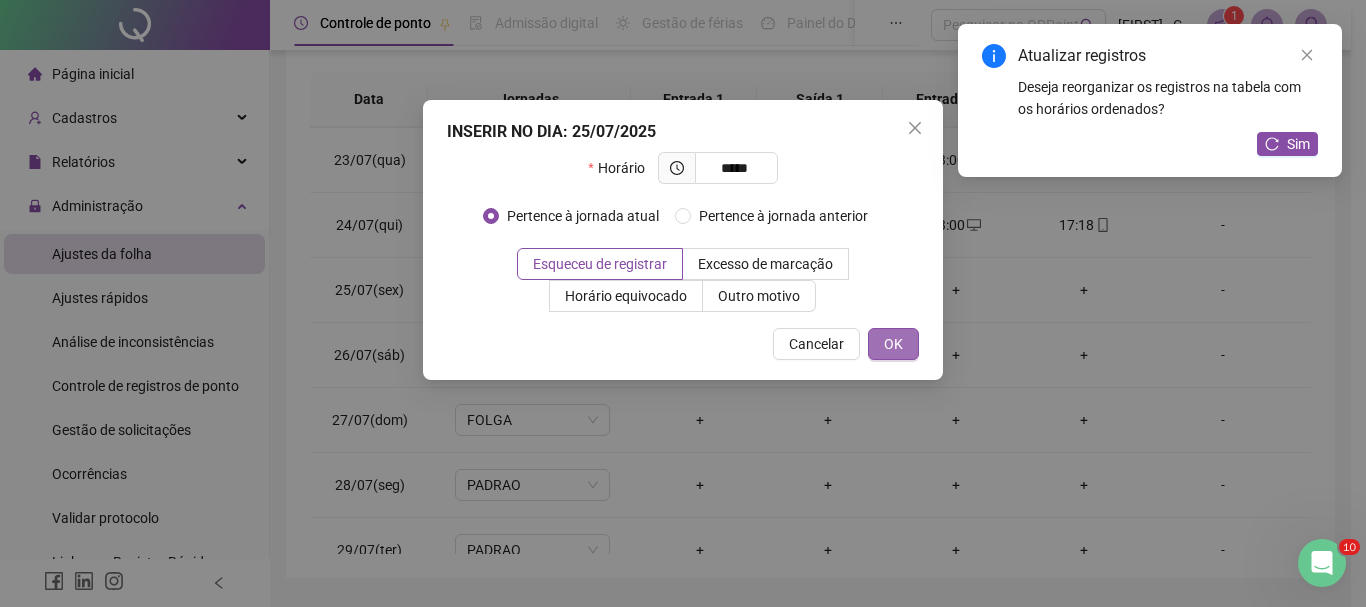 click on "OK" at bounding box center (893, 344) 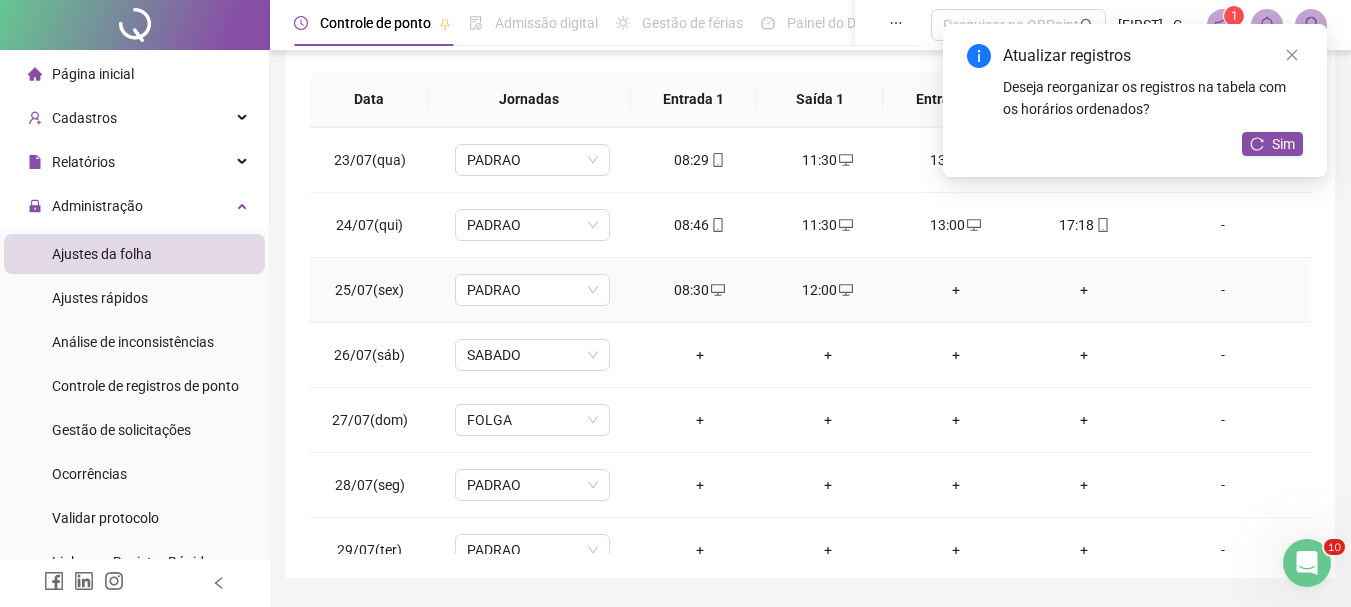 click on "+" at bounding box center [956, 290] 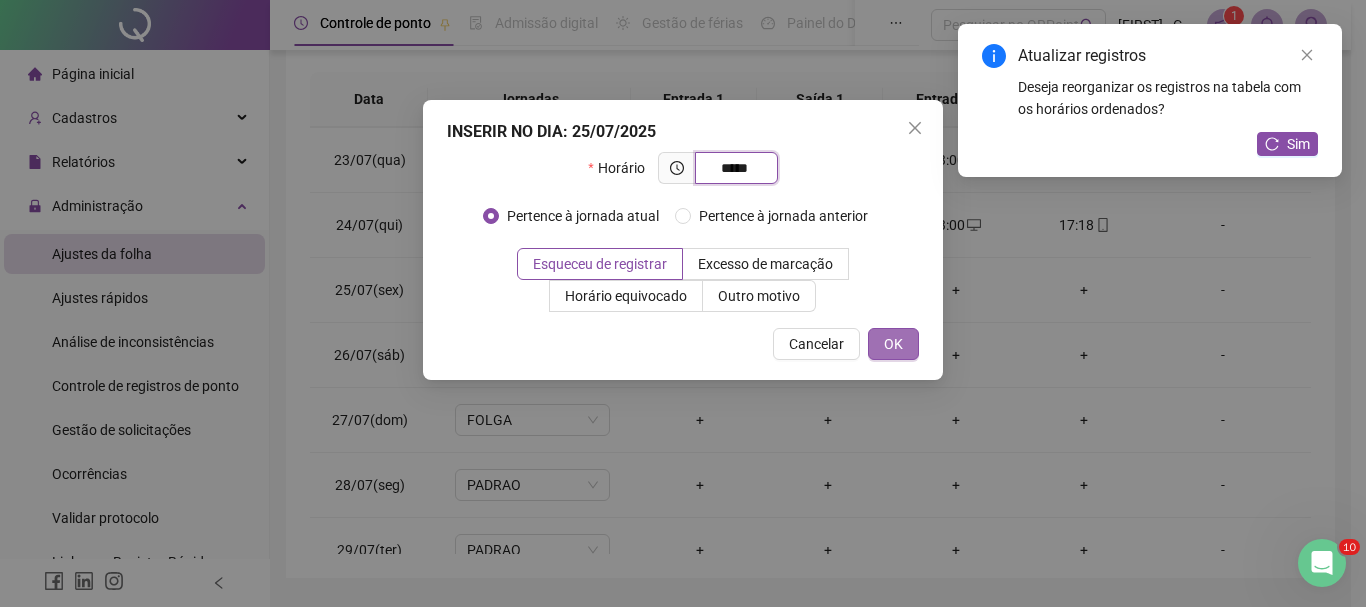type on "*****" 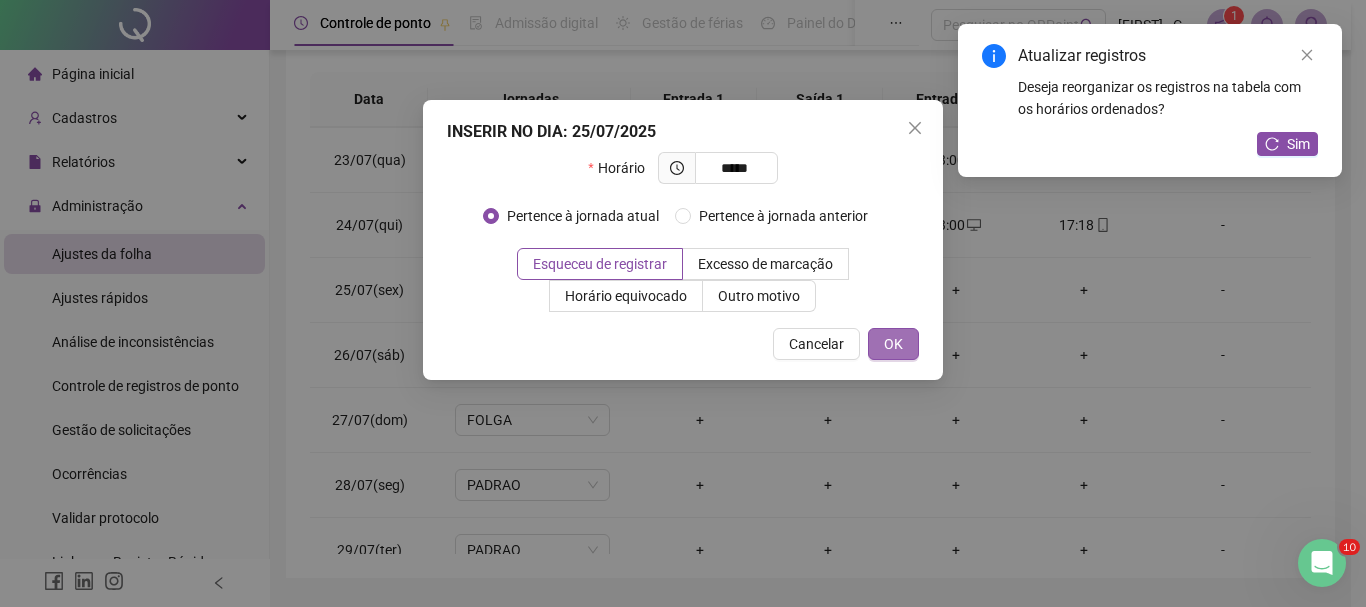 click on "OK" at bounding box center (893, 344) 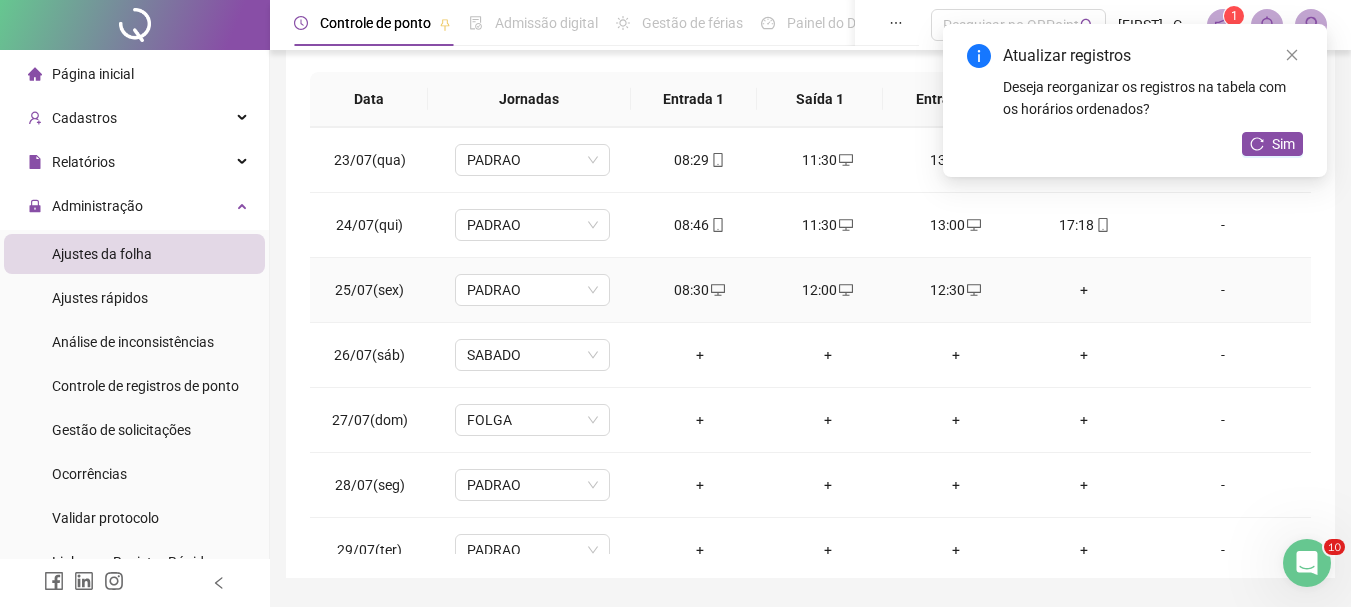 click on "+" at bounding box center [1084, 290] 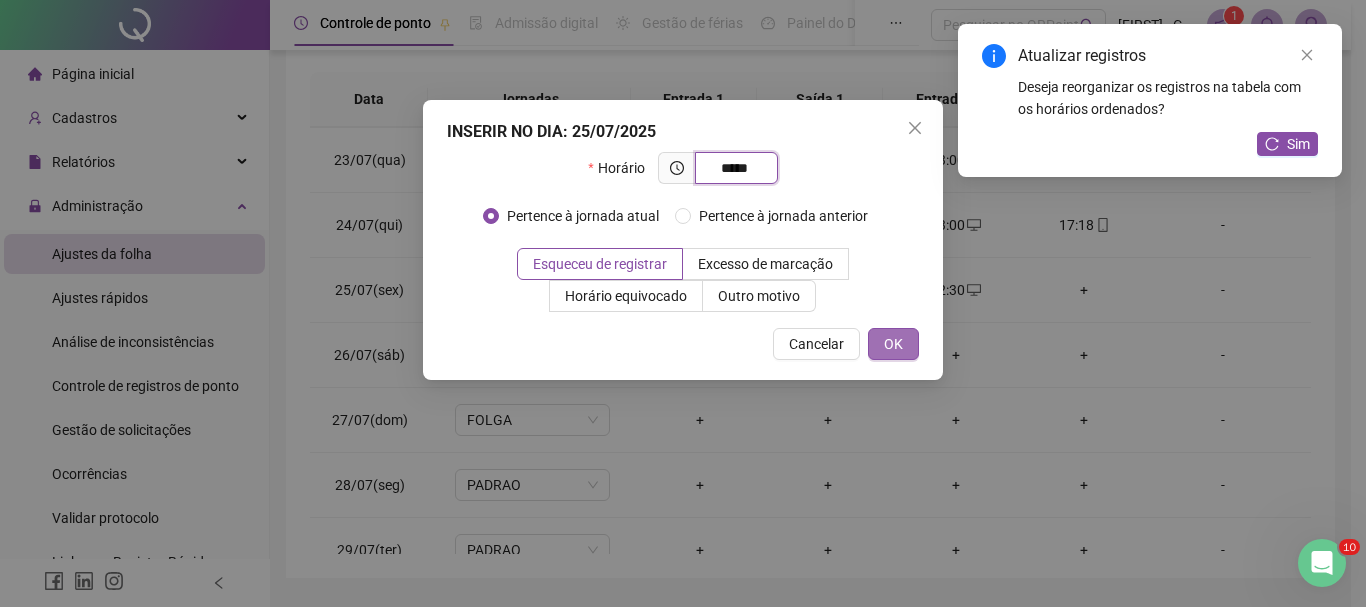 type on "*****" 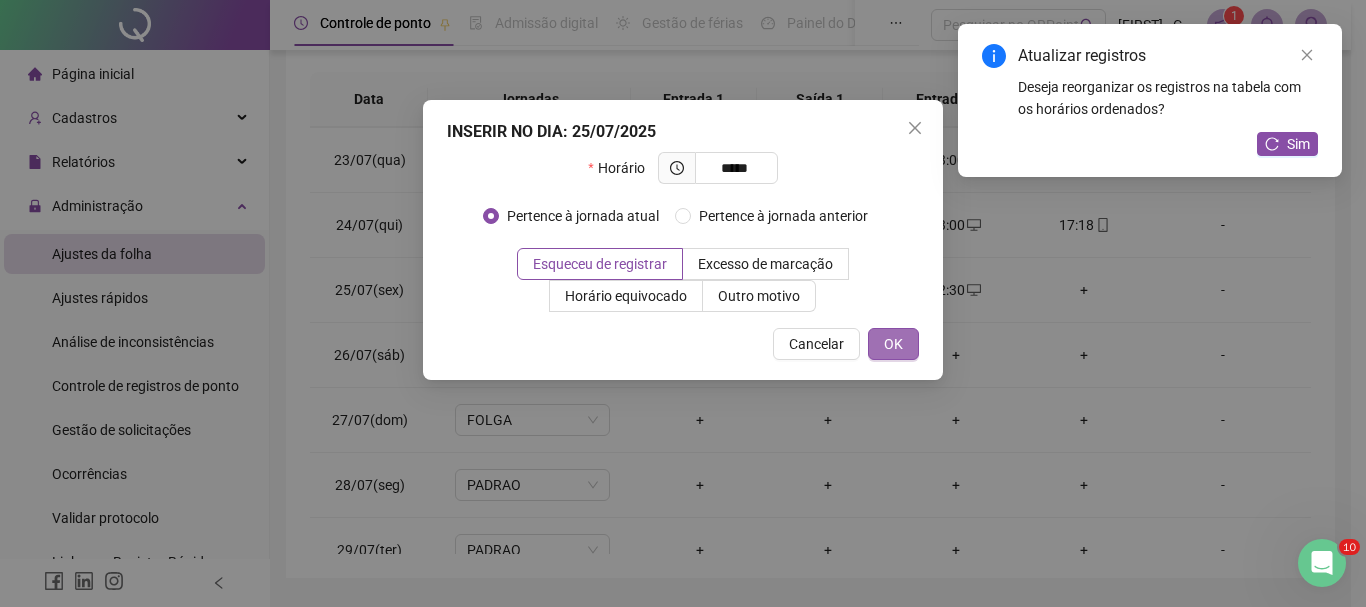 click on "OK" at bounding box center (893, 344) 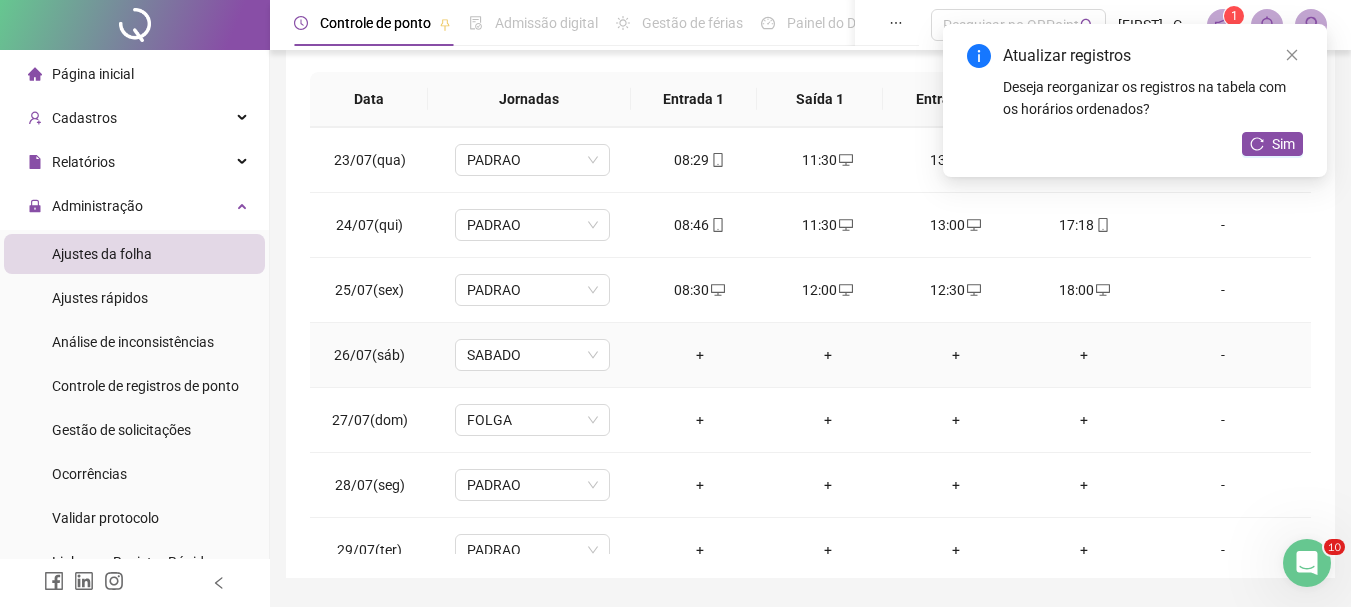 click on "+" at bounding box center (700, 355) 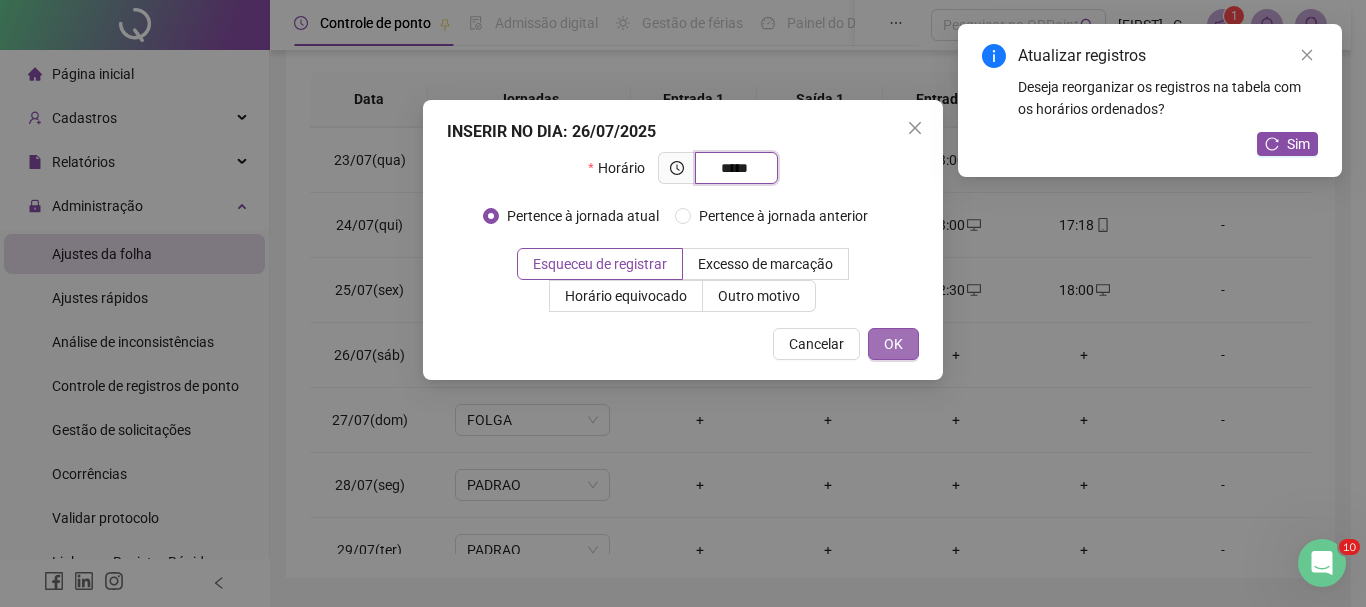 type on "*****" 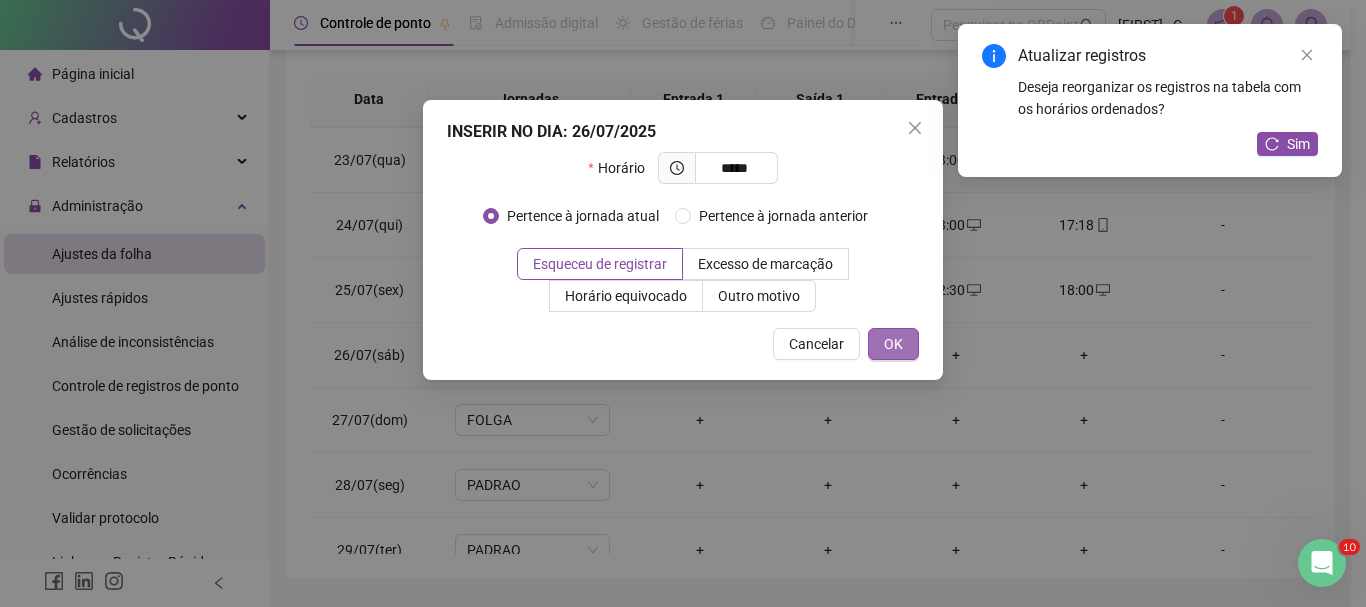 click on "OK" at bounding box center [893, 344] 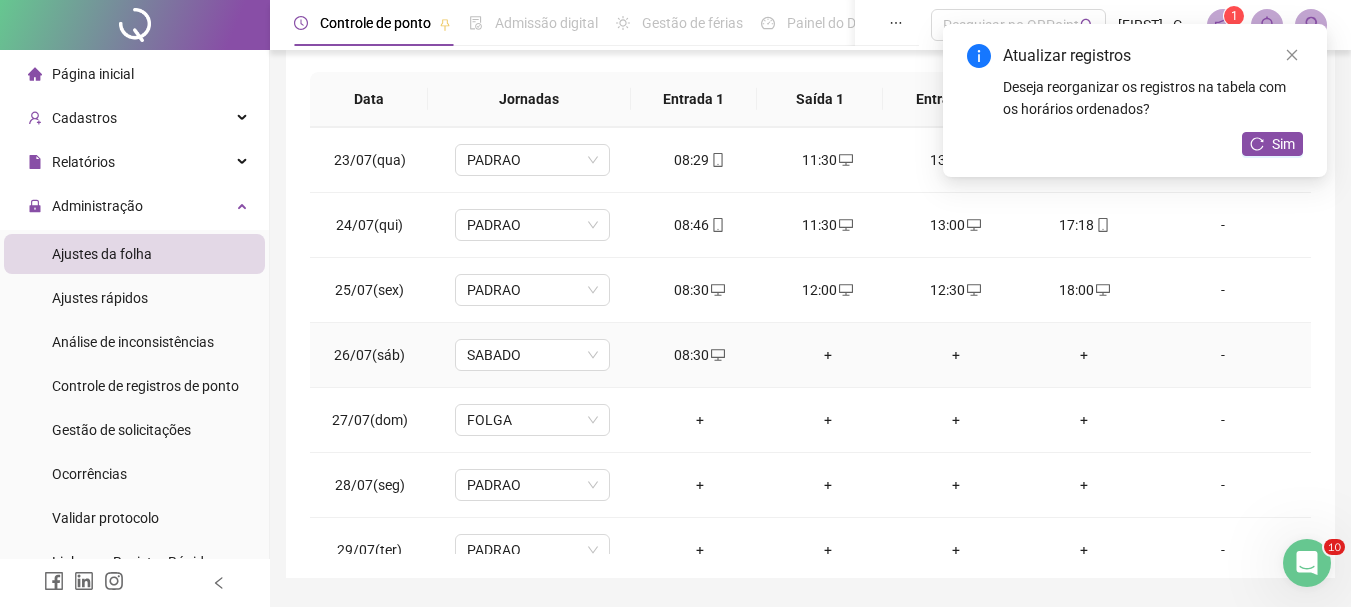 click on "+" at bounding box center [828, 355] 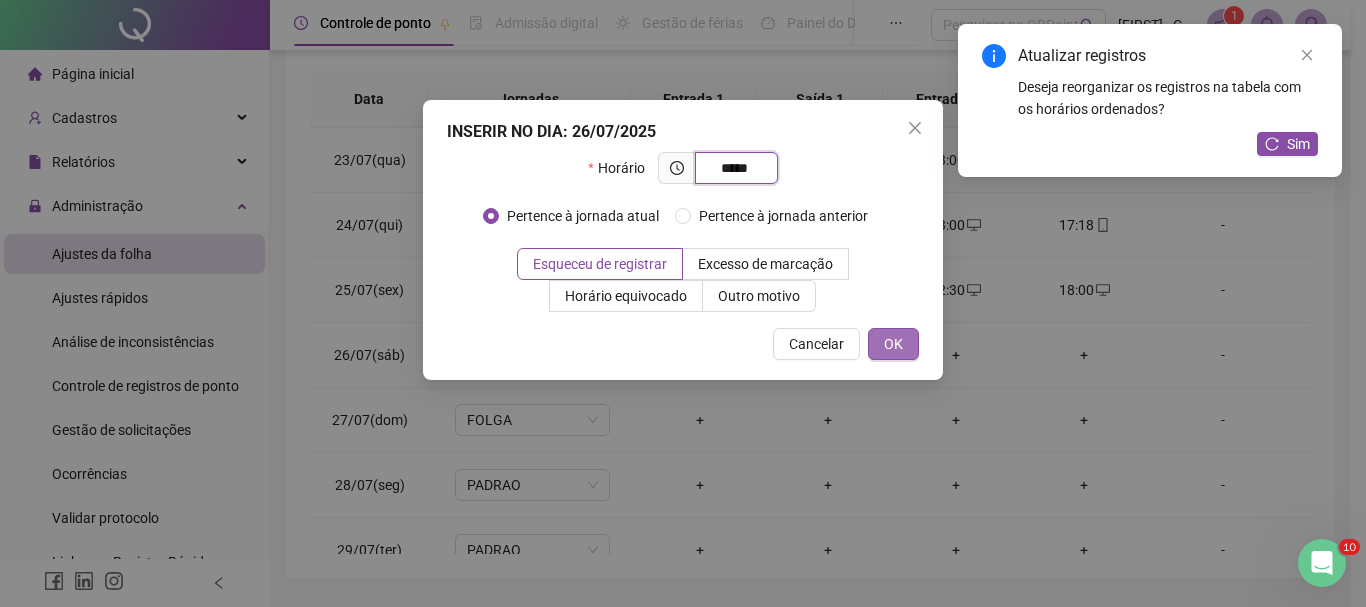 type on "*****" 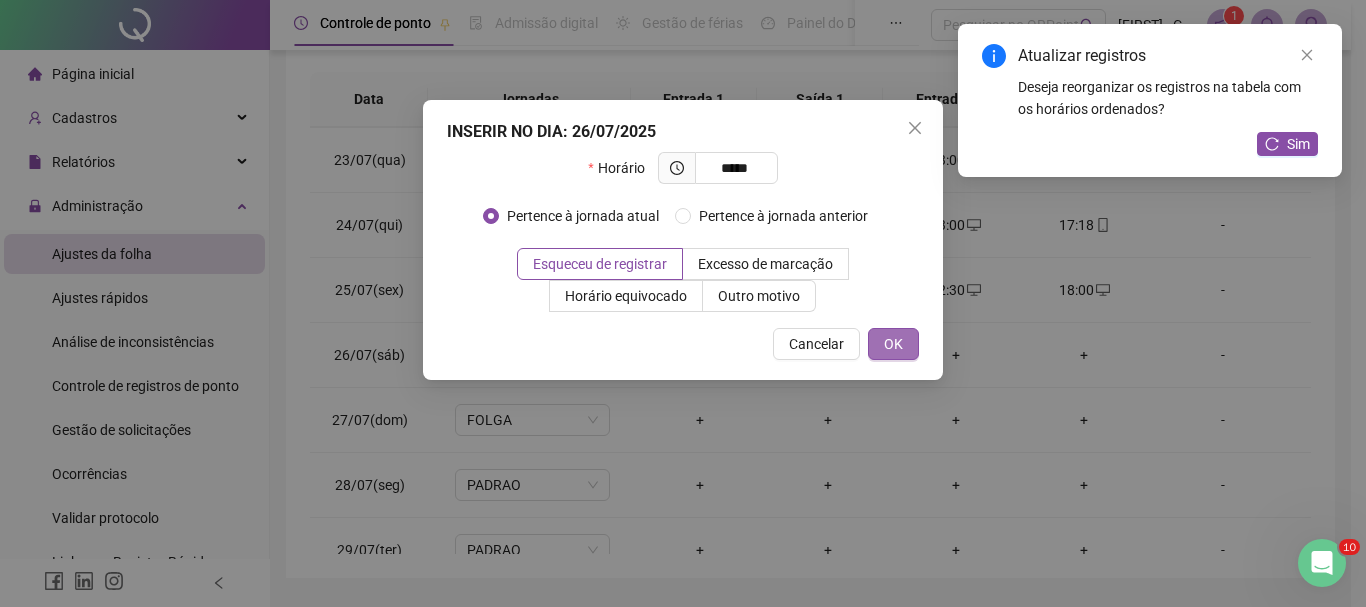 click on "OK" at bounding box center (893, 344) 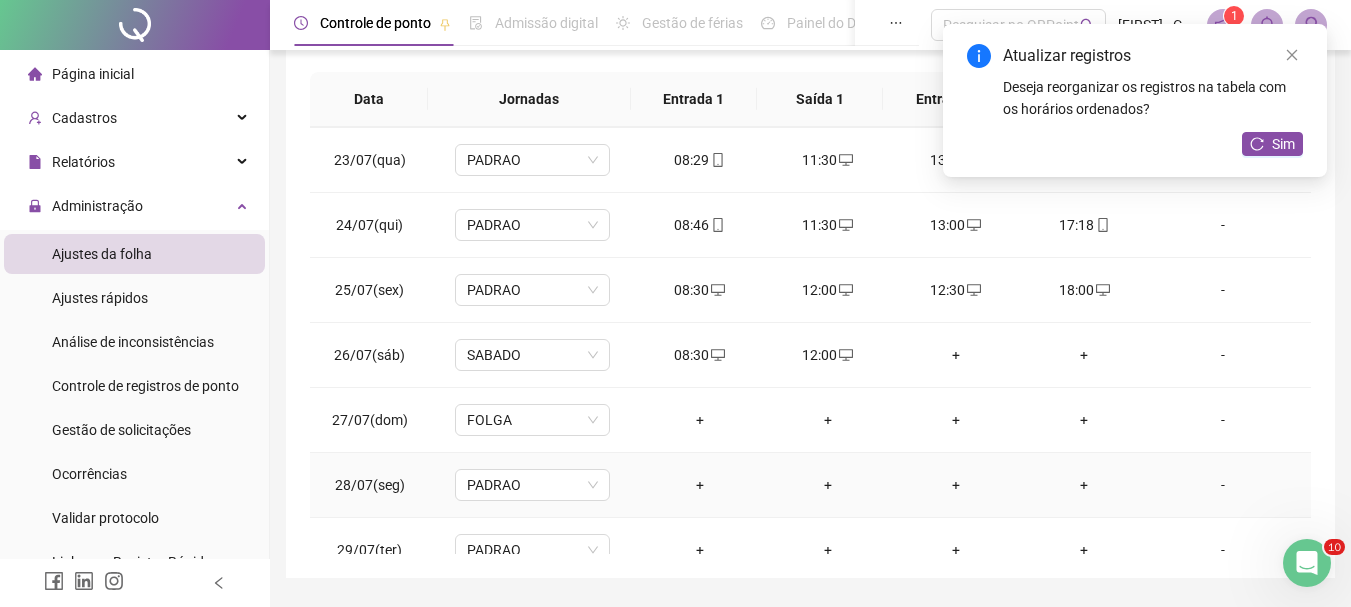 click on "+" at bounding box center (700, 485) 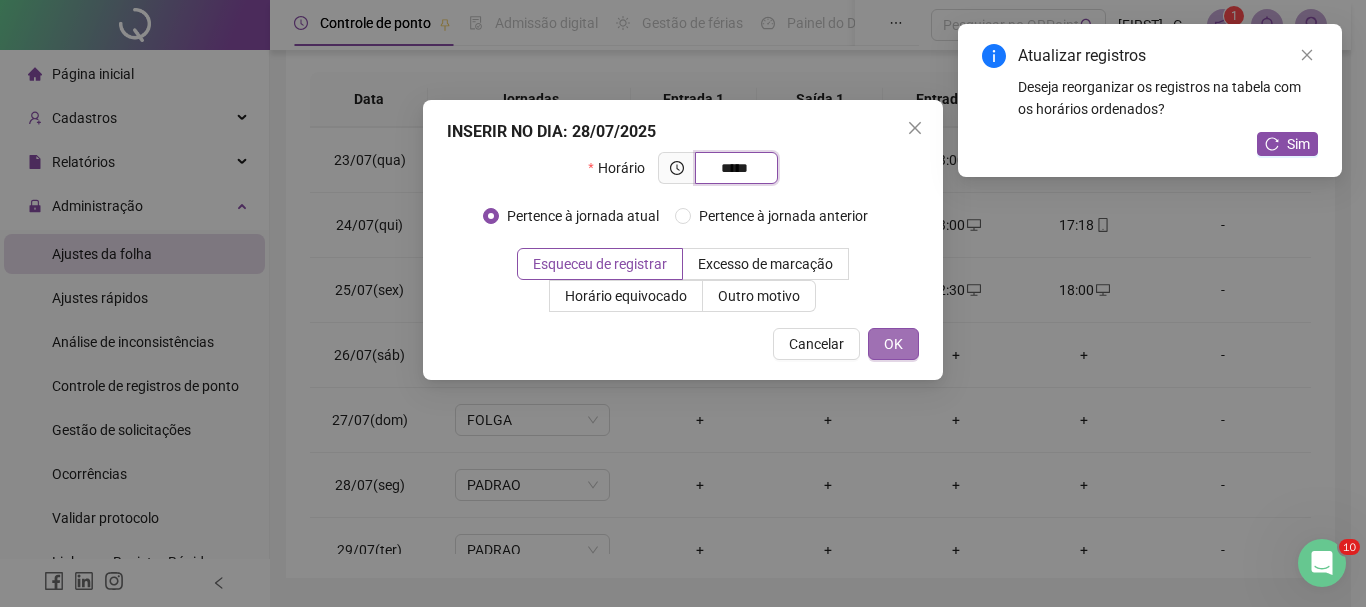 type on "*****" 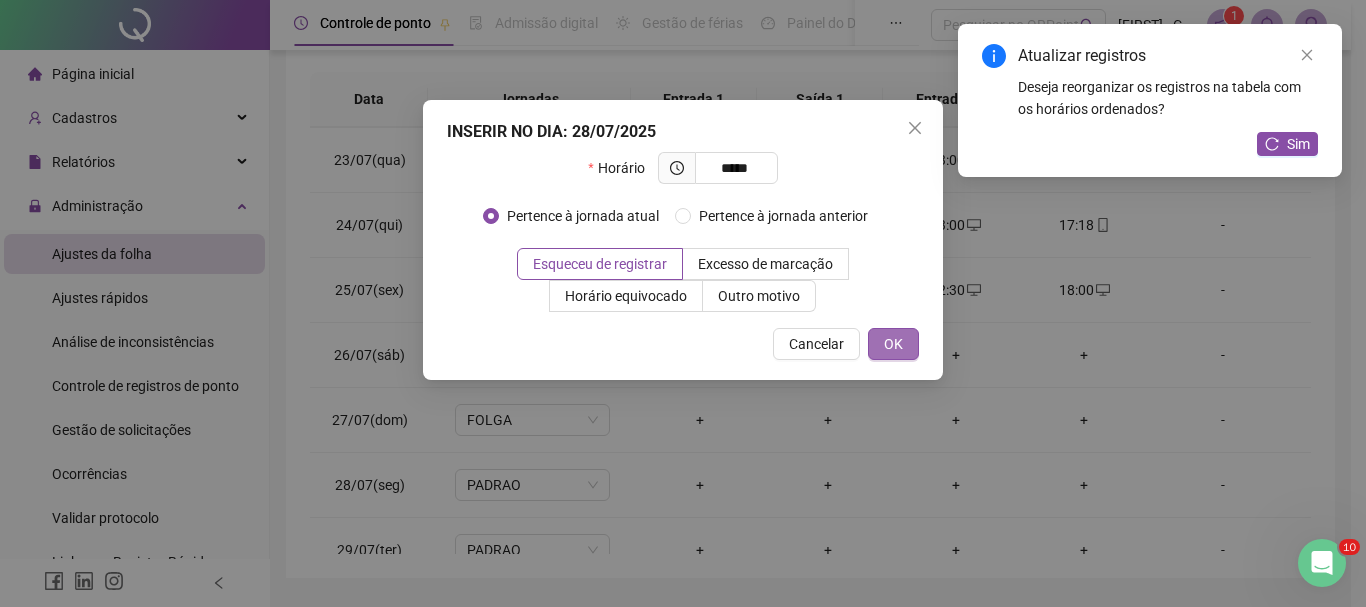 click on "OK" at bounding box center (893, 344) 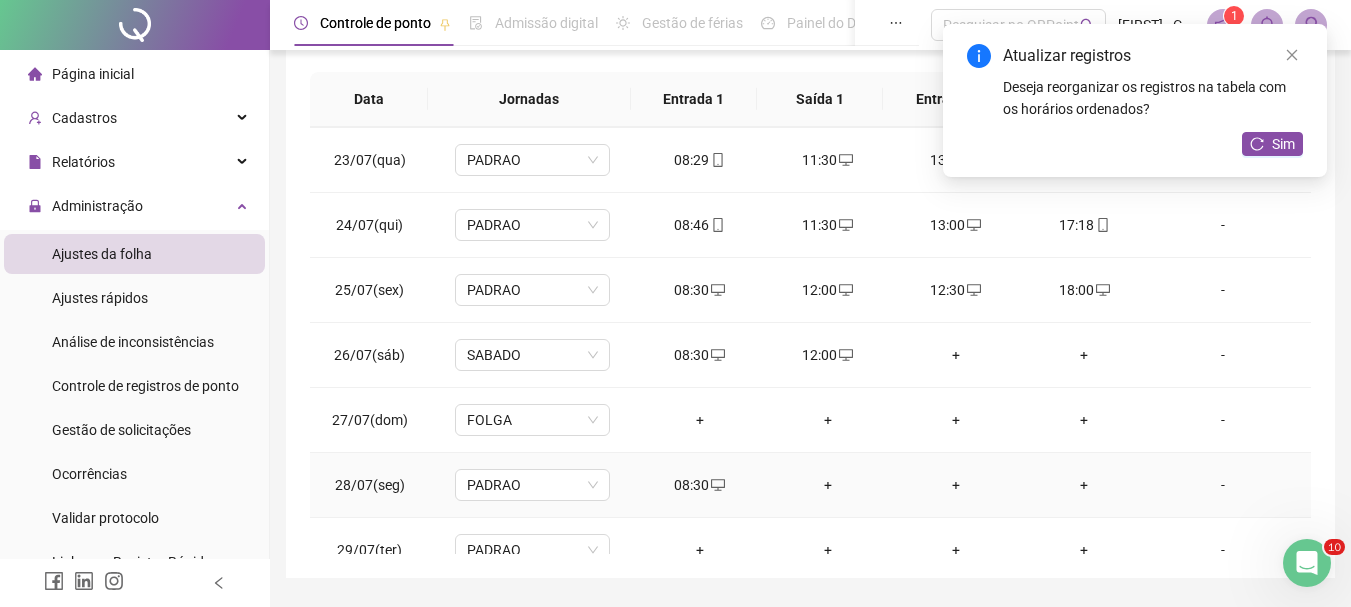 click on "+" at bounding box center [828, 485] 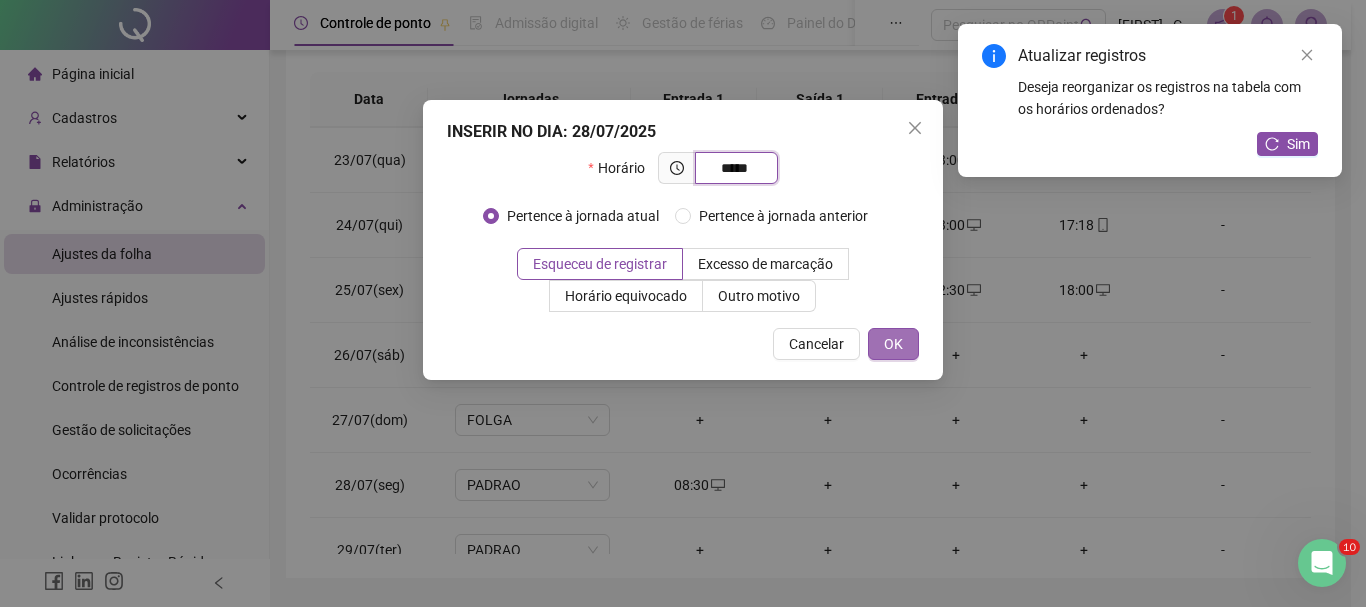 type on "*****" 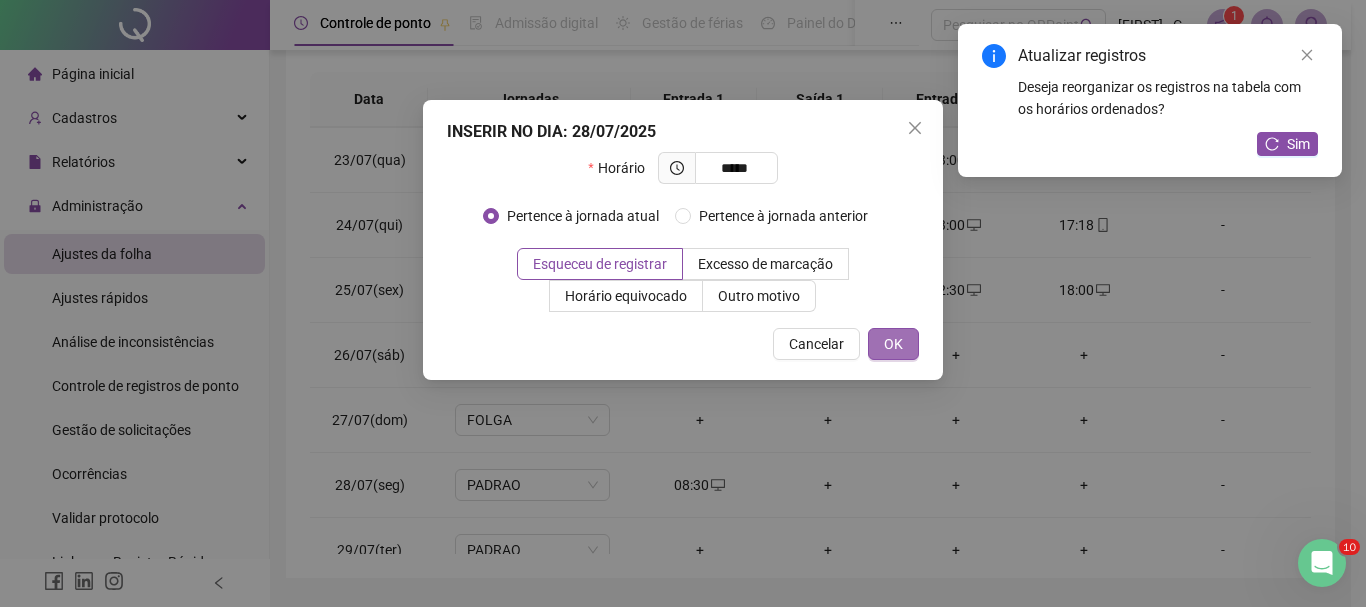 click on "OK" at bounding box center (893, 344) 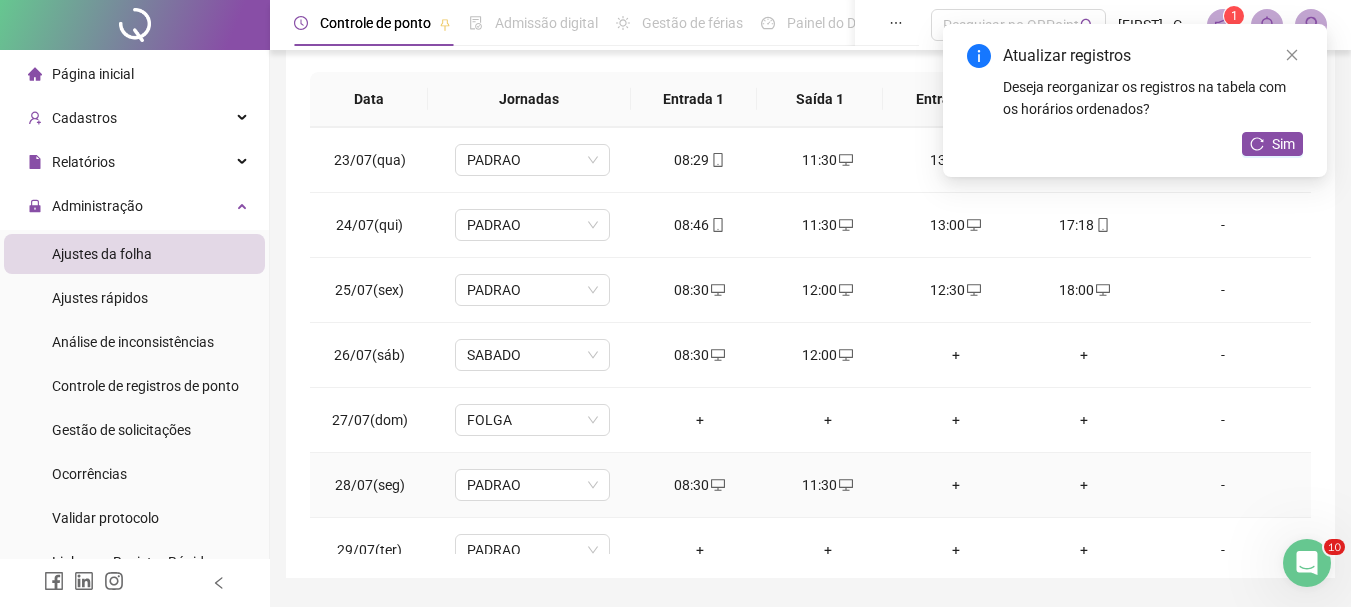 click on "+" at bounding box center (956, 485) 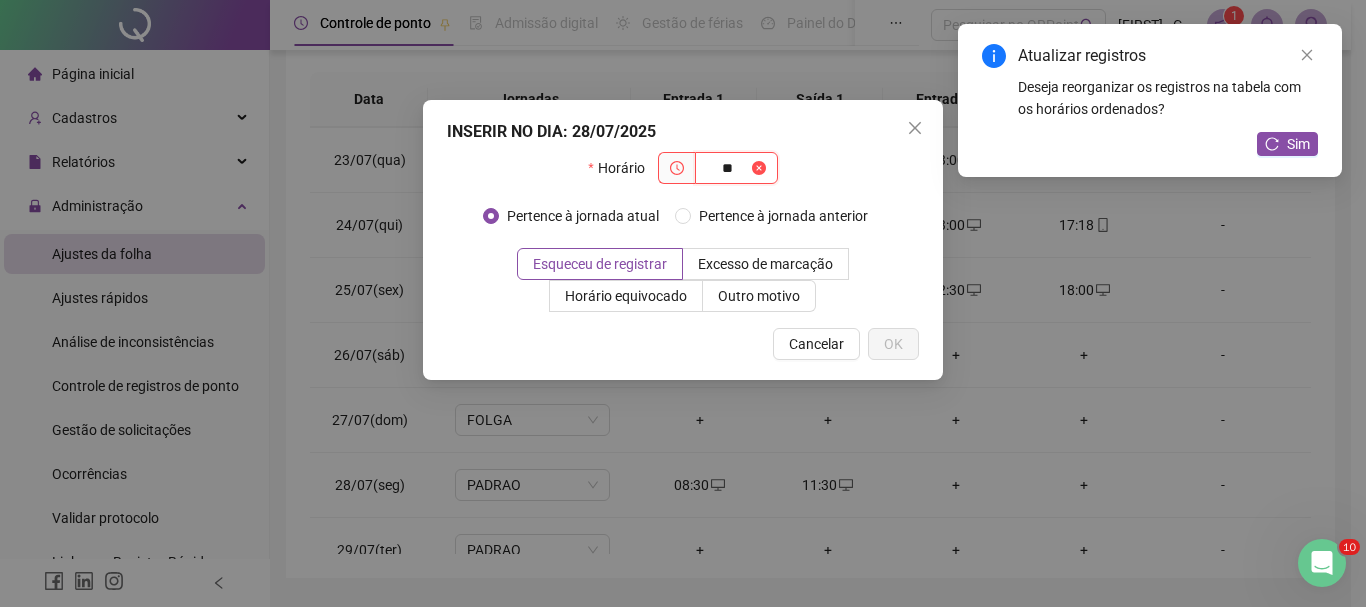 type on "*" 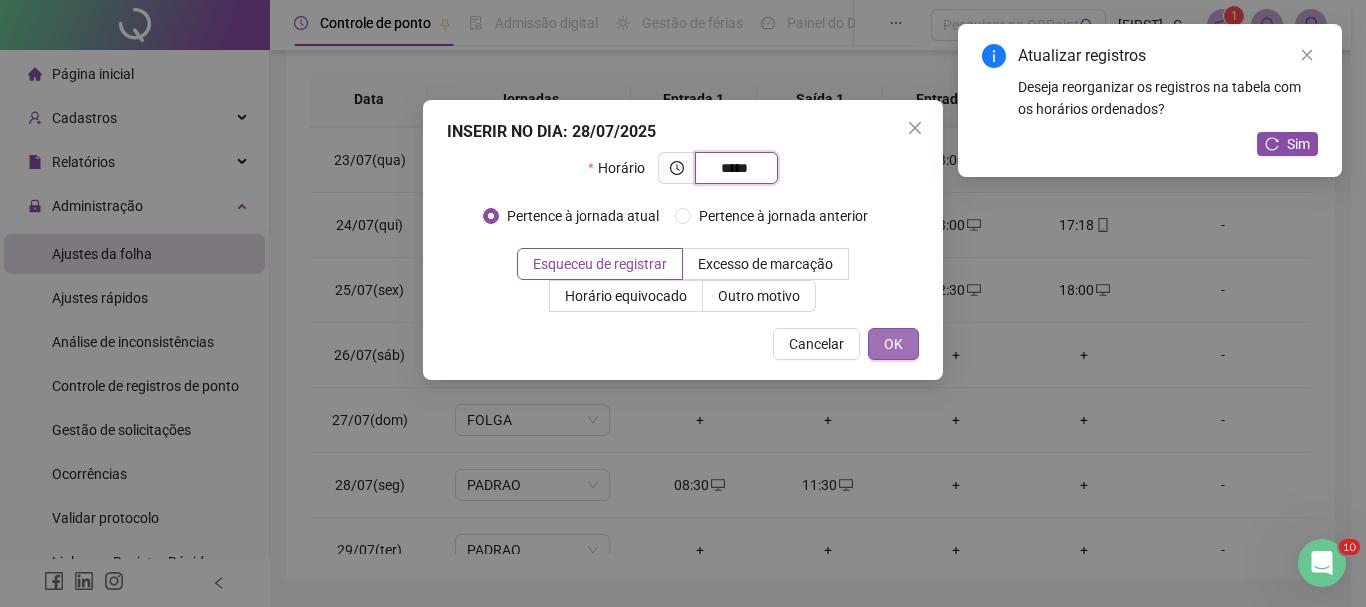 type on "*****" 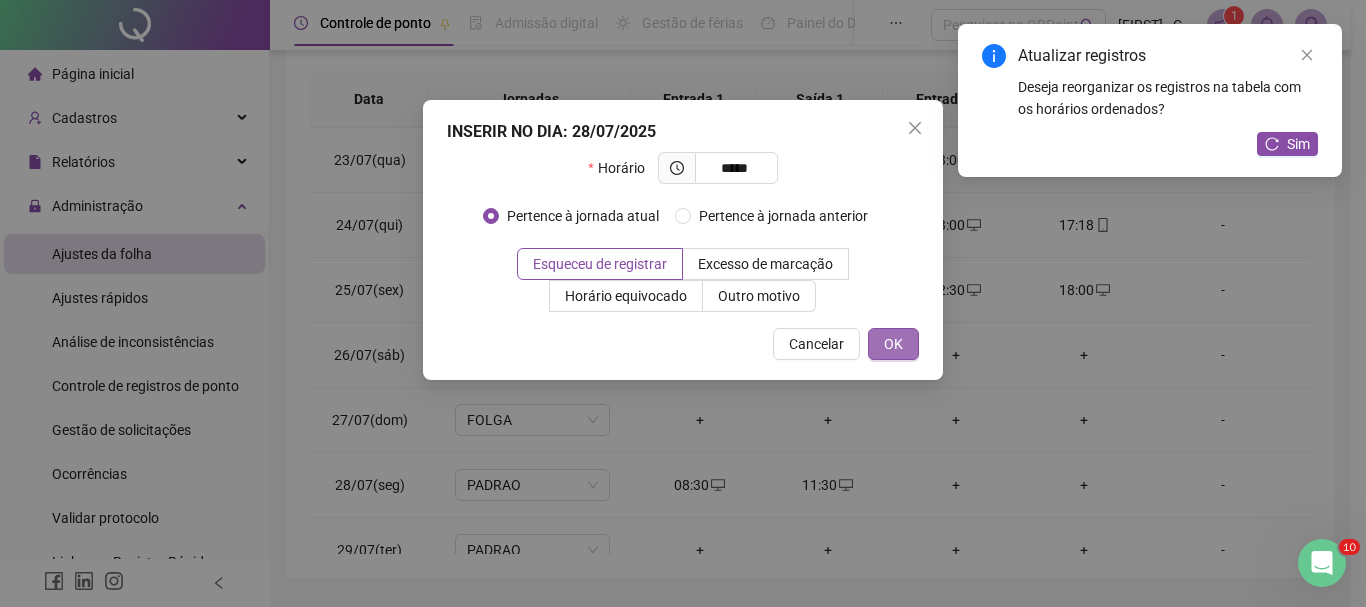 click on "OK" at bounding box center [893, 344] 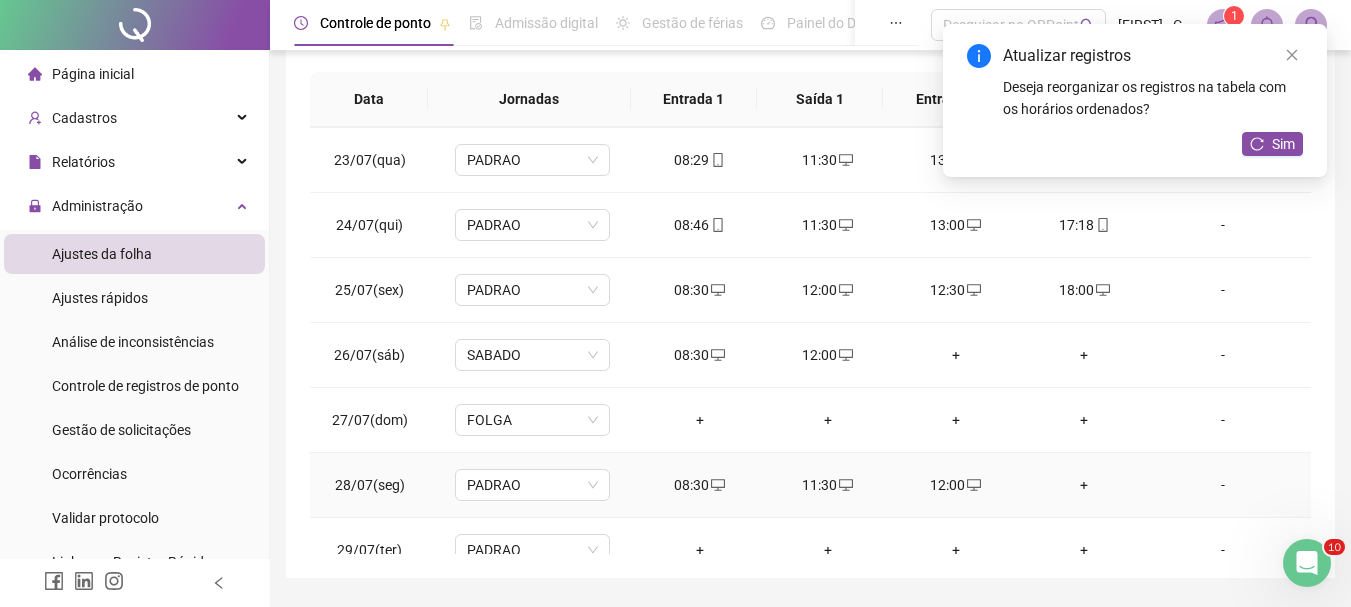 click on "+" at bounding box center [1084, 485] 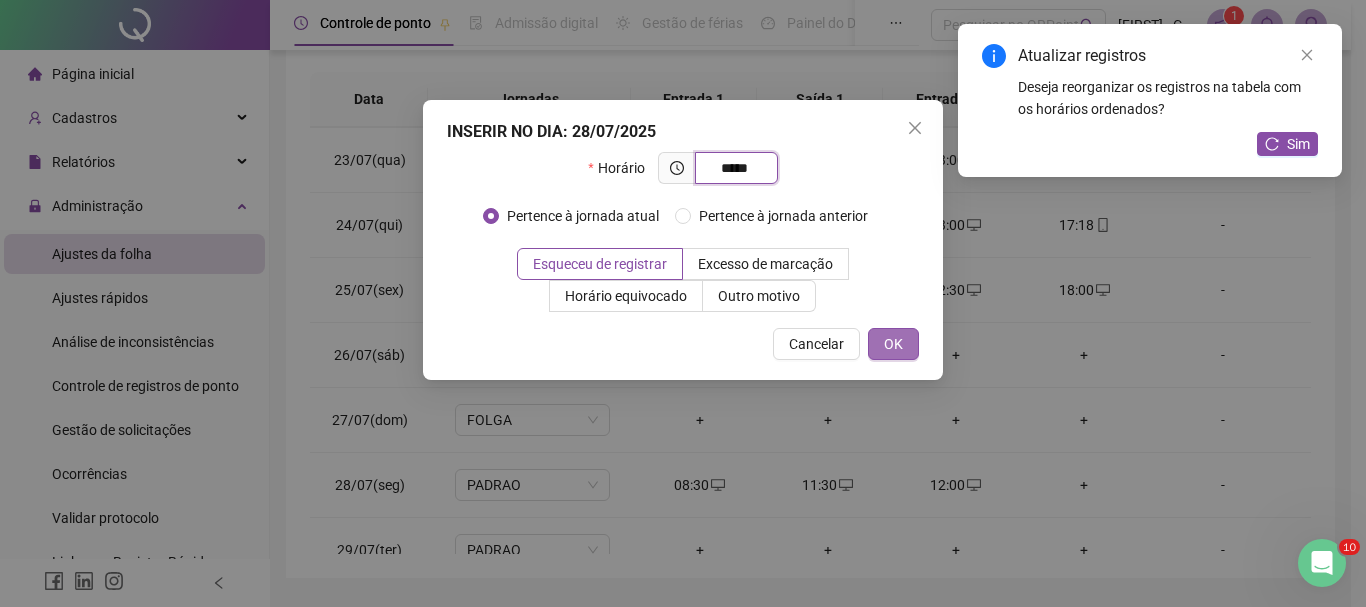 type on "*****" 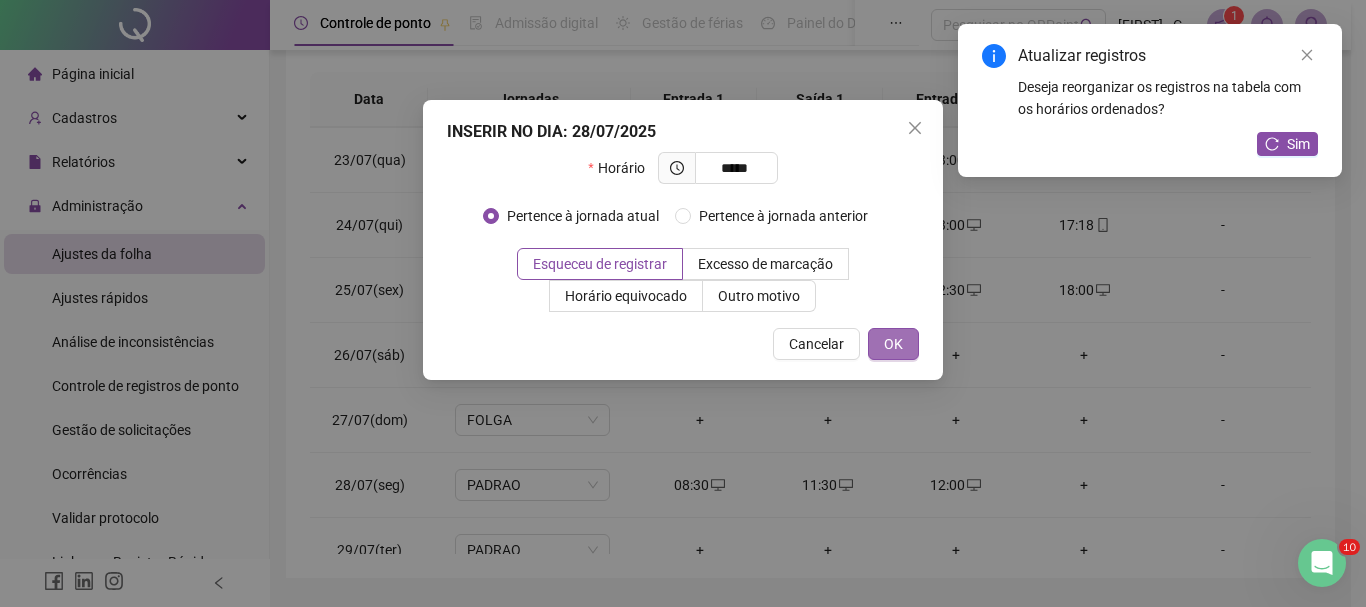 click on "OK" at bounding box center (893, 344) 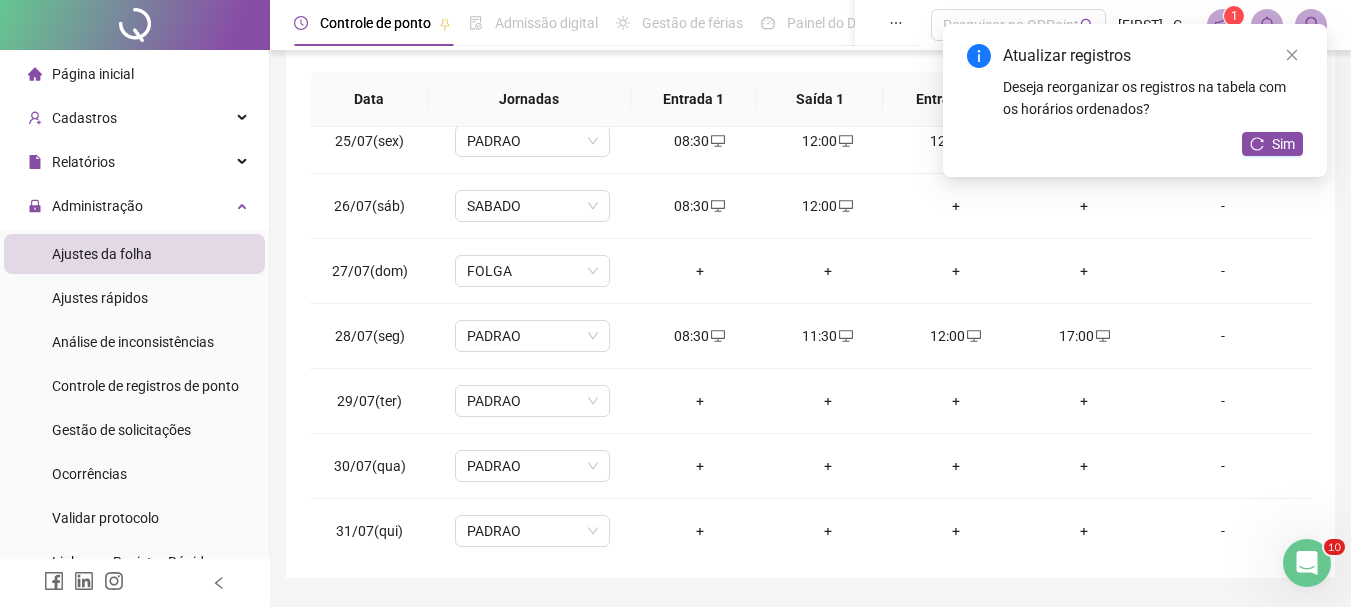 scroll, scrollTop: 1588, scrollLeft: 0, axis: vertical 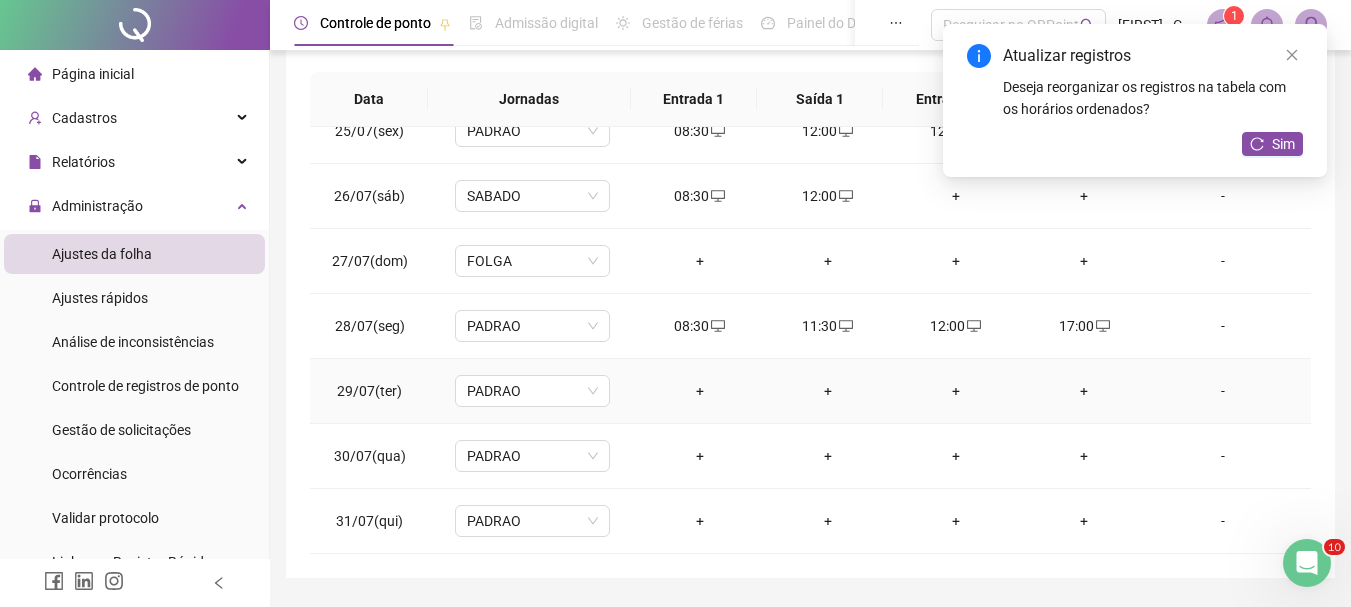 click on "+" at bounding box center [700, 391] 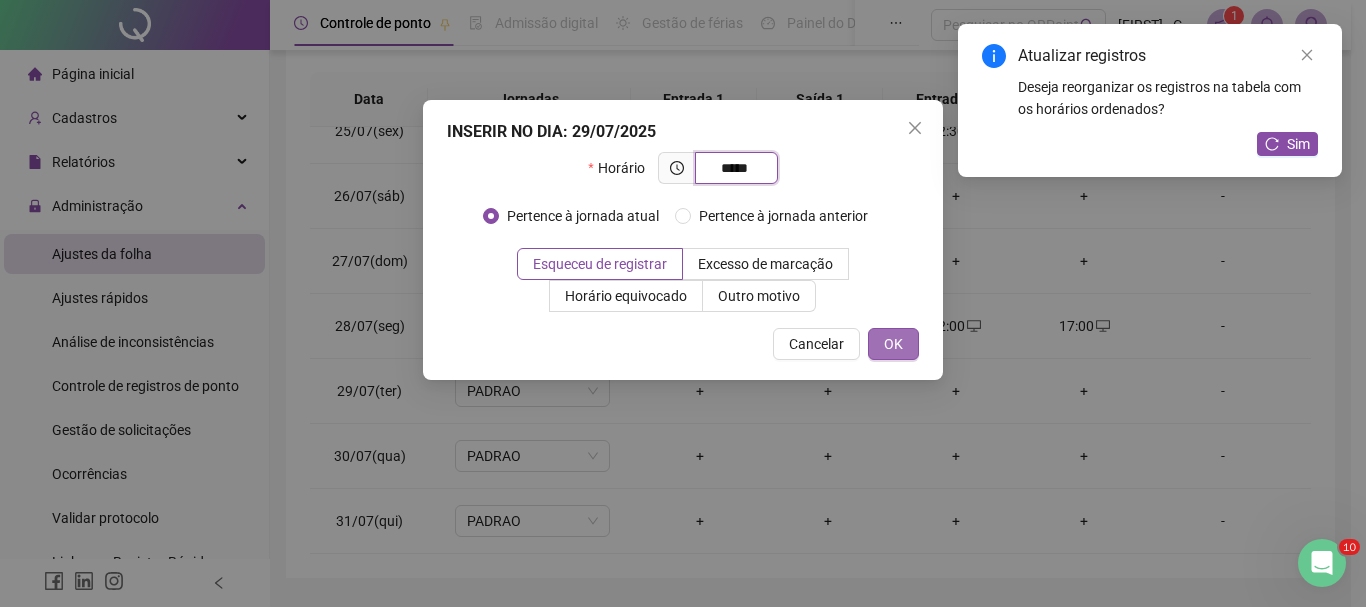 type on "*****" 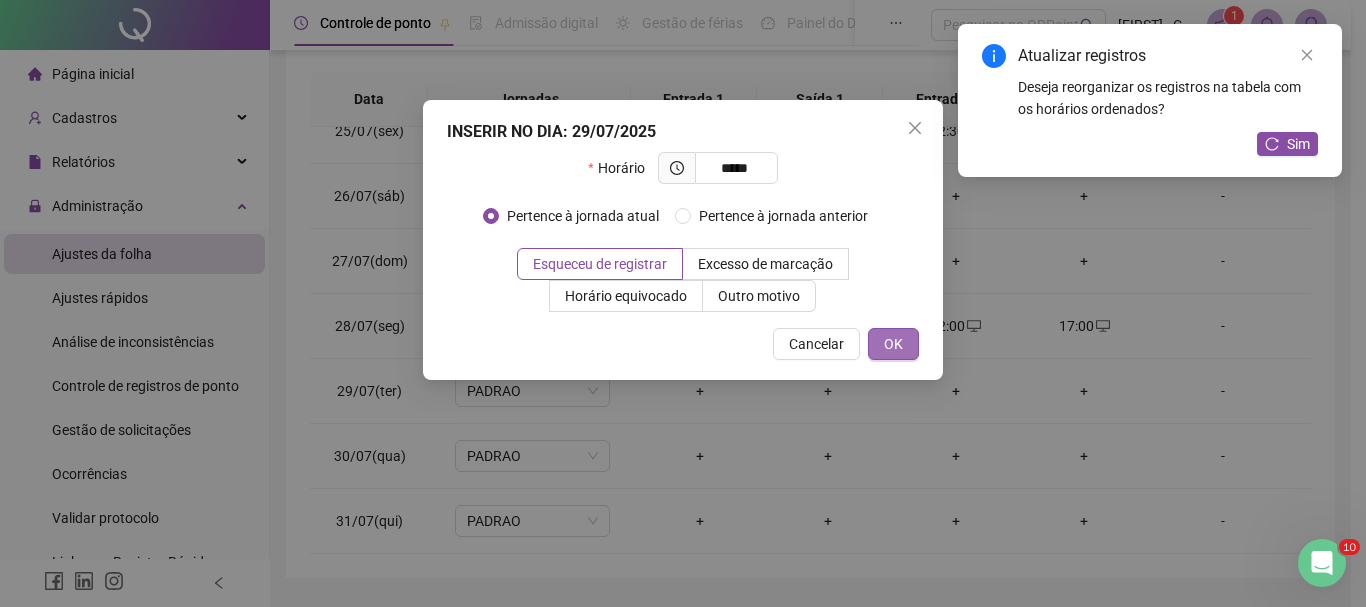 click on "OK" at bounding box center (893, 344) 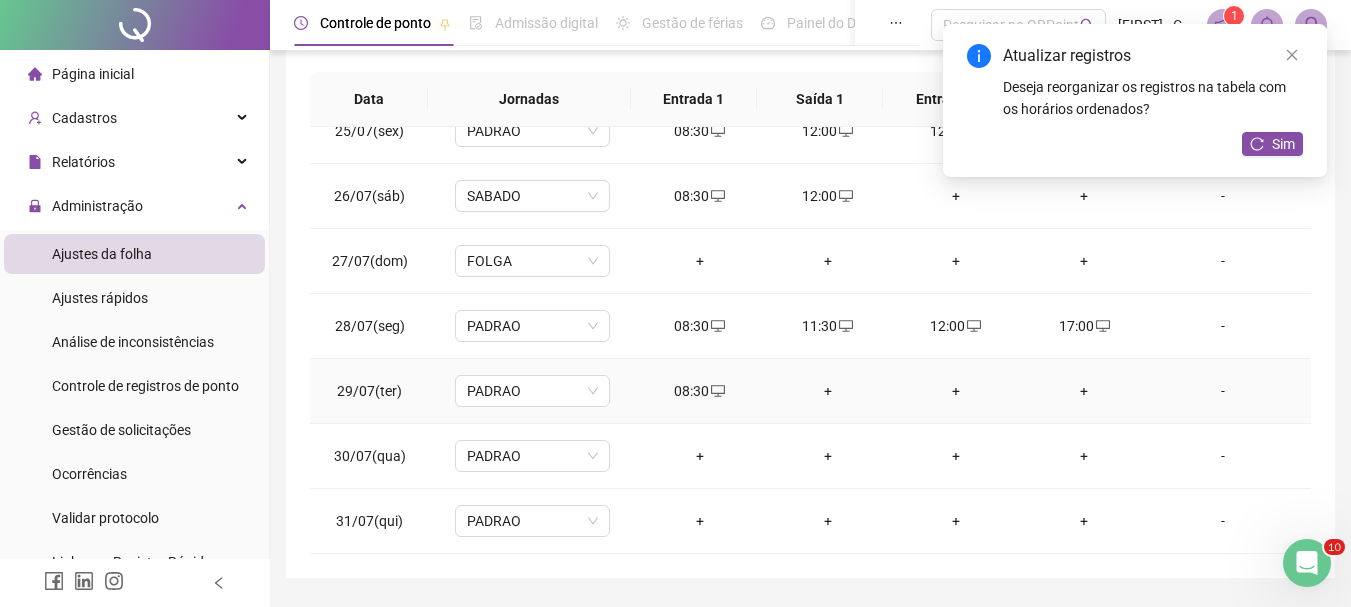click on "+" at bounding box center (828, 391) 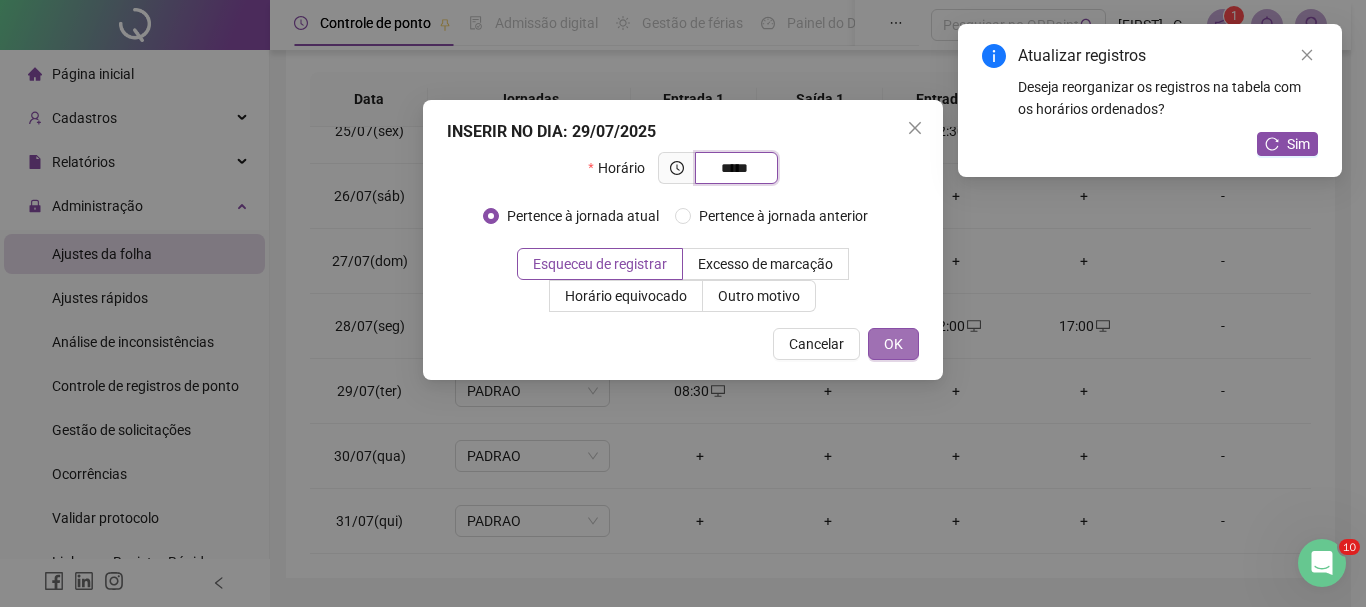 type on "*****" 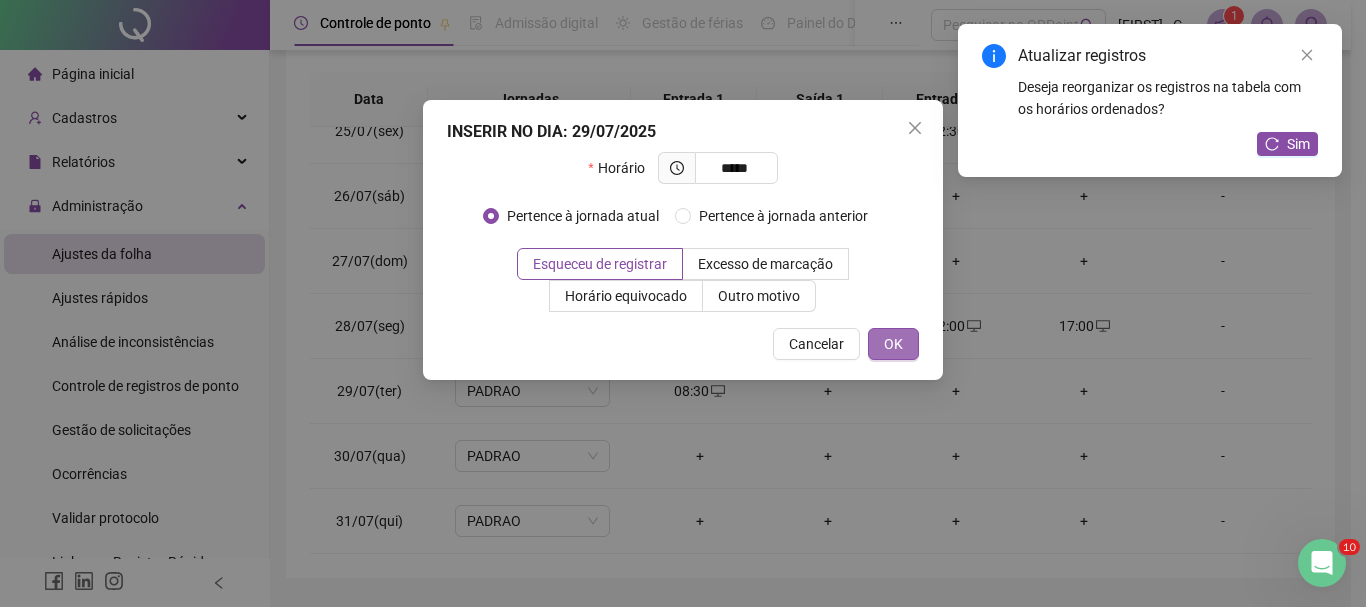 click on "OK" at bounding box center (893, 344) 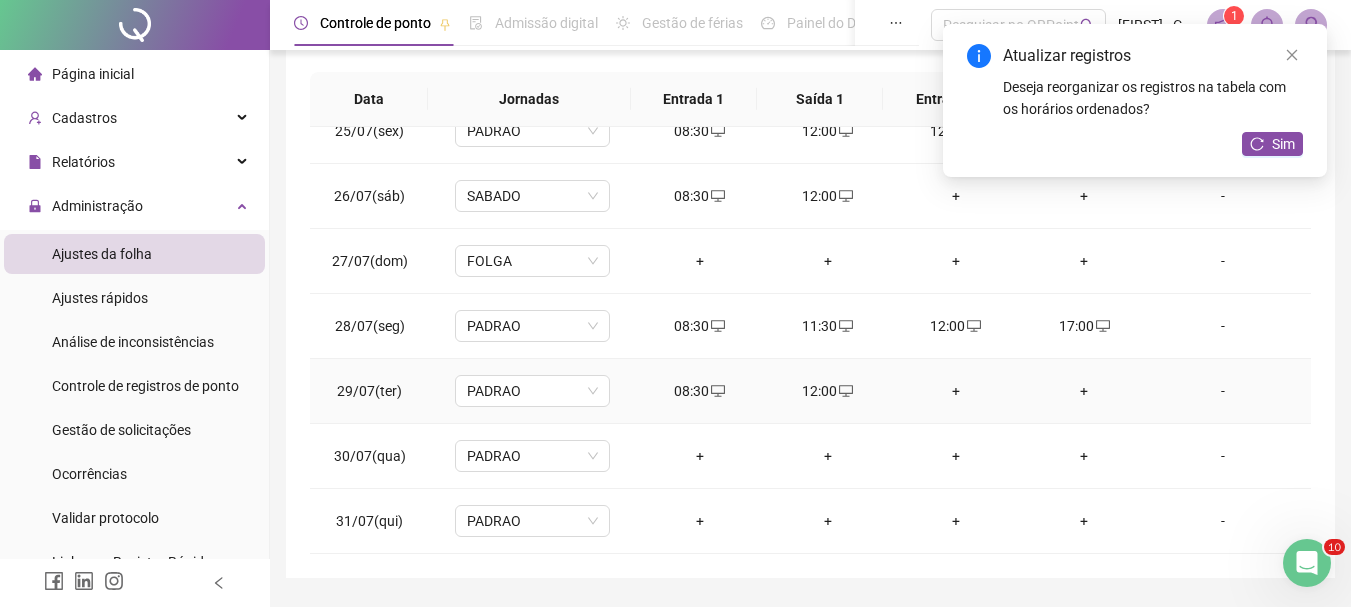click on "+" at bounding box center (956, 391) 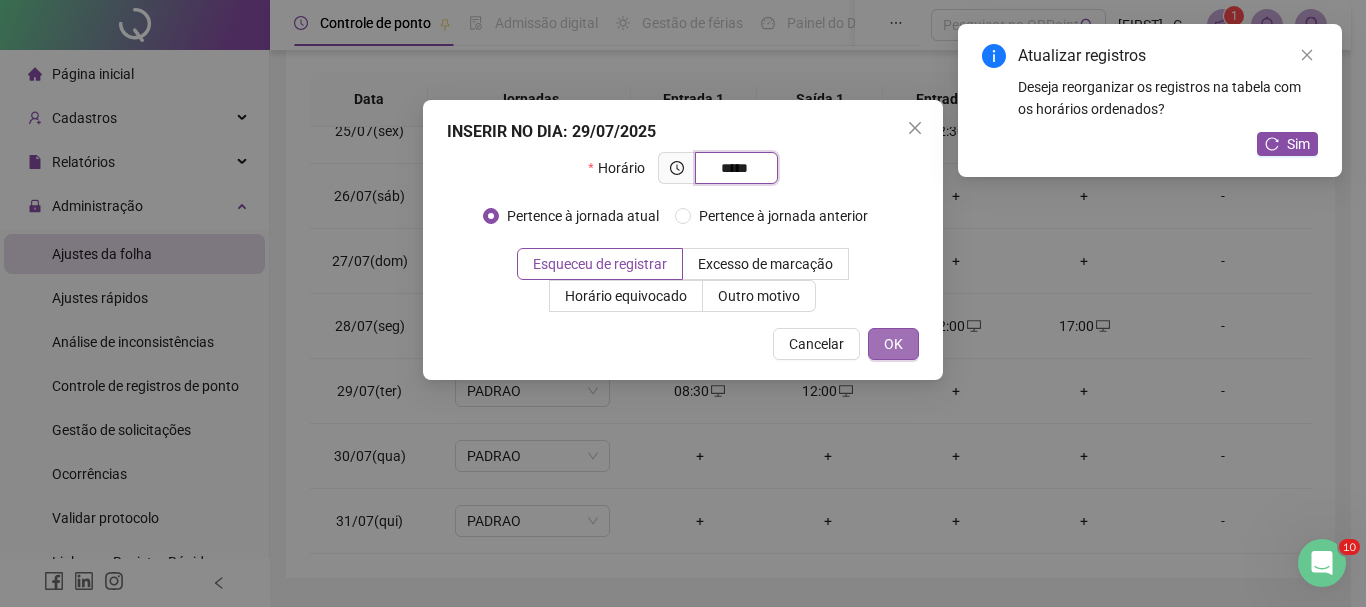 type on "*****" 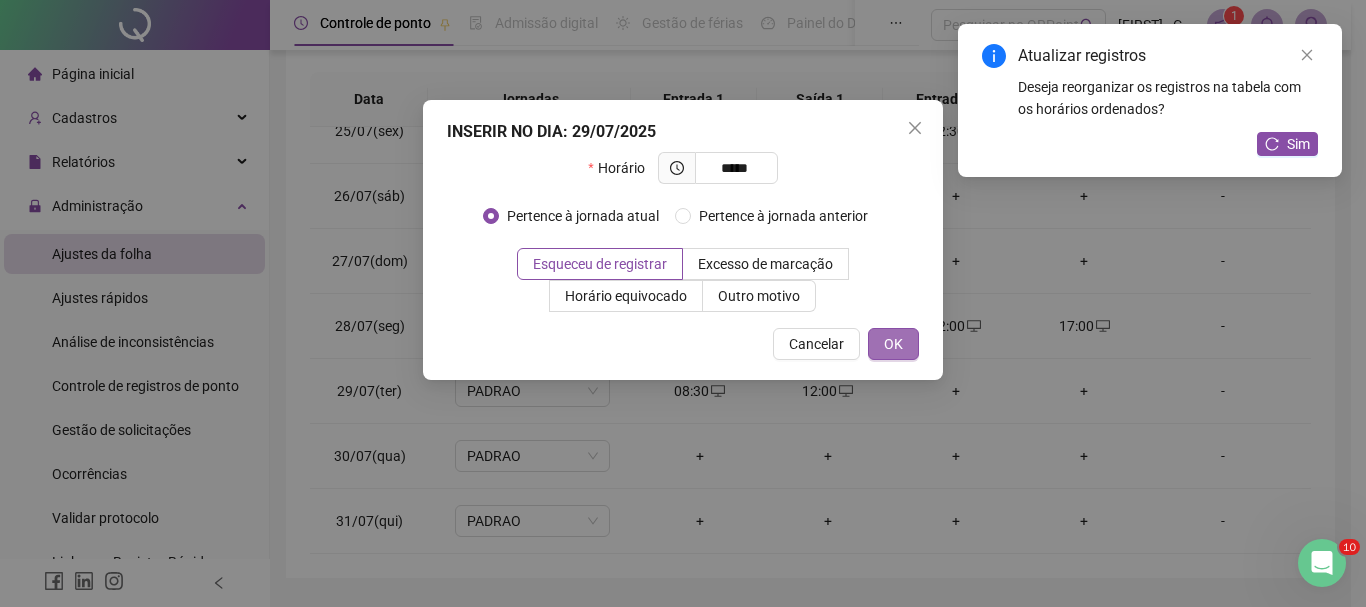 click on "OK" at bounding box center (893, 344) 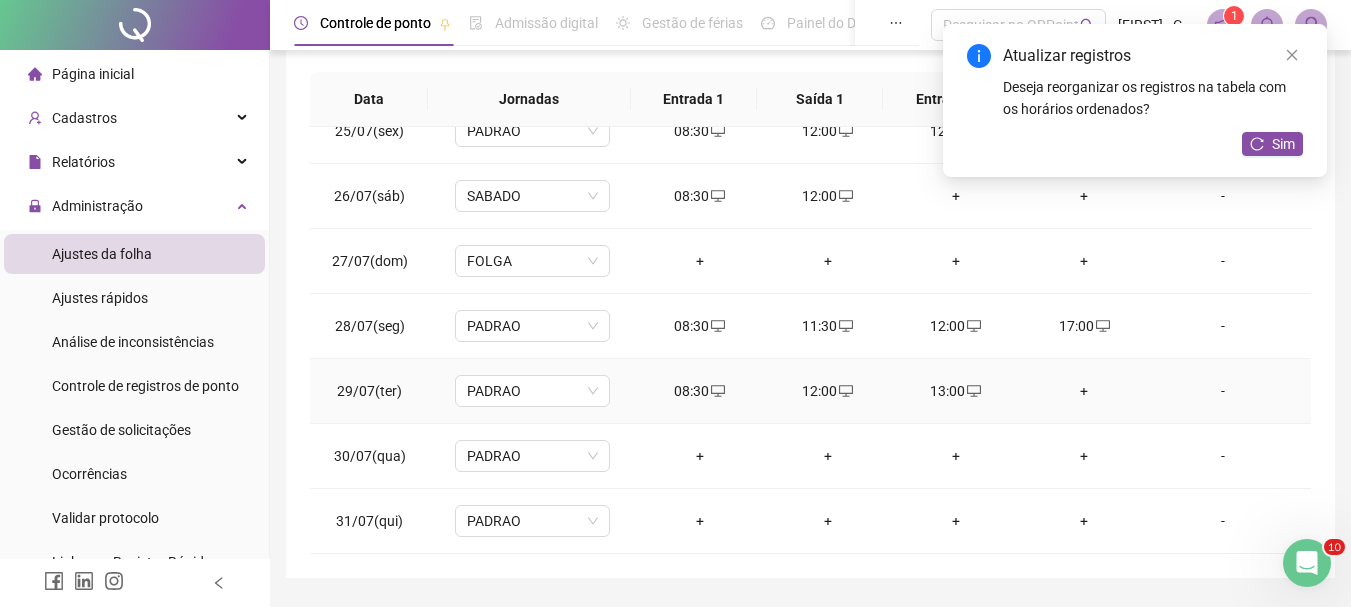 click on "+" at bounding box center (1084, 391) 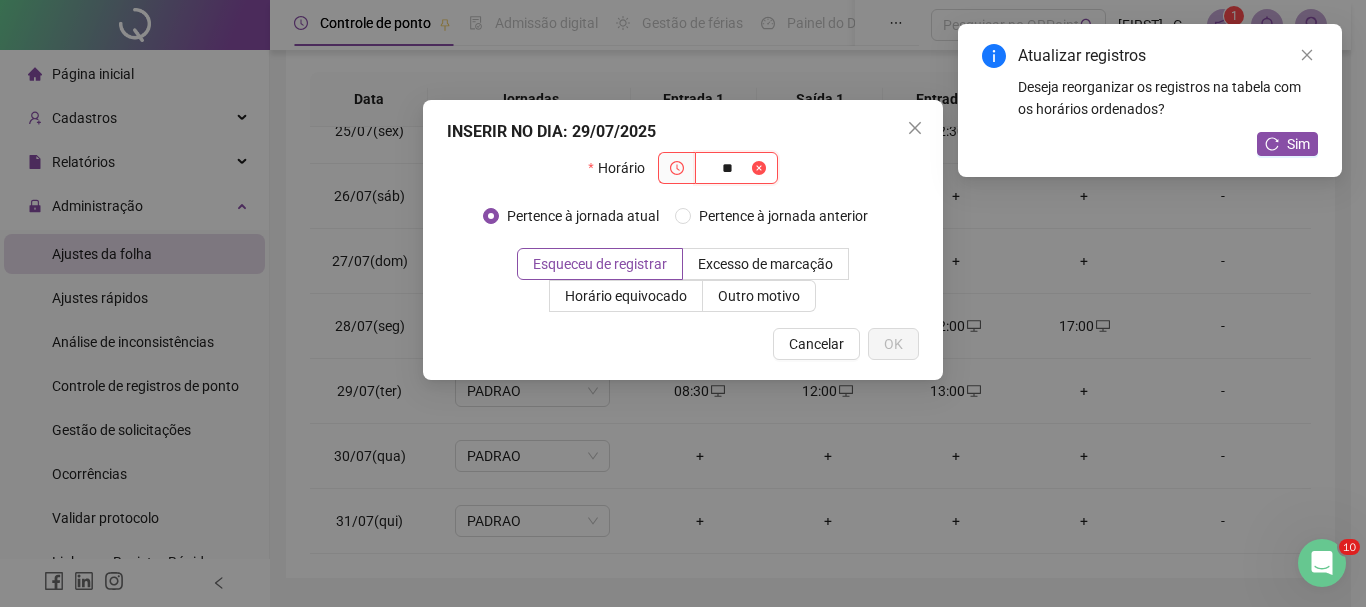 type on "*" 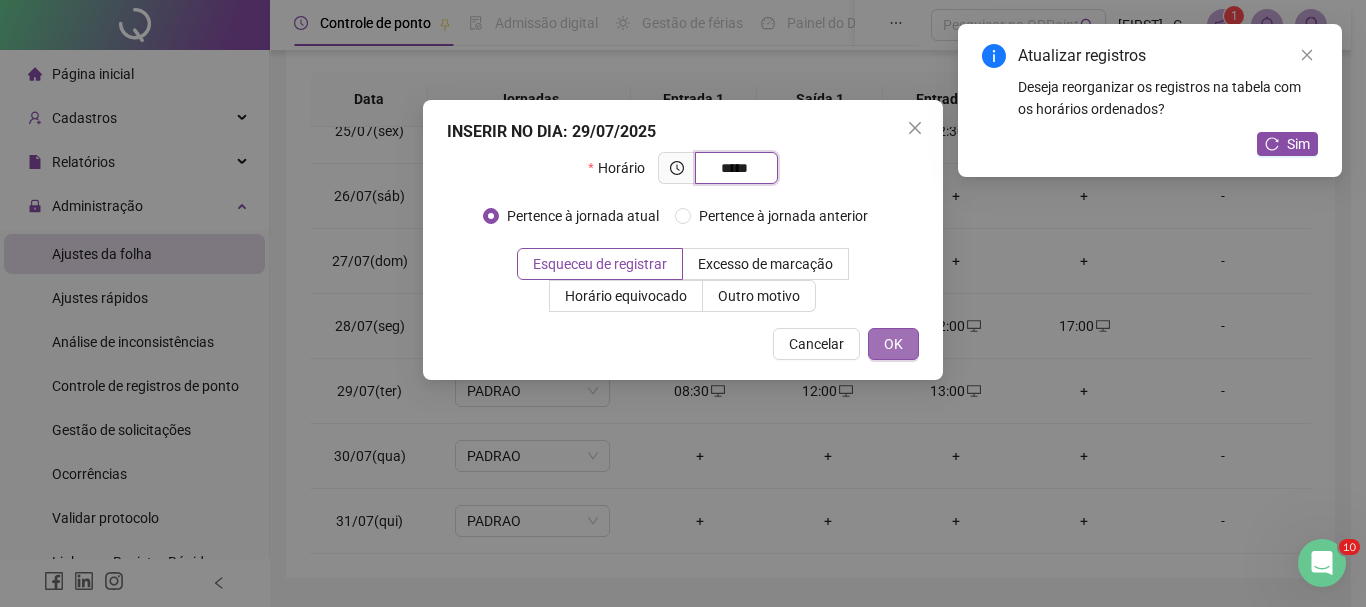 type on "*****" 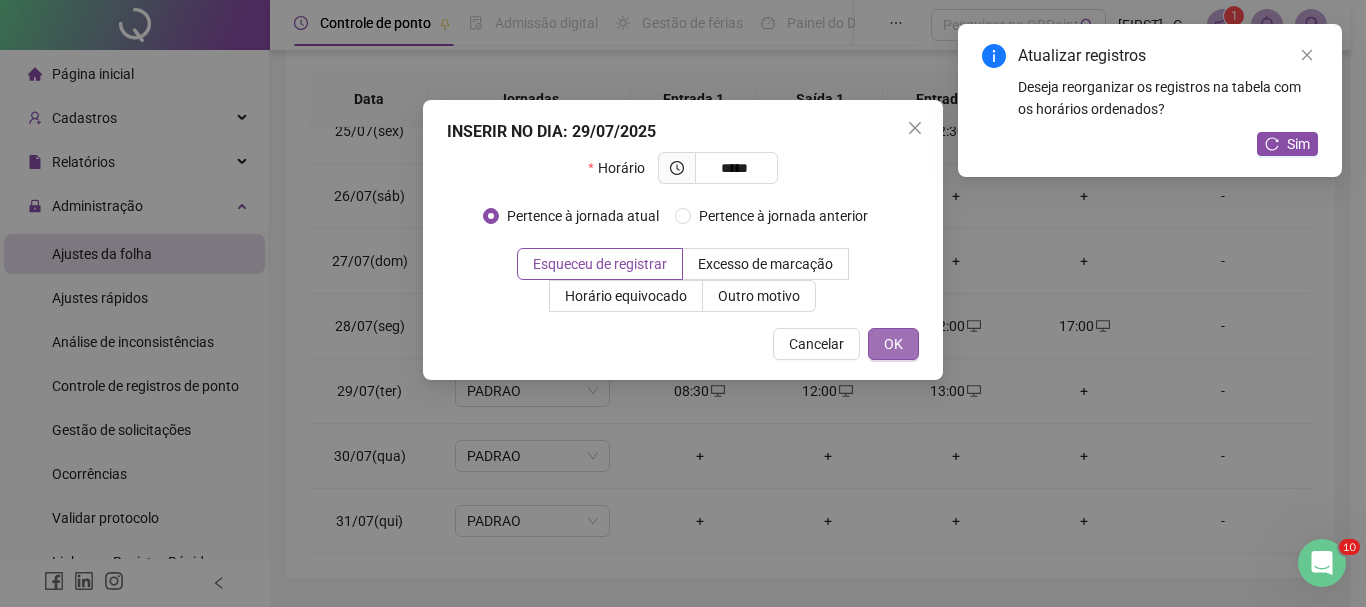 click on "OK" at bounding box center [893, 344] 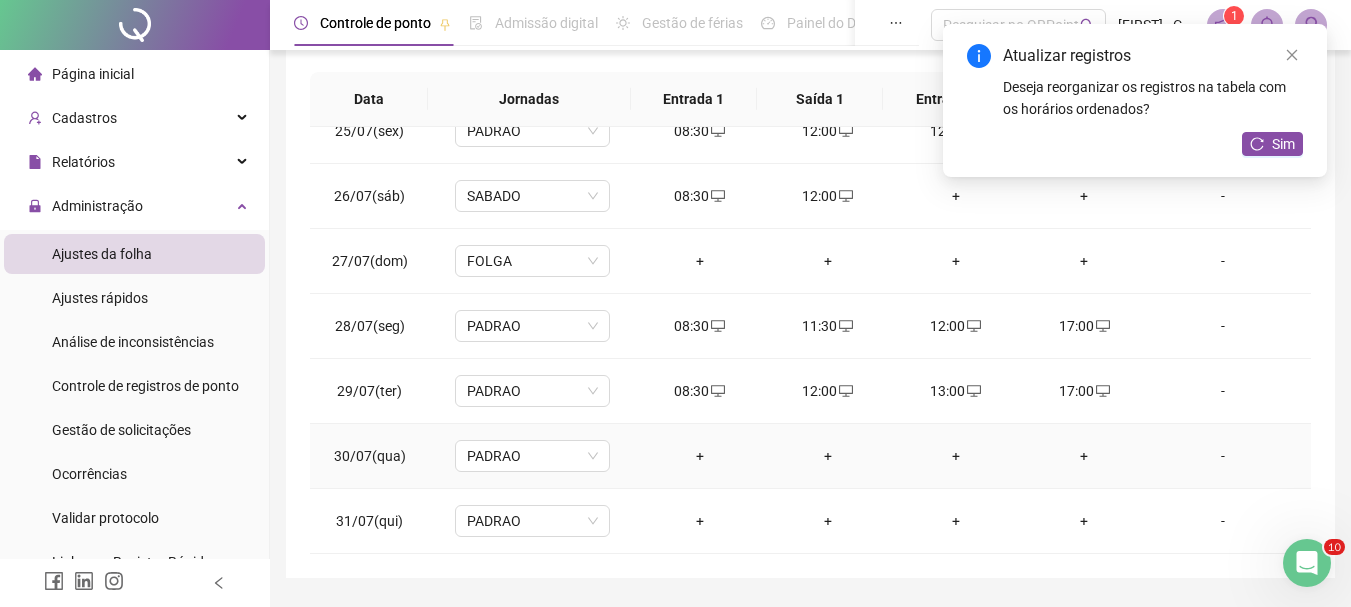 click on "+" at bounding box center (700, 456) 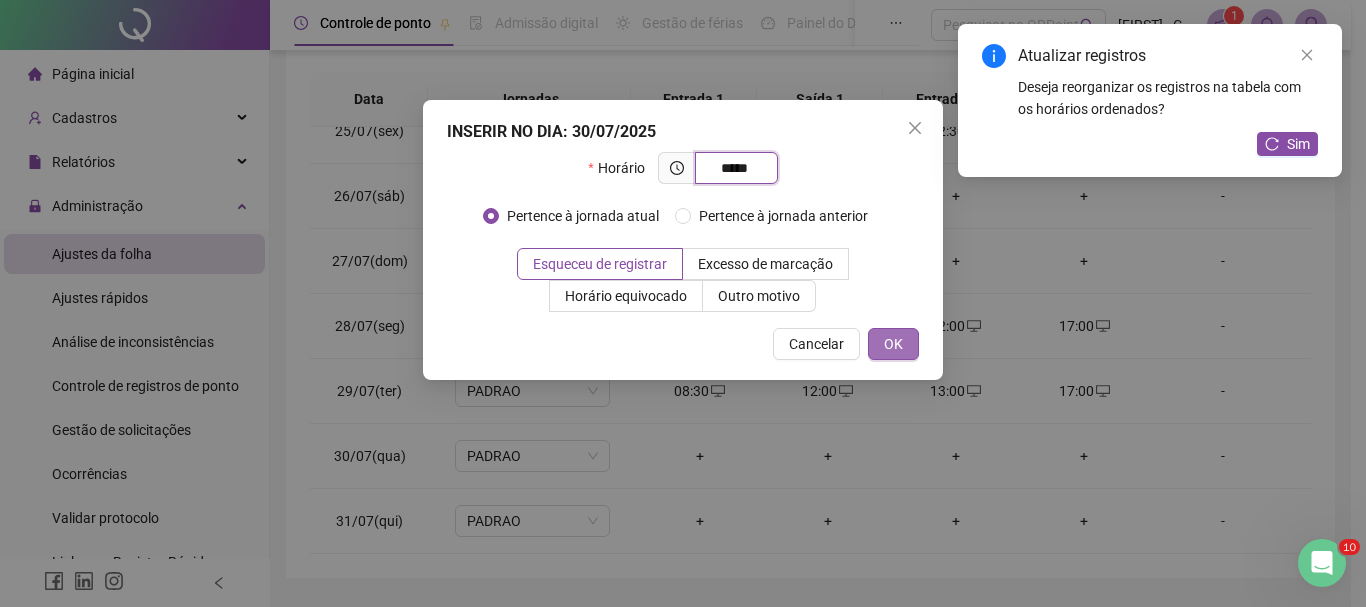 type on "*****" 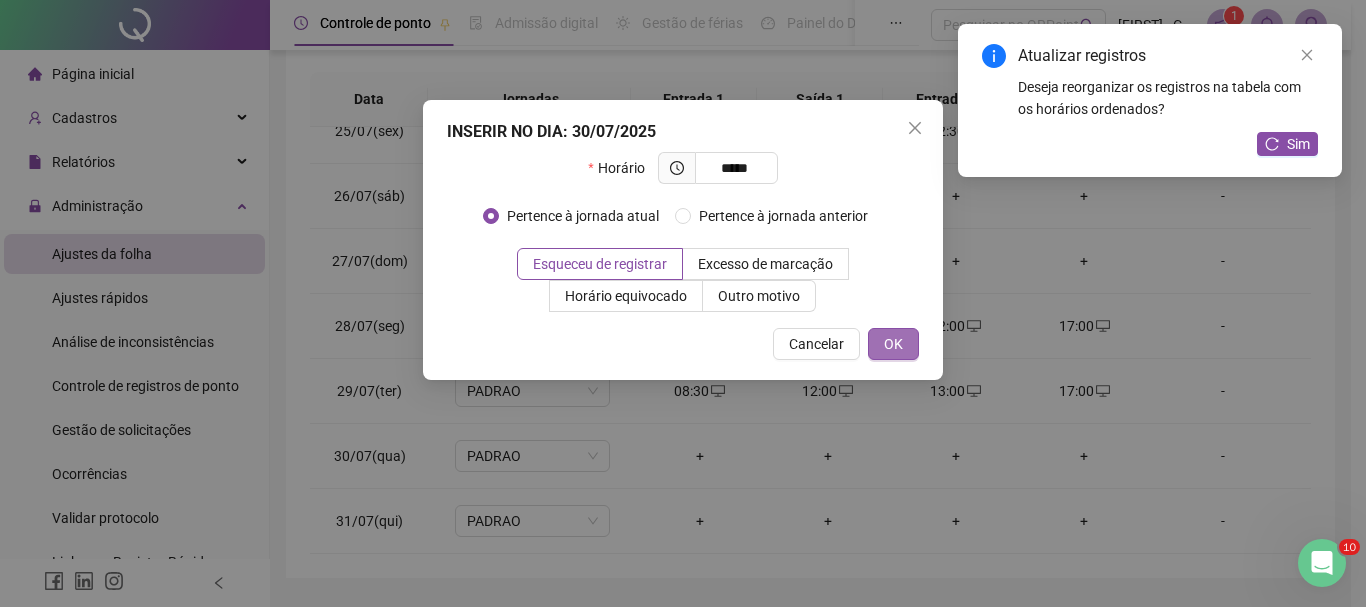 click on "OK" at bounding box center (893, 344) 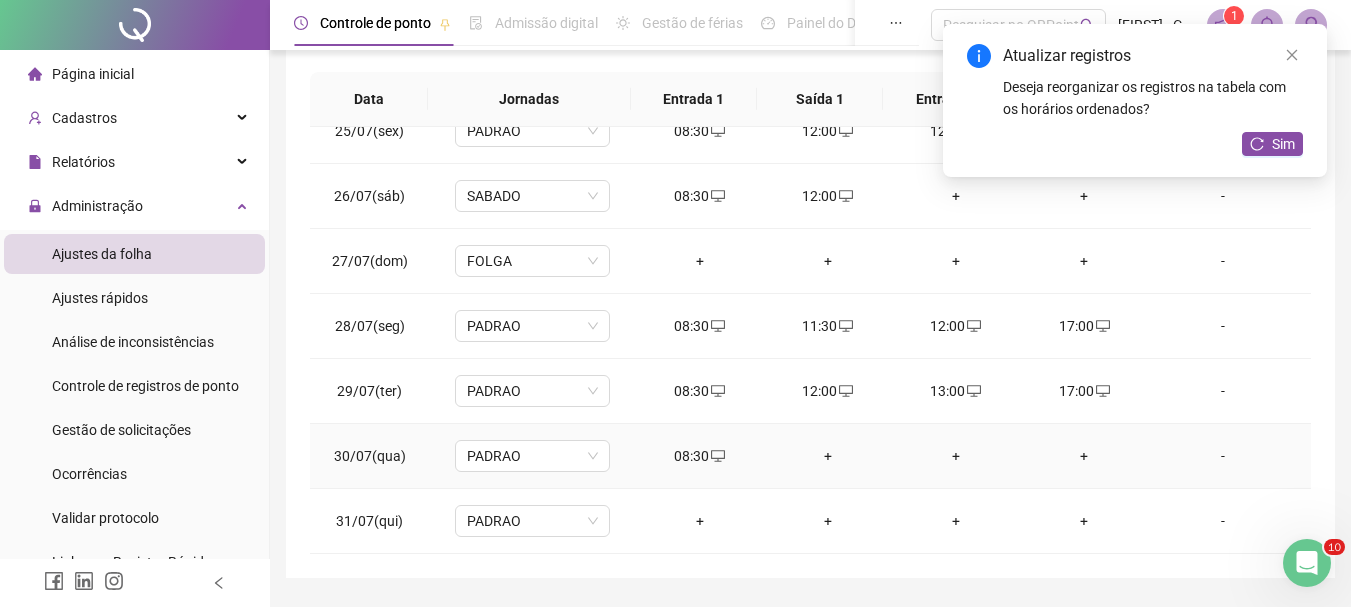 click on "+" at bounding box center (828, 456) 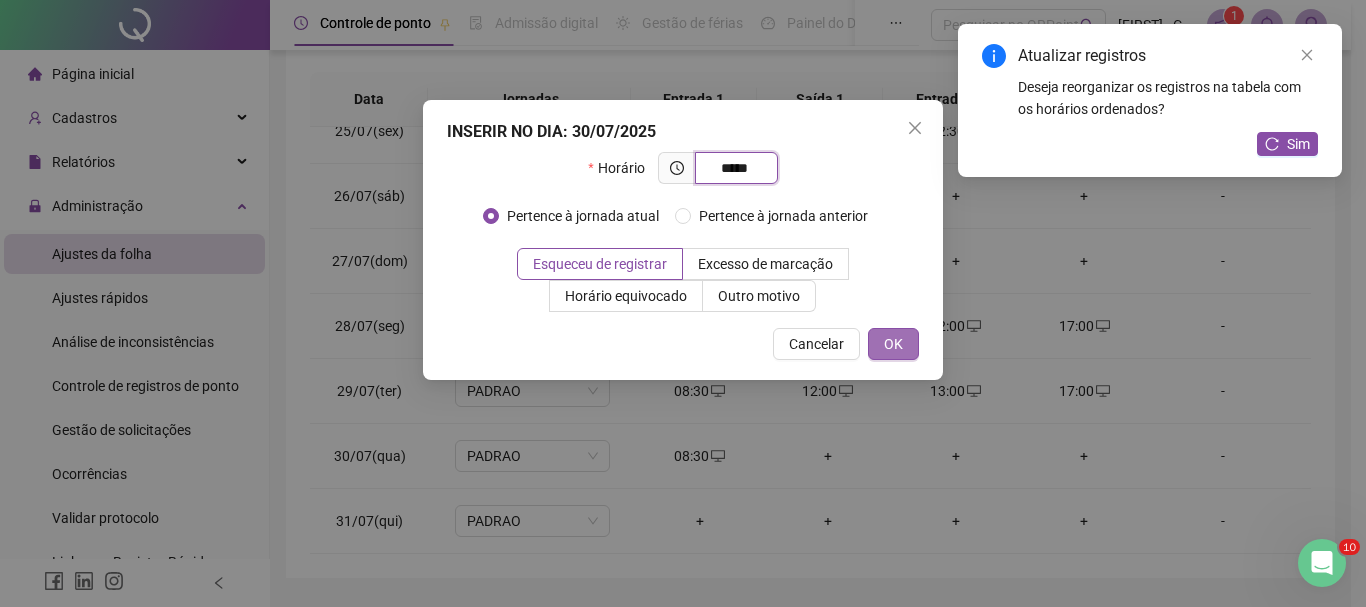 type on "*****" 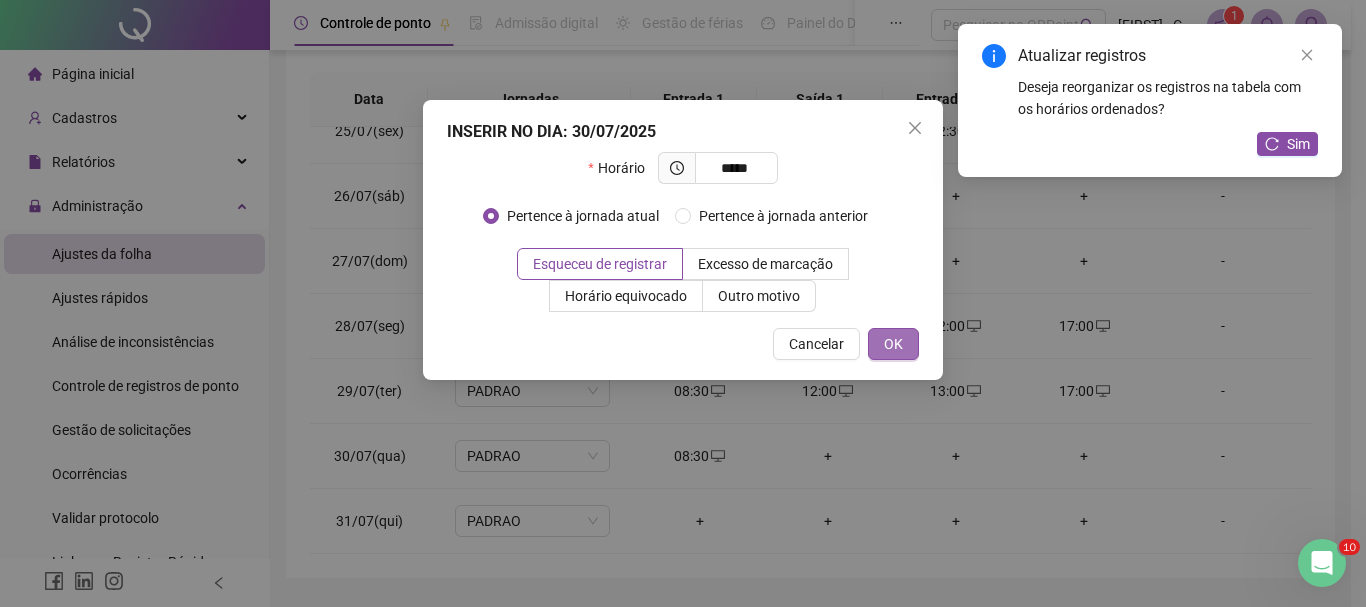 click on "OK" at bounding box center [893, 344] 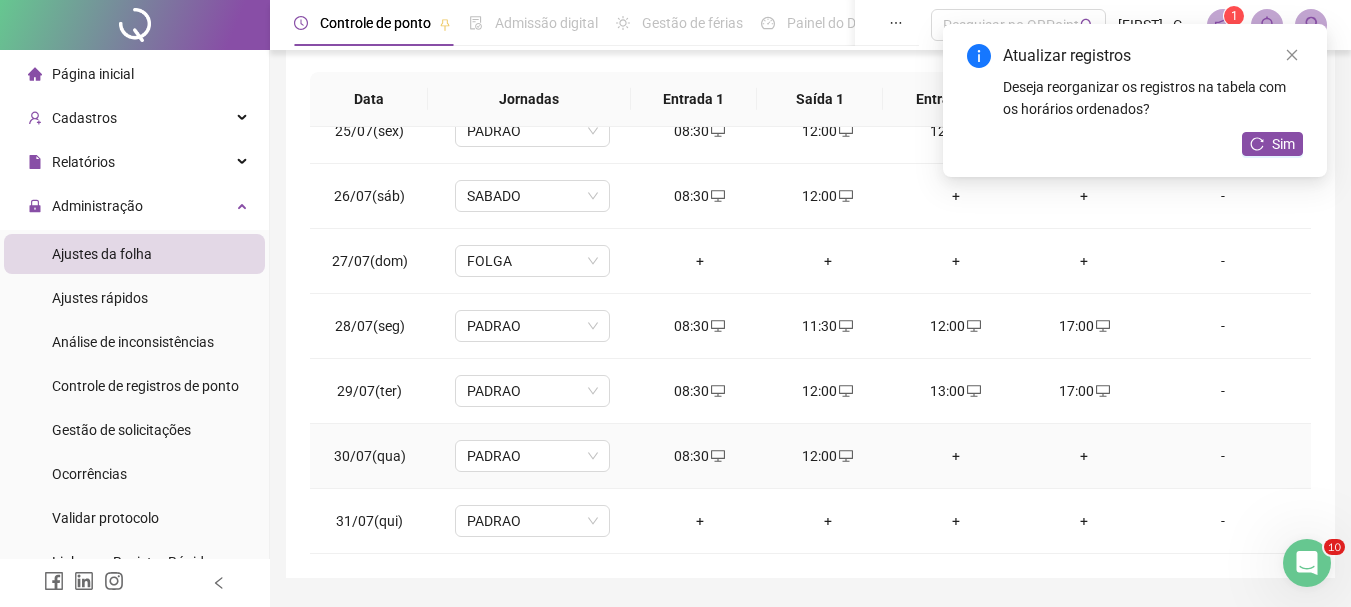 click on "+" at bounding box center (956, 456) 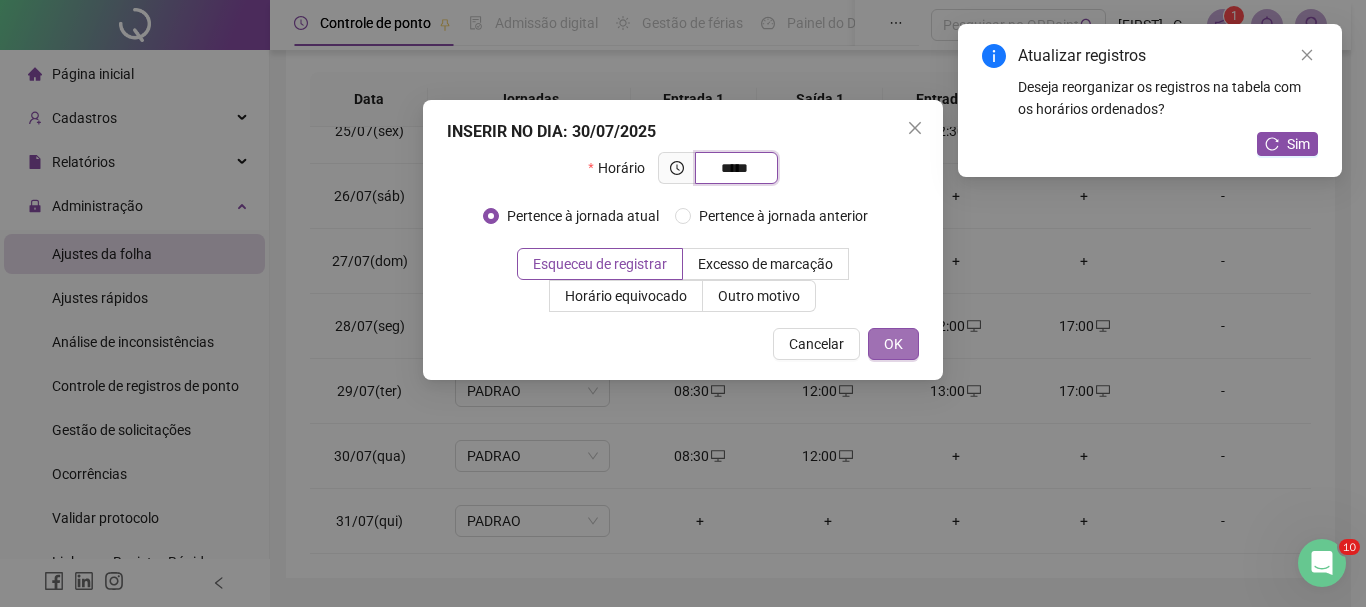 type on "*****" 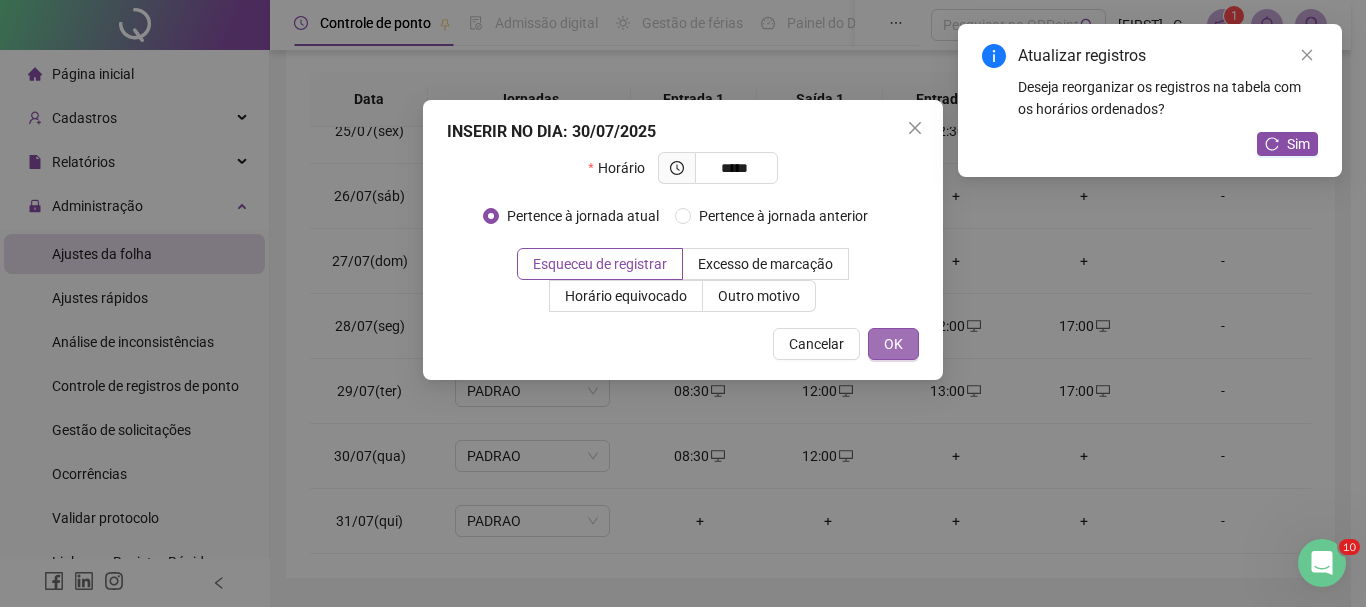 click on "OK" at bounding box center [893, 344] 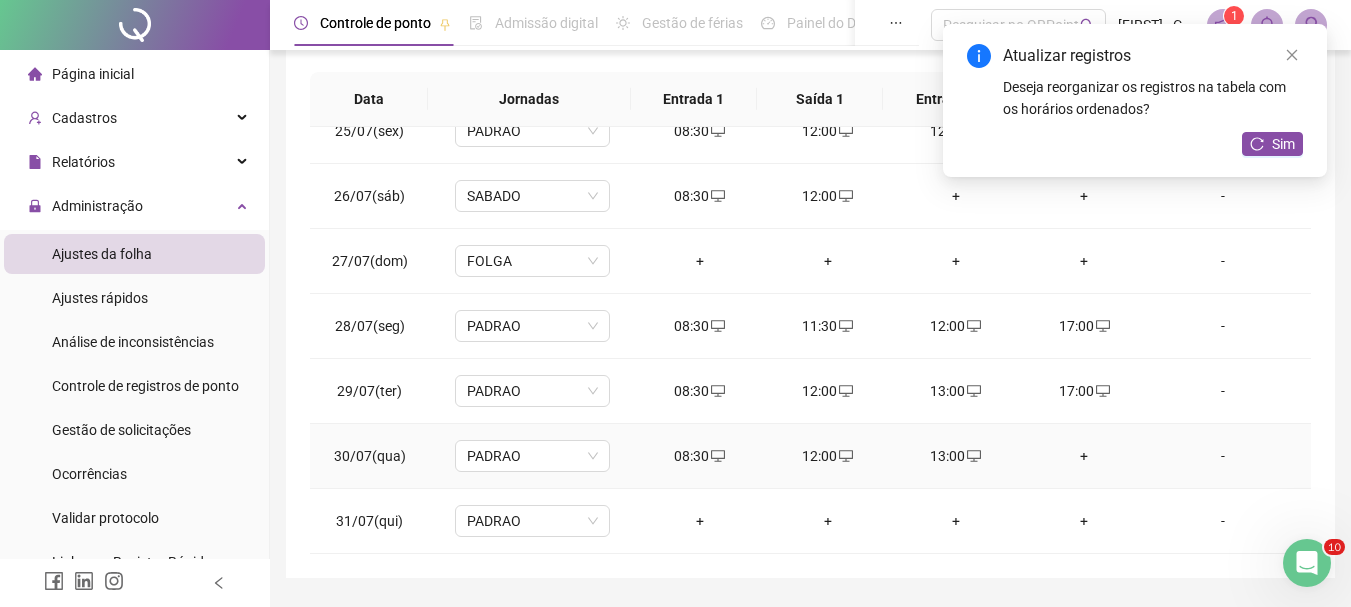 click on "+" at bounding box center [1084, 456] 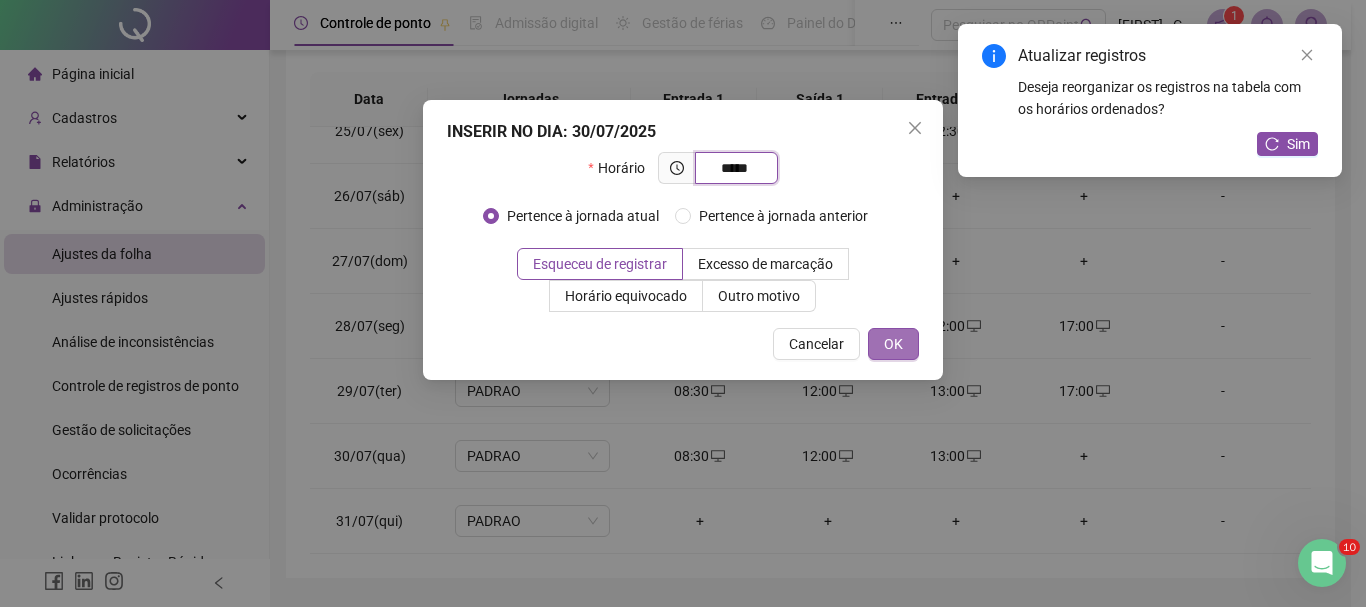 type on "*****" 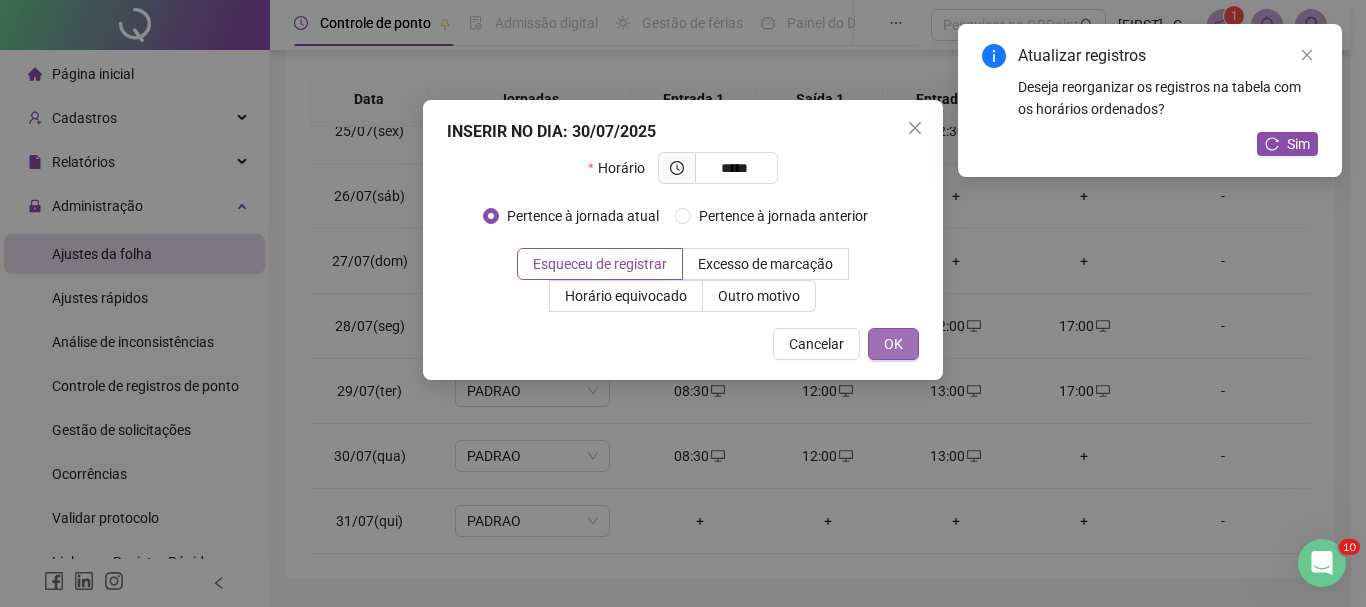 click on "OK" at bounding box center [893, 344] 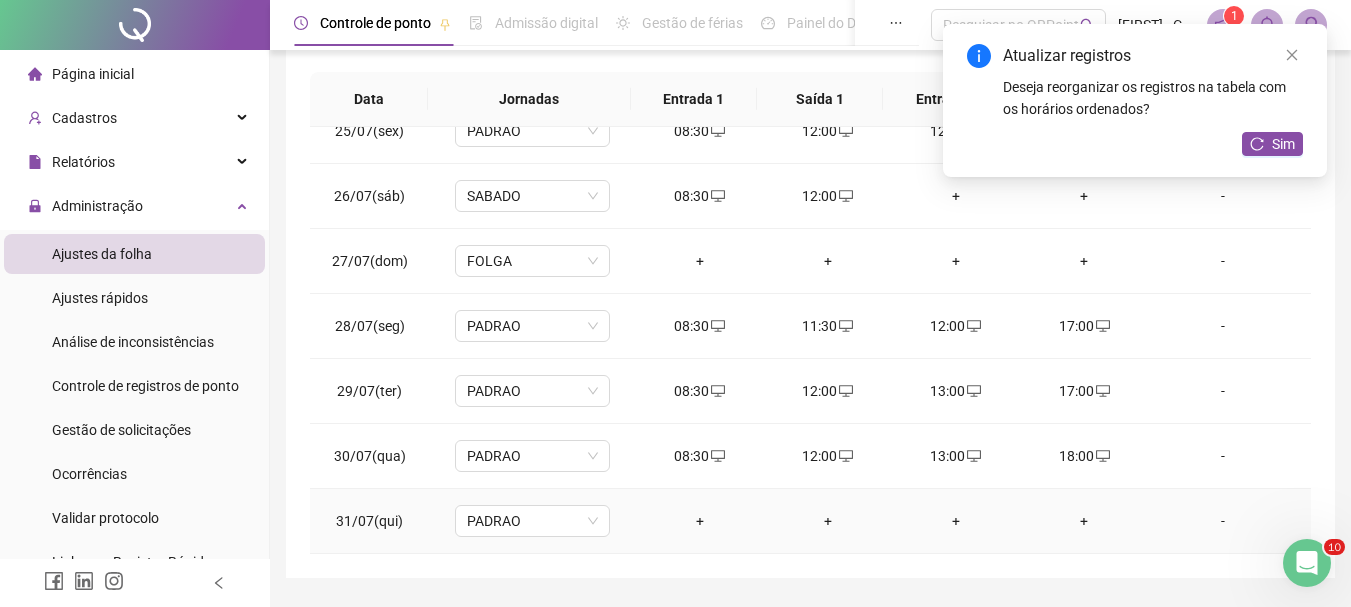 click on "+" at bounding box center [700, 521] 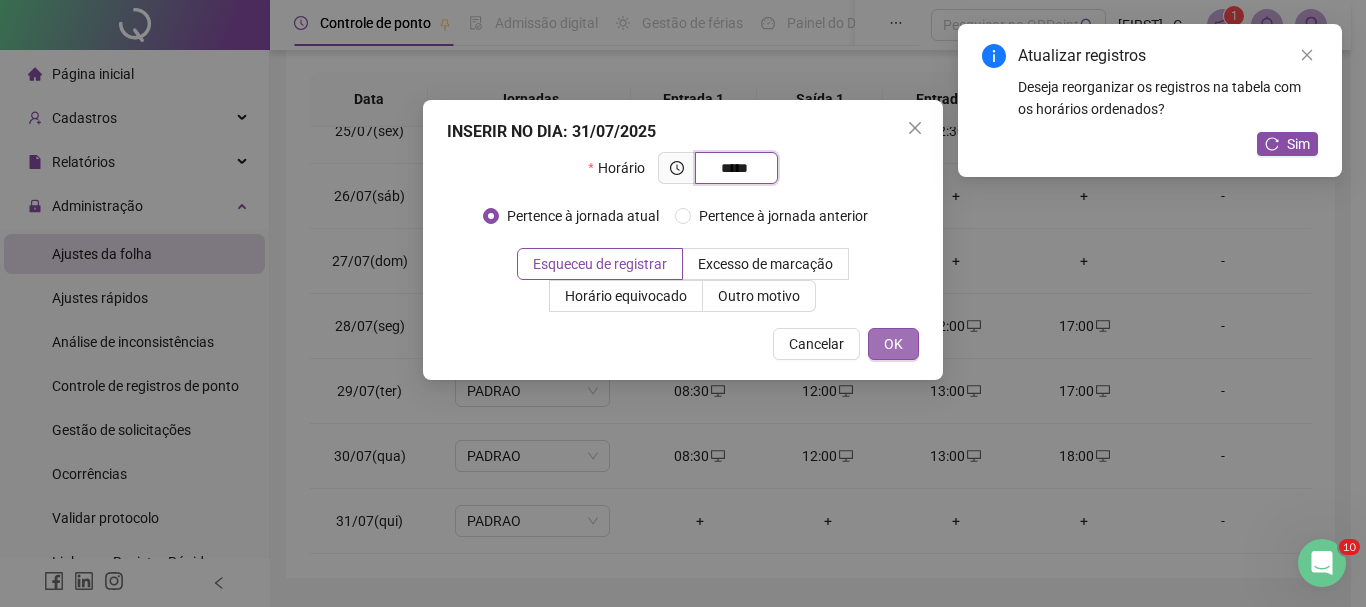 type on "*****" 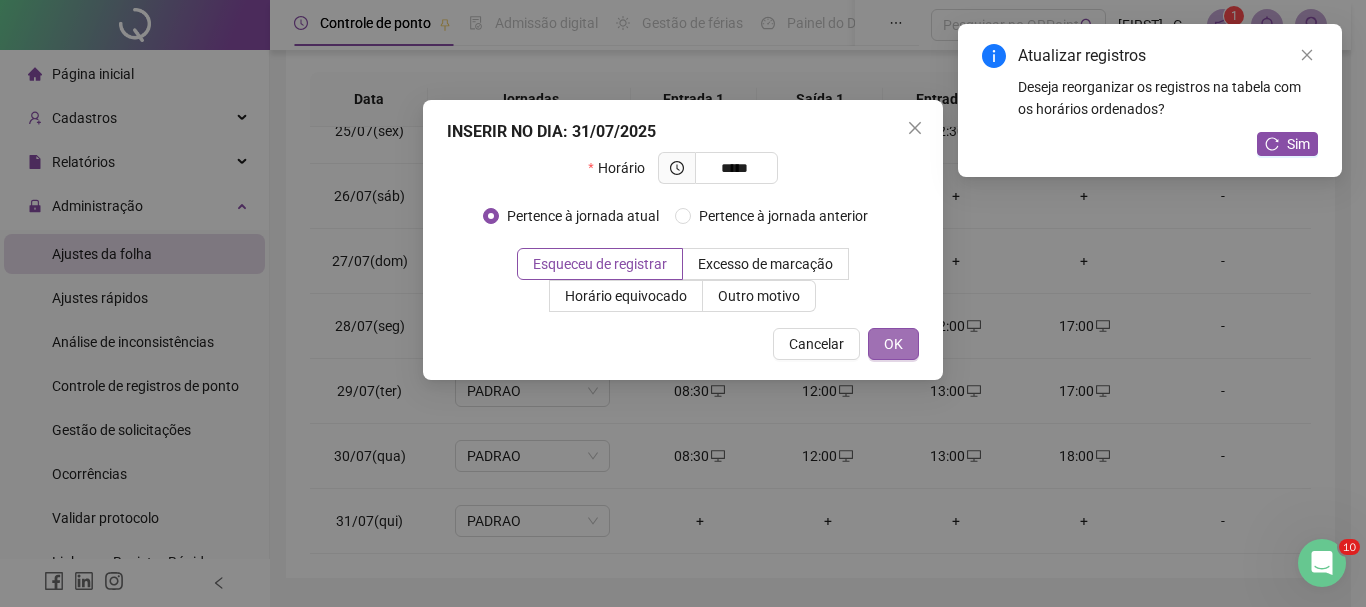 click on "OK" at bounding box center [893, 344] 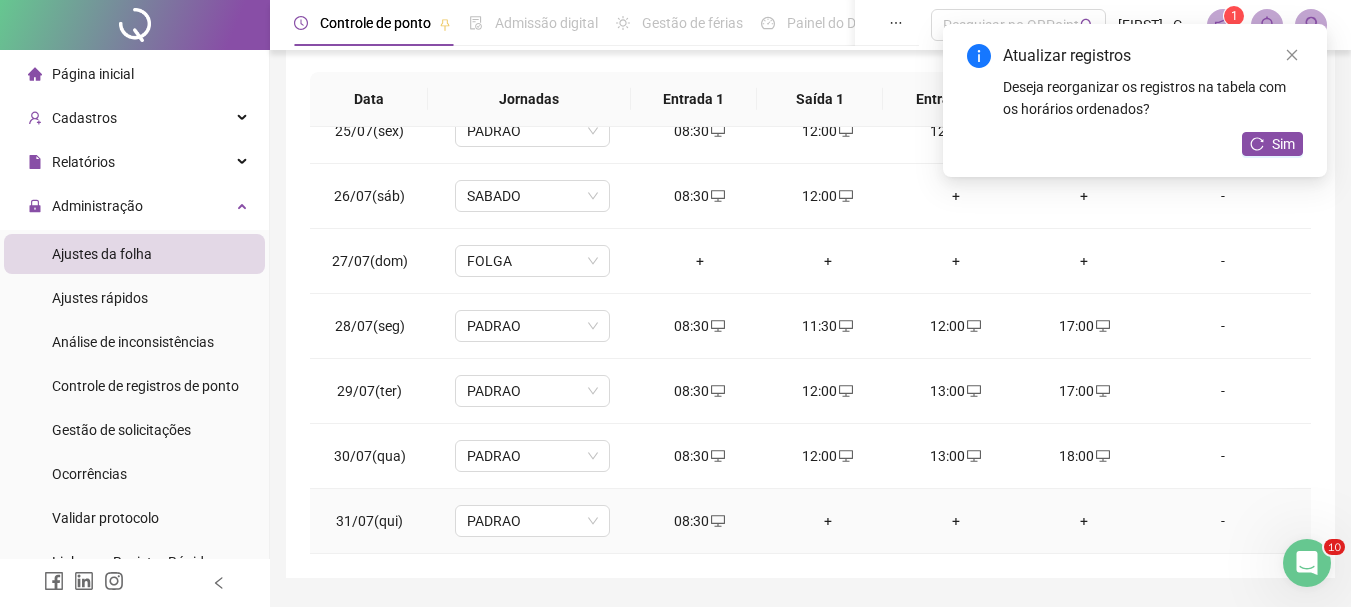 click on "+" at bounding box center (828, 521) 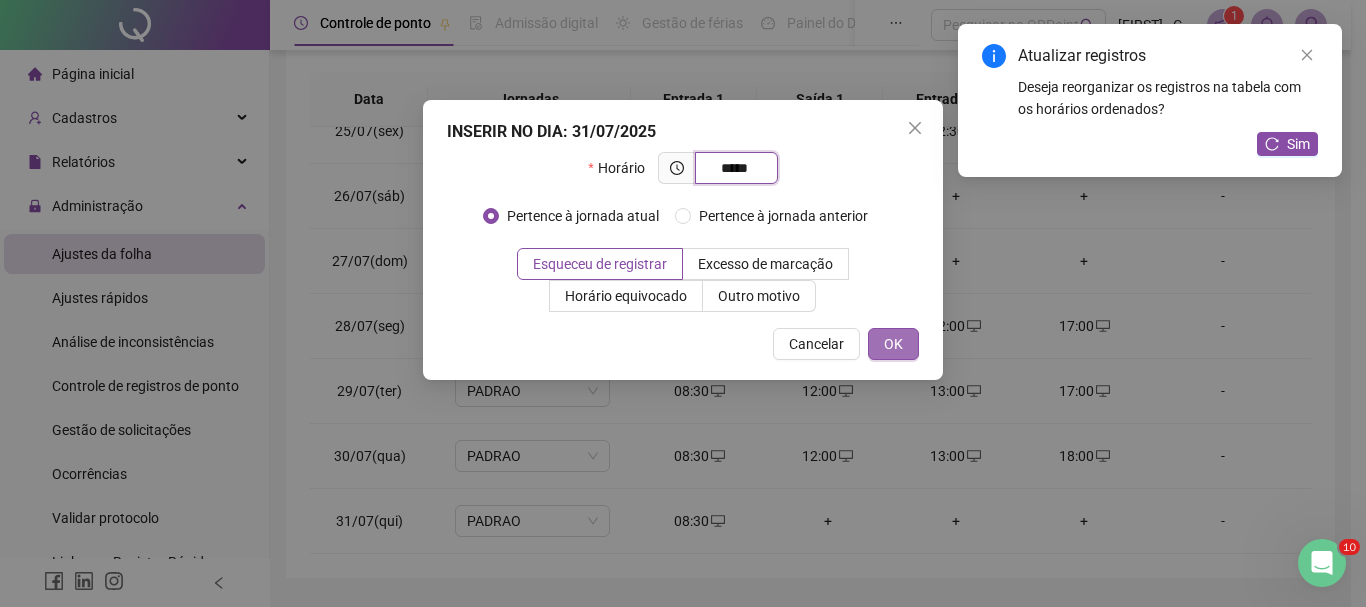 type on "*****" 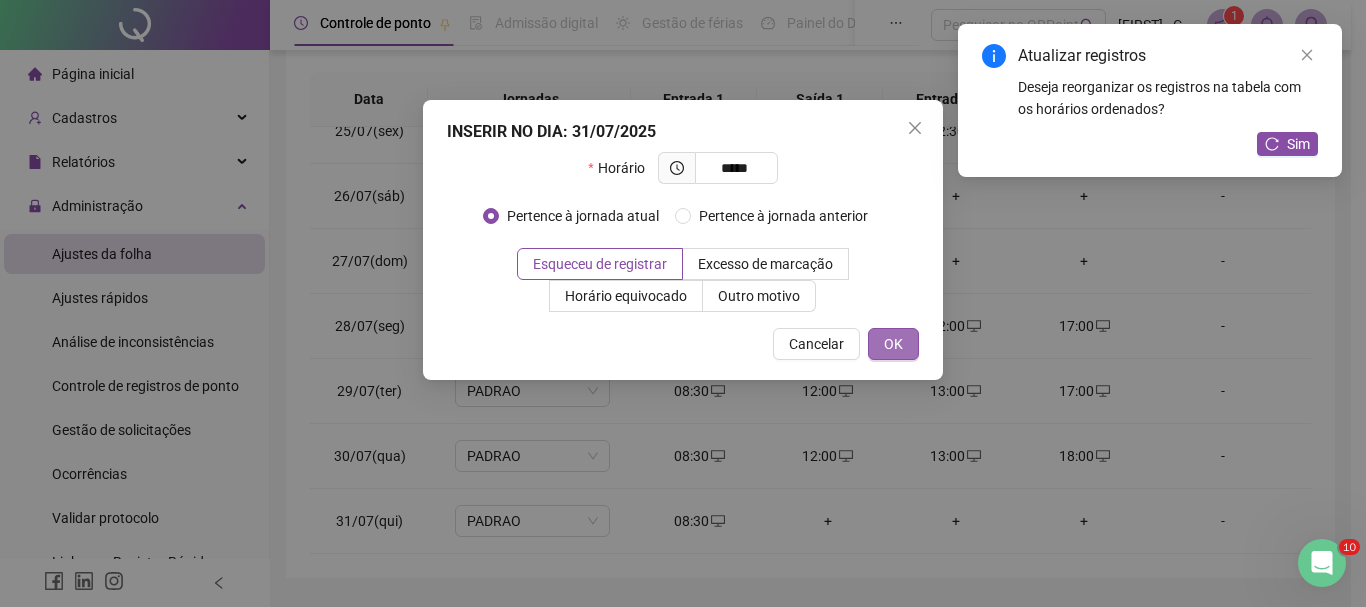 click on "OK" at bounding box center (893, 344) 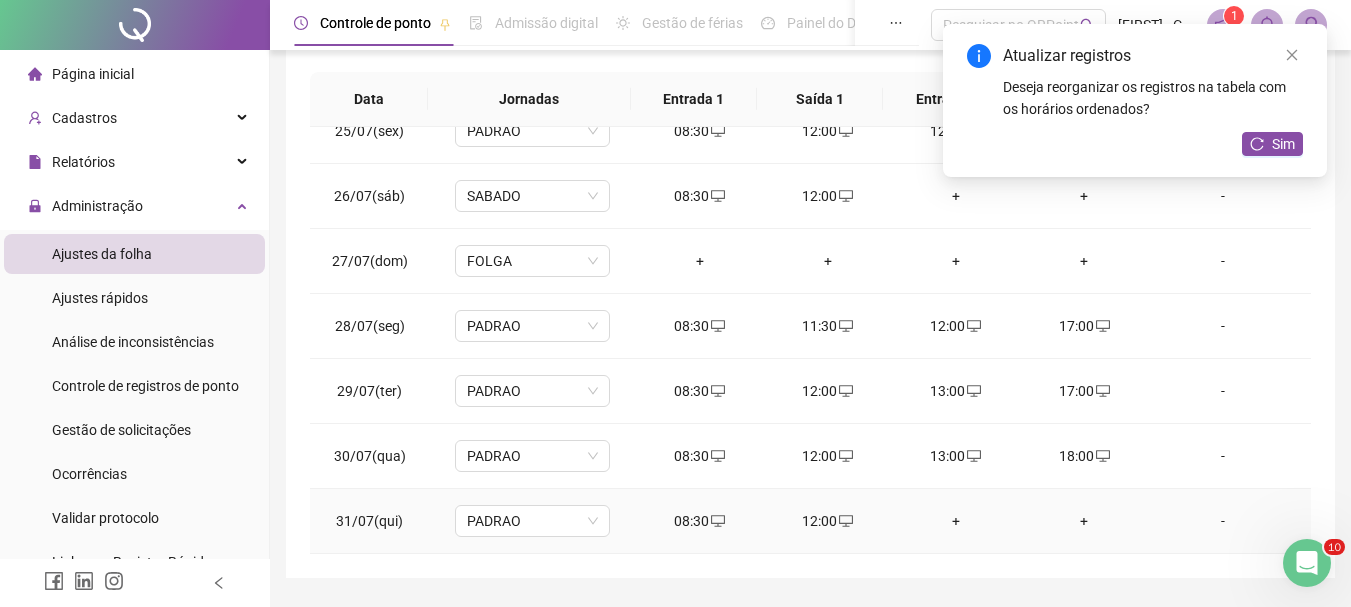 click on "+" at bounding box center [956, 521] 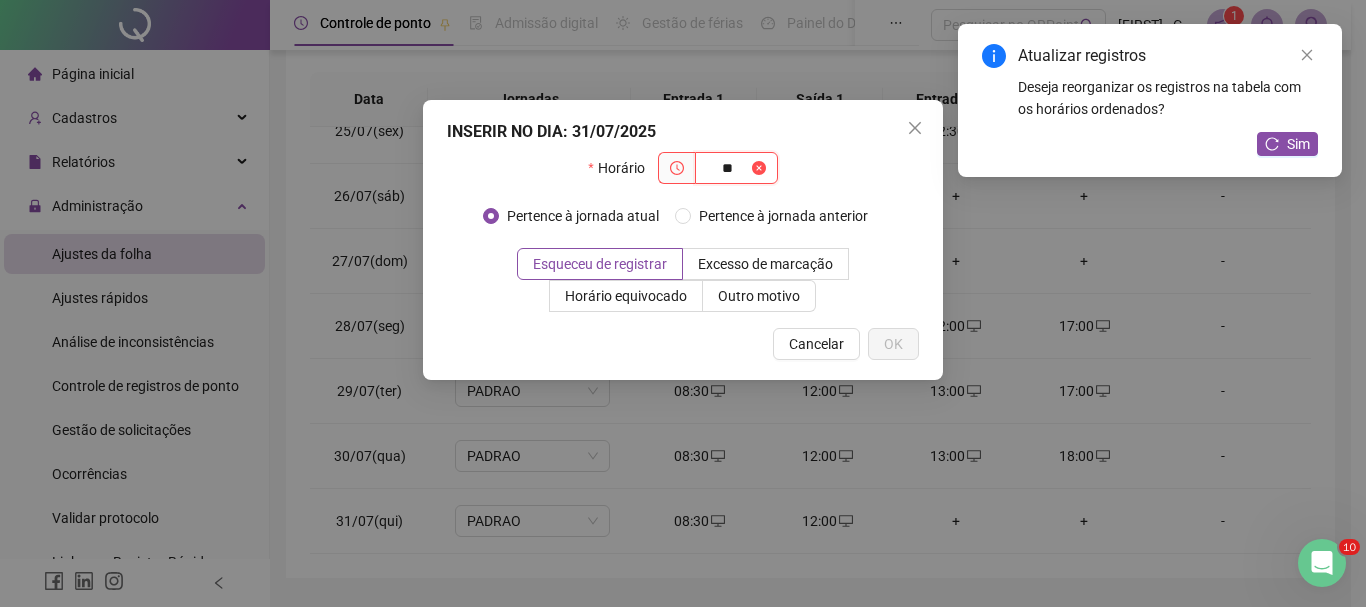 type on "*" 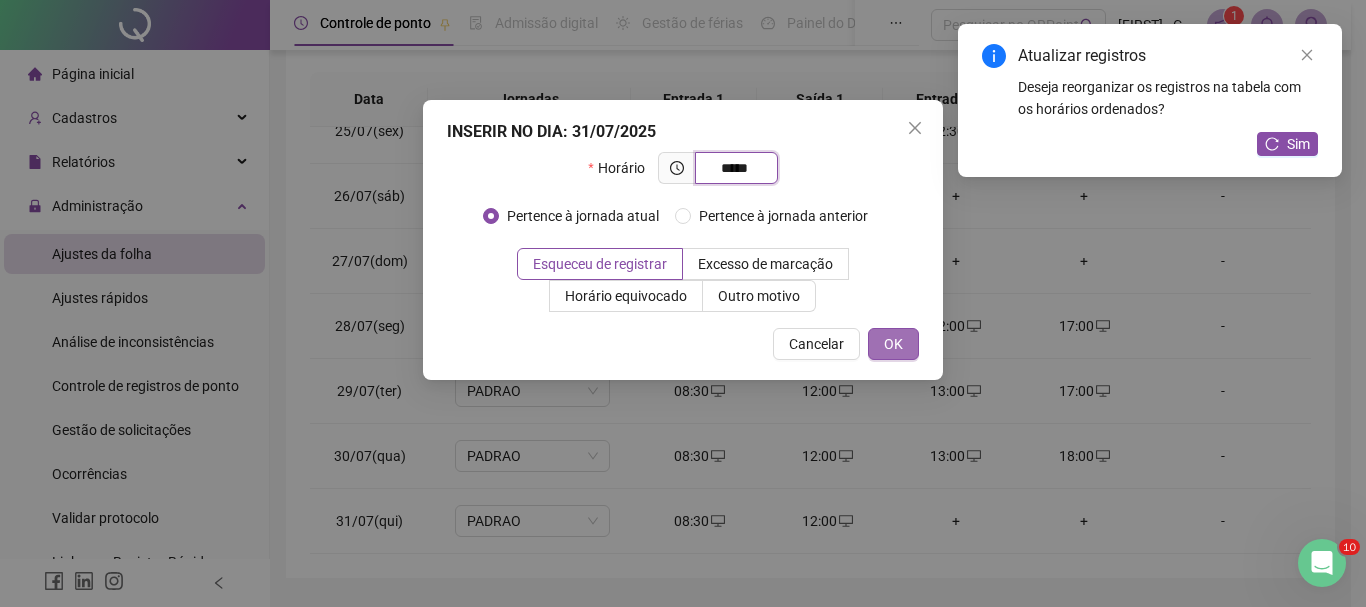 type on "*****" 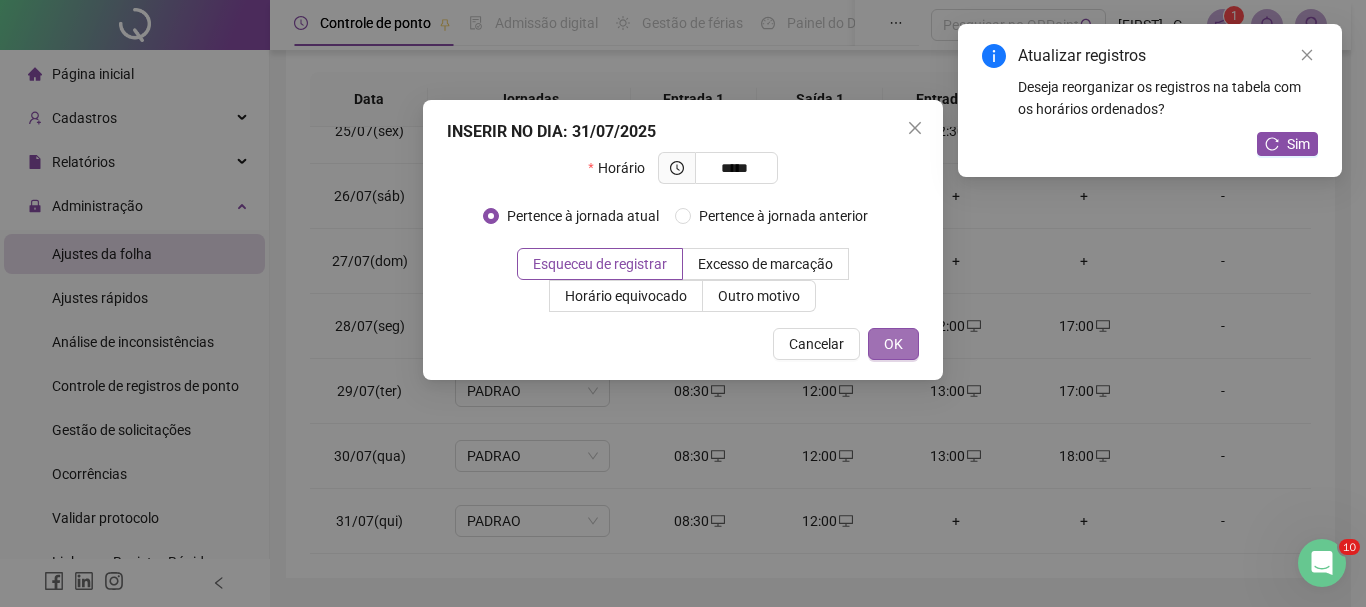 click on "OK" at bounding box center [893, 344] 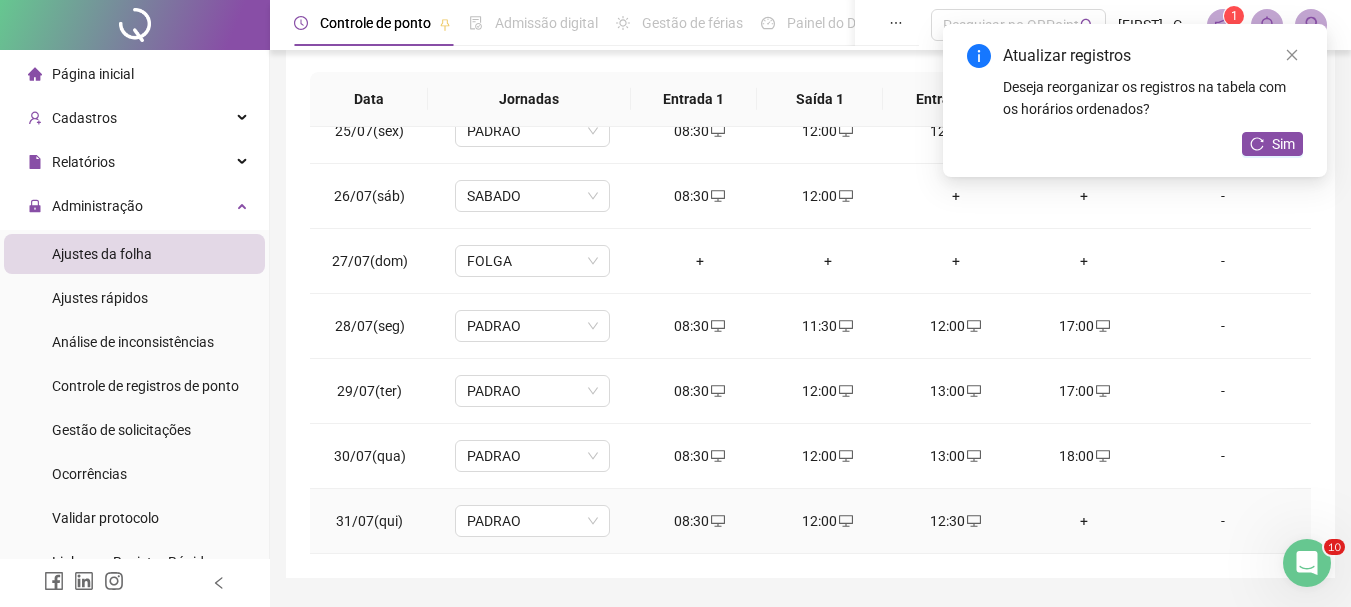 click on "+" at bounding box center (1084, 521) 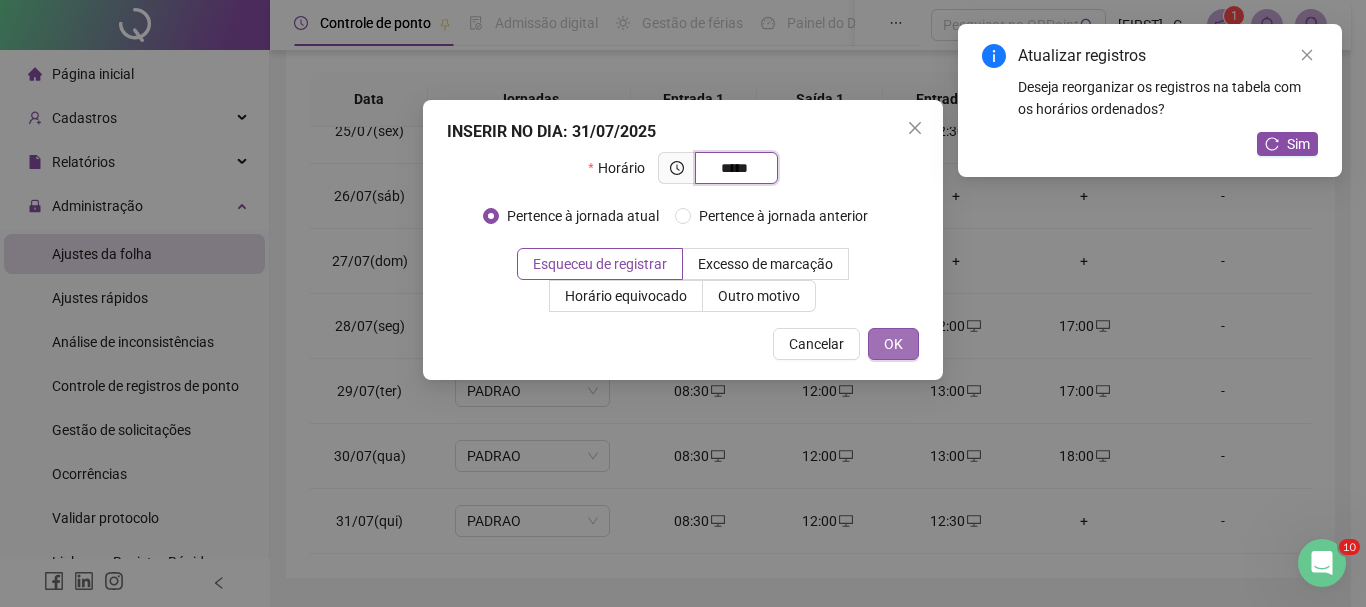 type on "*****" 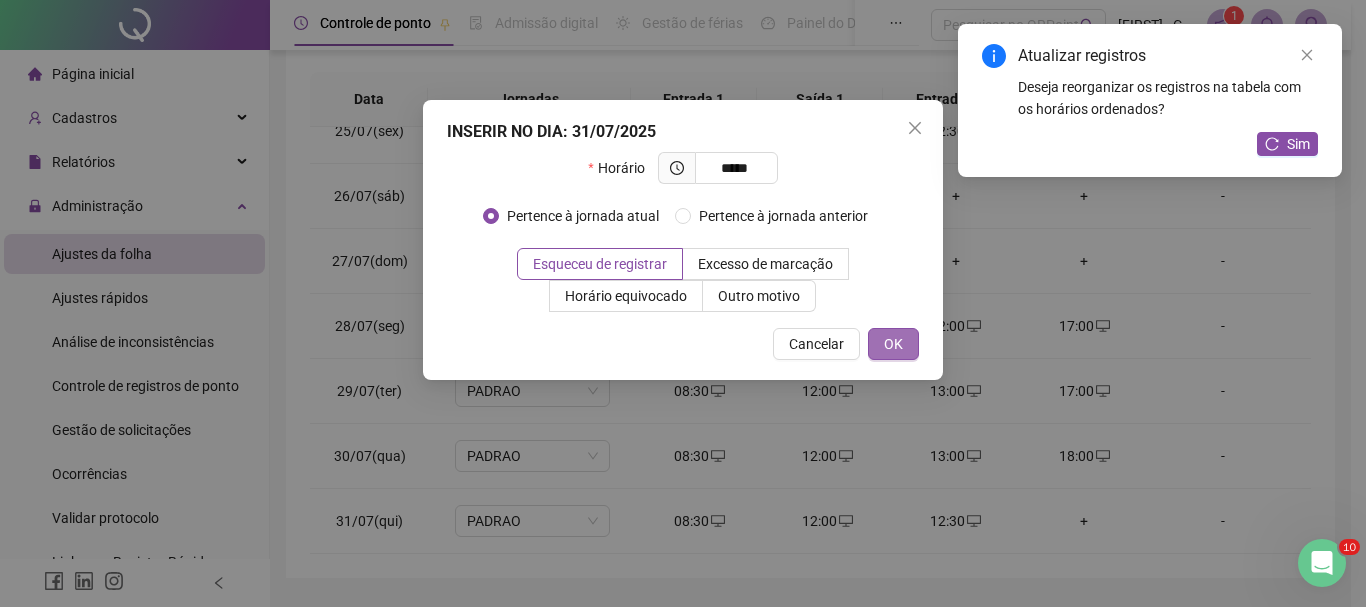 click on "OK" at bounding box center (893, 344) 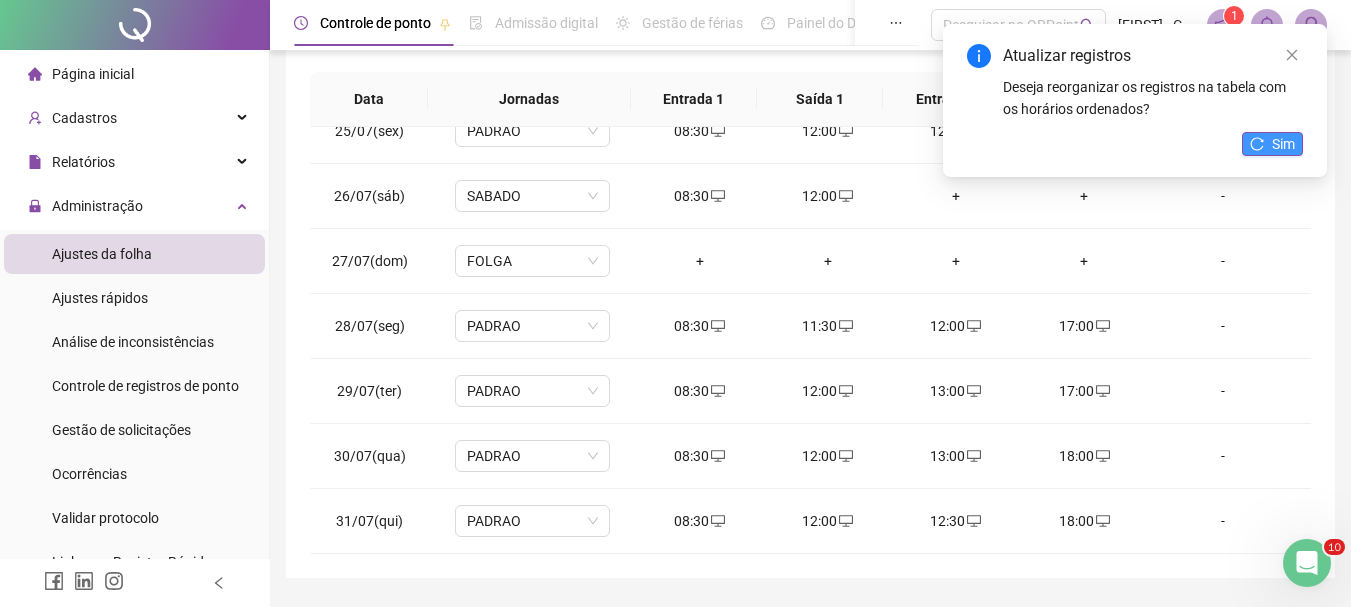 click on "Sim" at bounding box center (1283, 144) 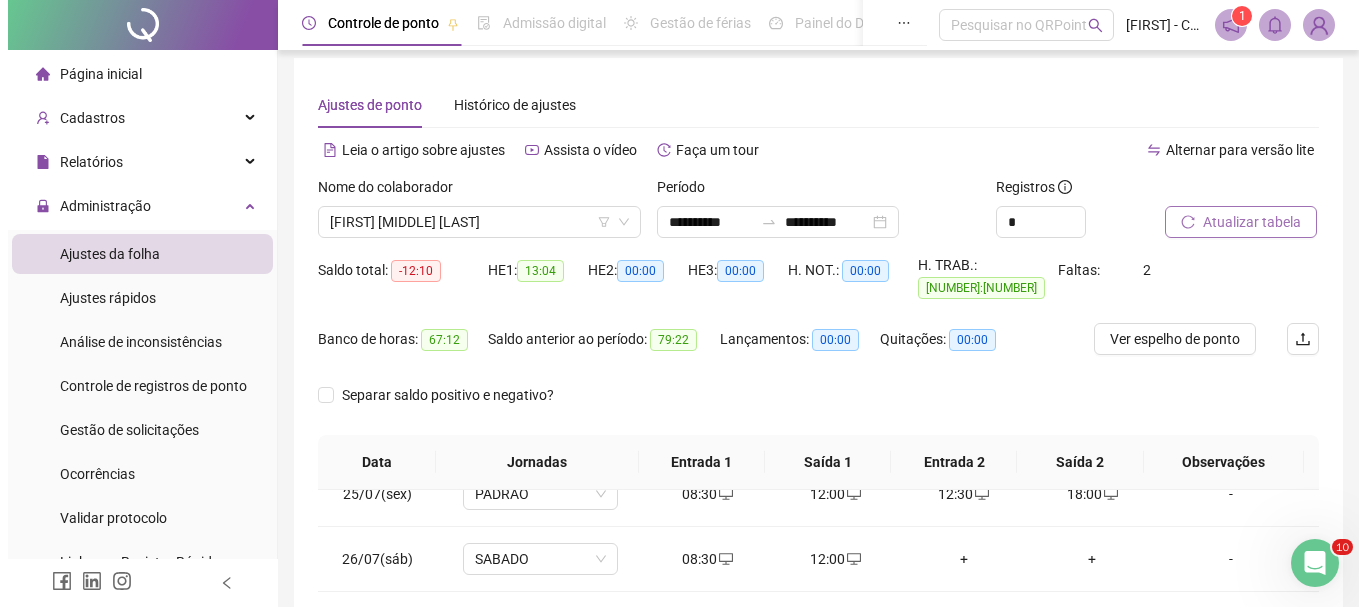 scroll, scrollTop: 4, scrollLeft: 0, axis: vertical 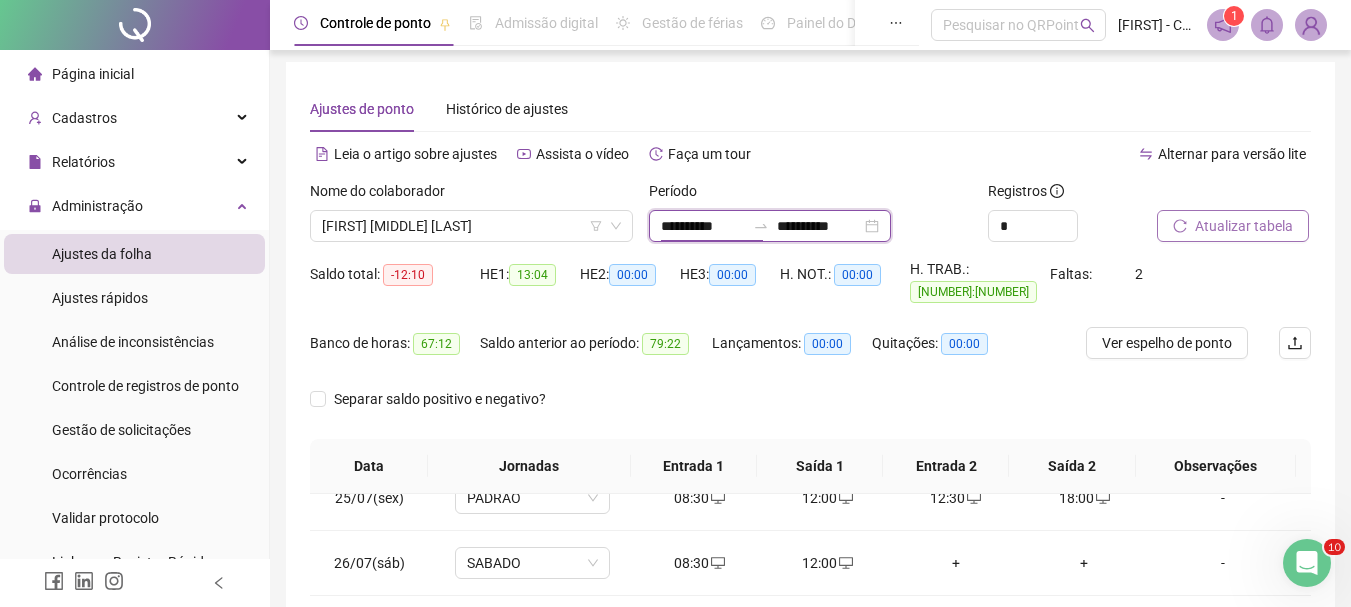 click on "**********" at bounding box center [703, 226] 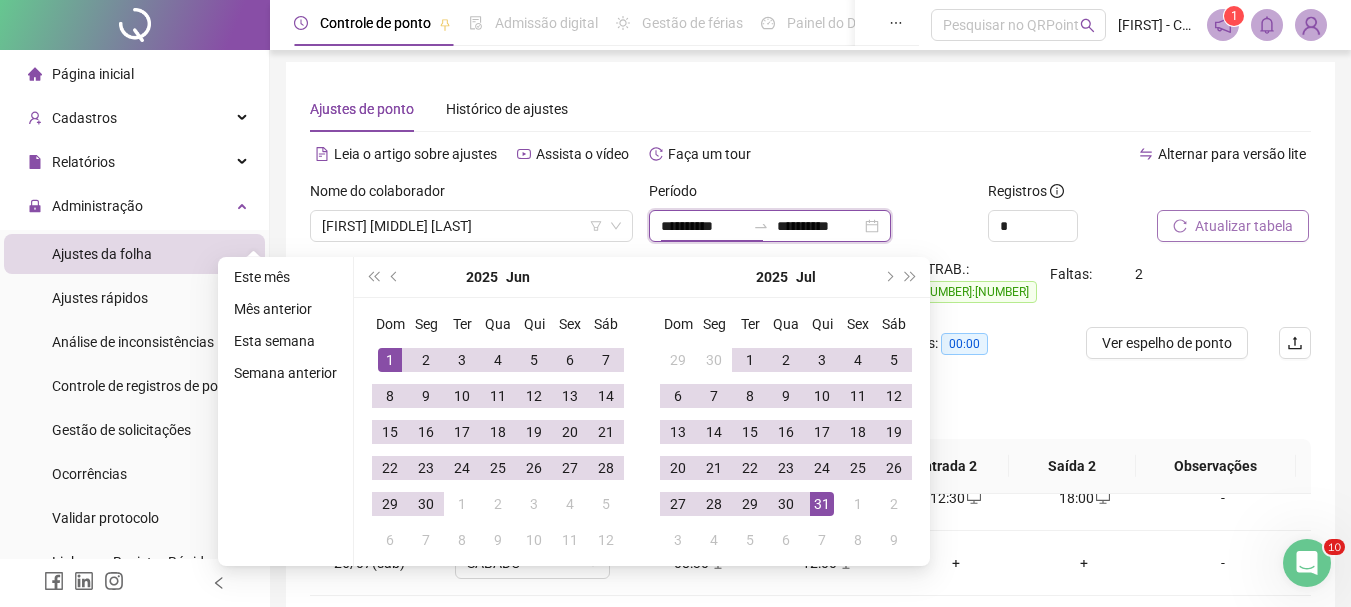type on "**********" 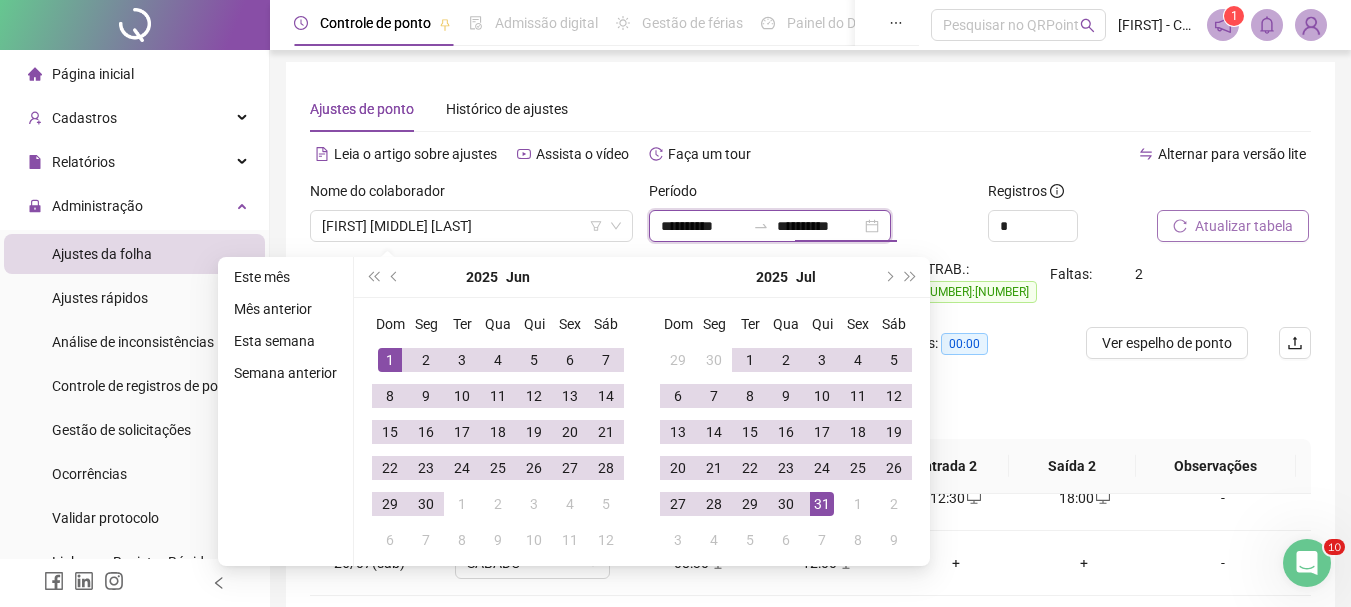 click on "**********" at bounding box center (819, 226) 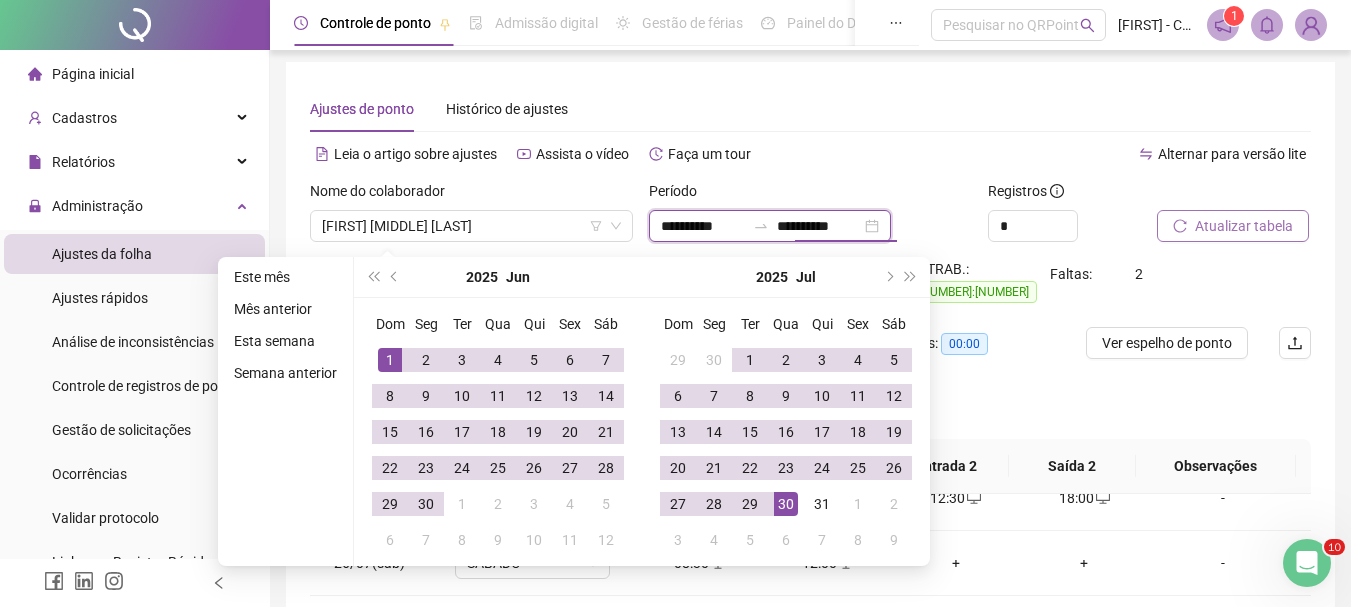 click on "**********" at bounding box center [819, 226] 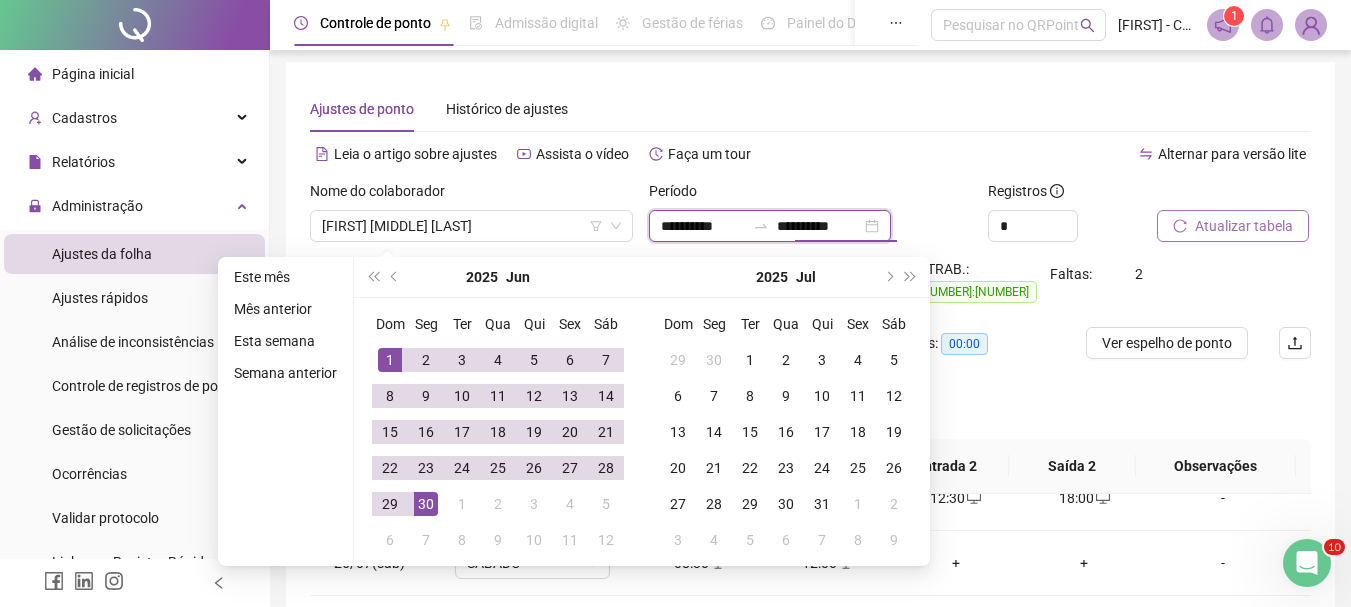 type on "**********" 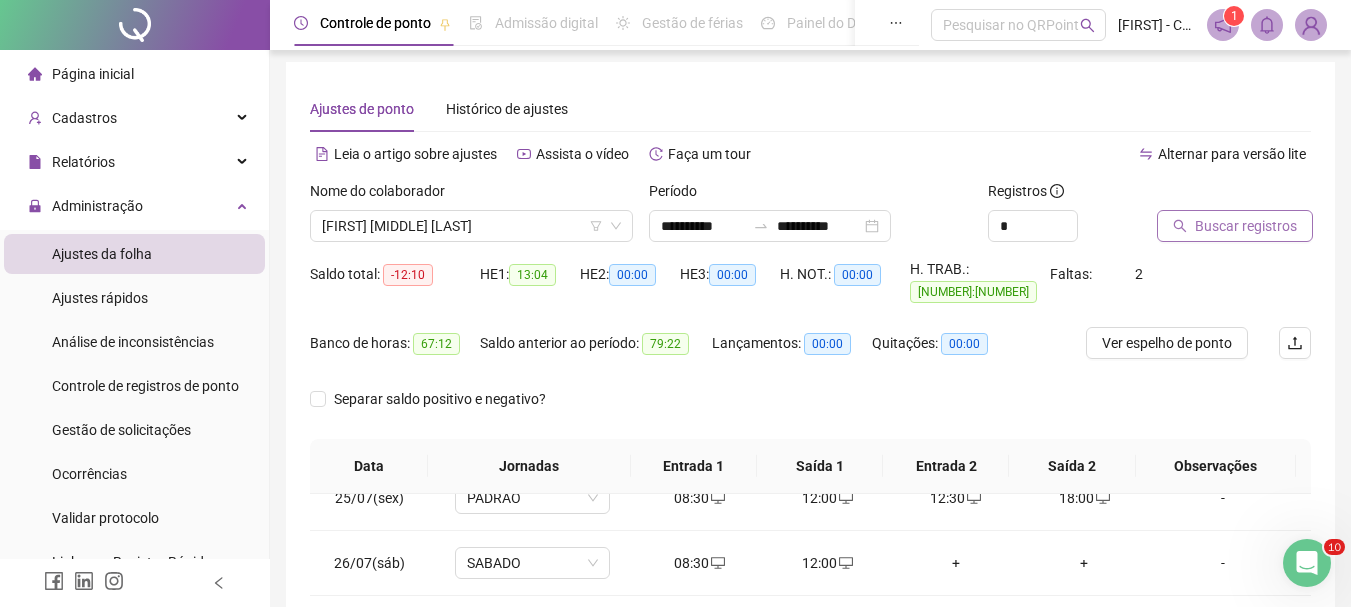 click on "Buscar registros" at bounding box center (1246, 226) 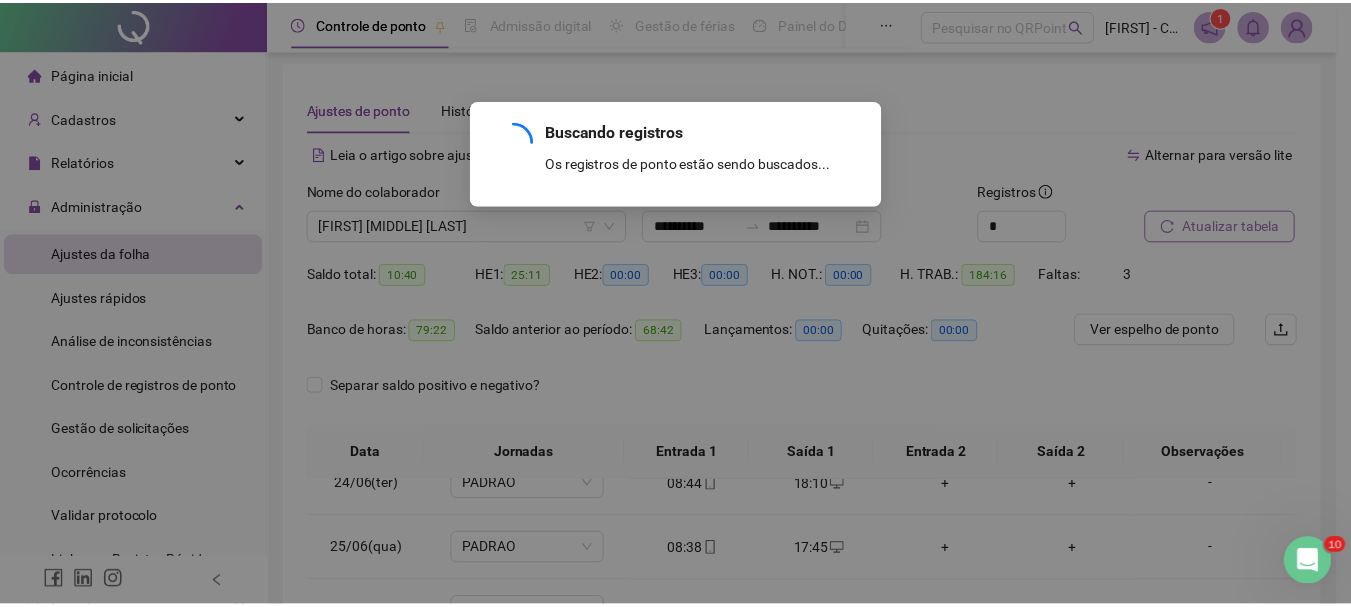 scroll, scrollTop: 1523, scrollLeft: 0, axis: vertical 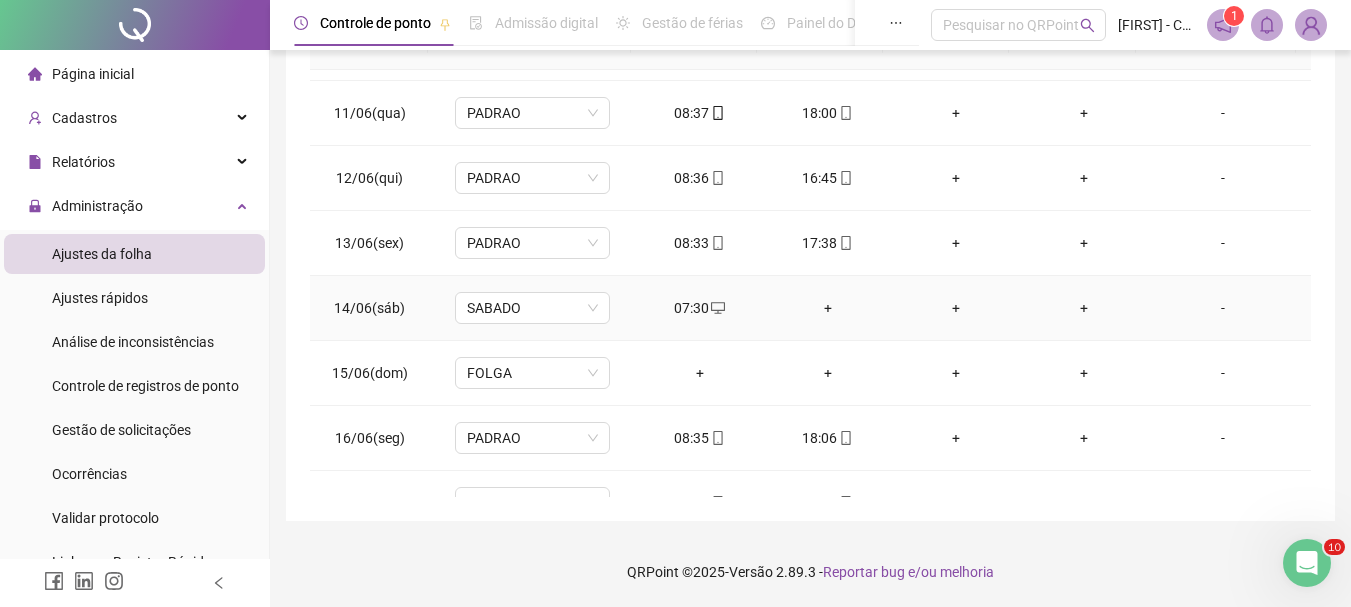 click on "+" at bounding box center [828, 308] 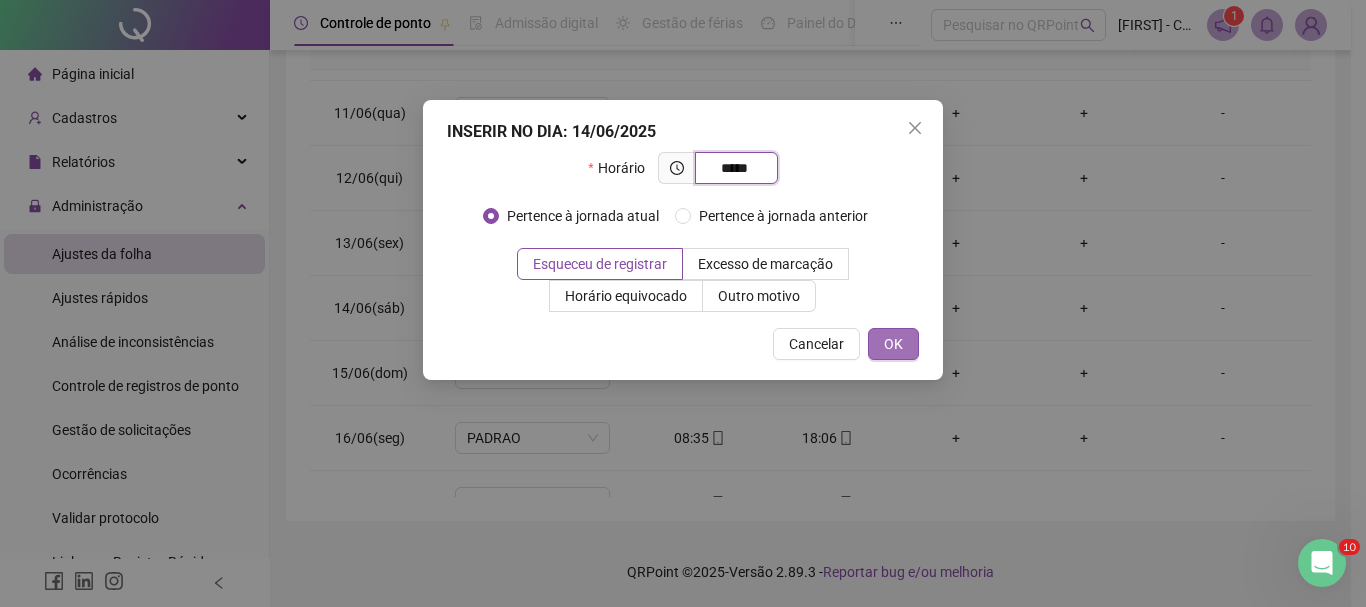 type on "*****" 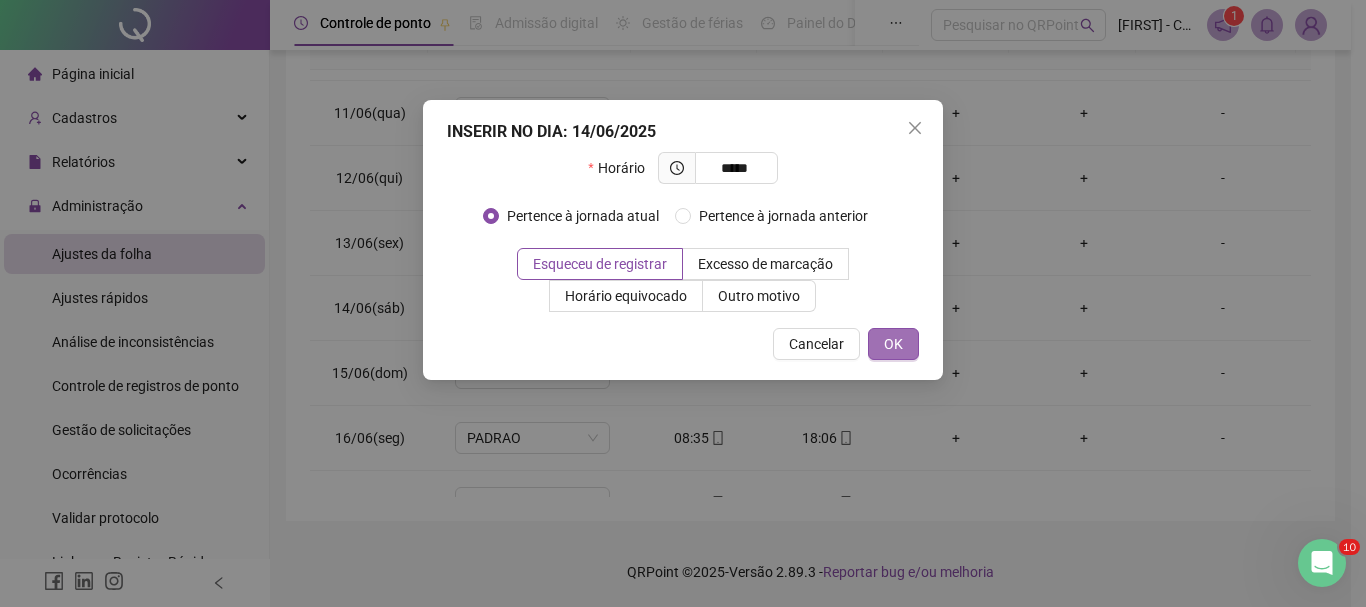 click on "OK" at bounding box center (893, 344) 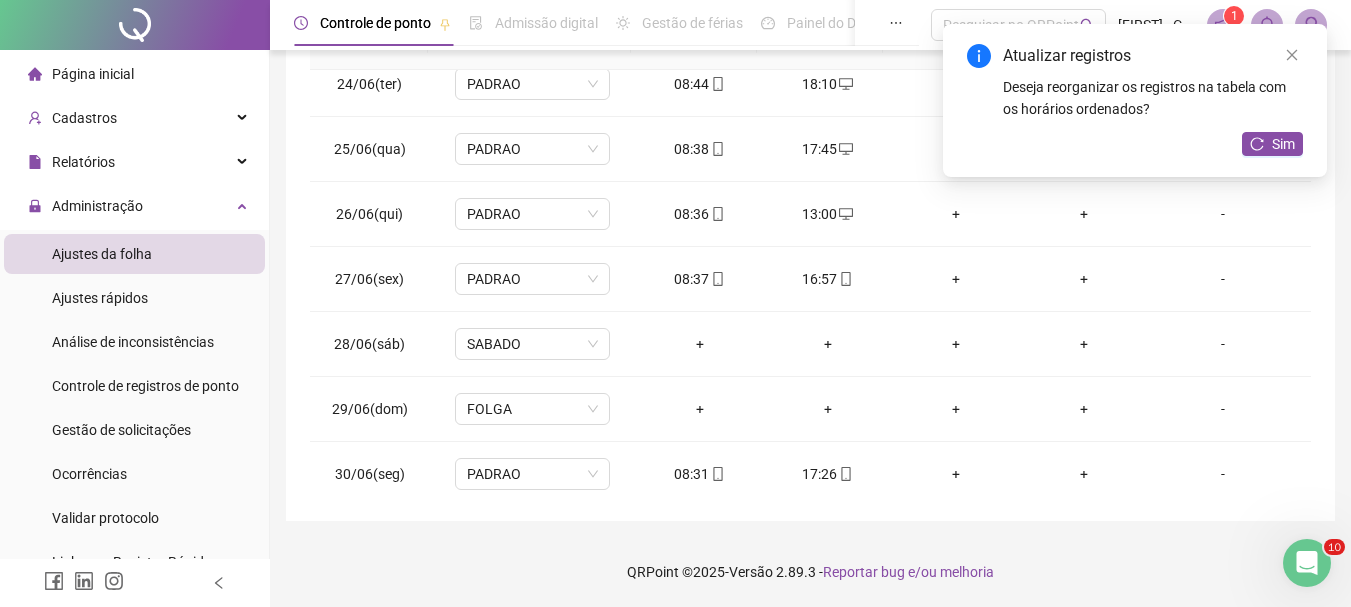 scroll, scrollTop: 1523, scrollLeft: 0, axis: vertical 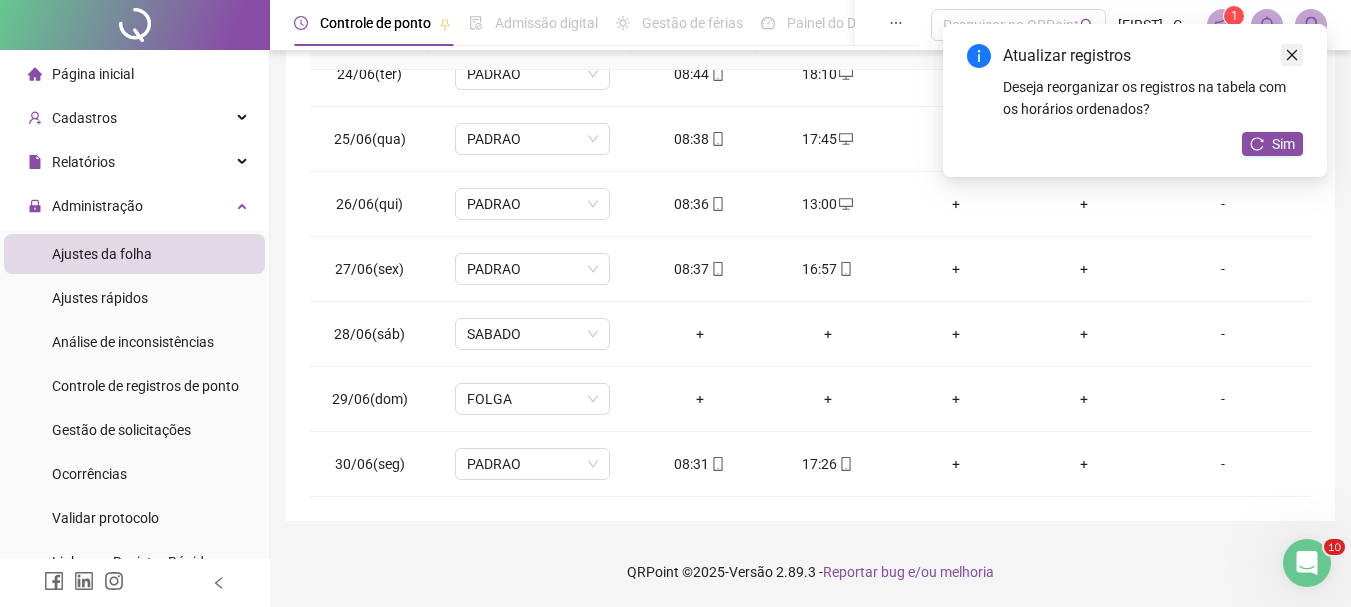 click 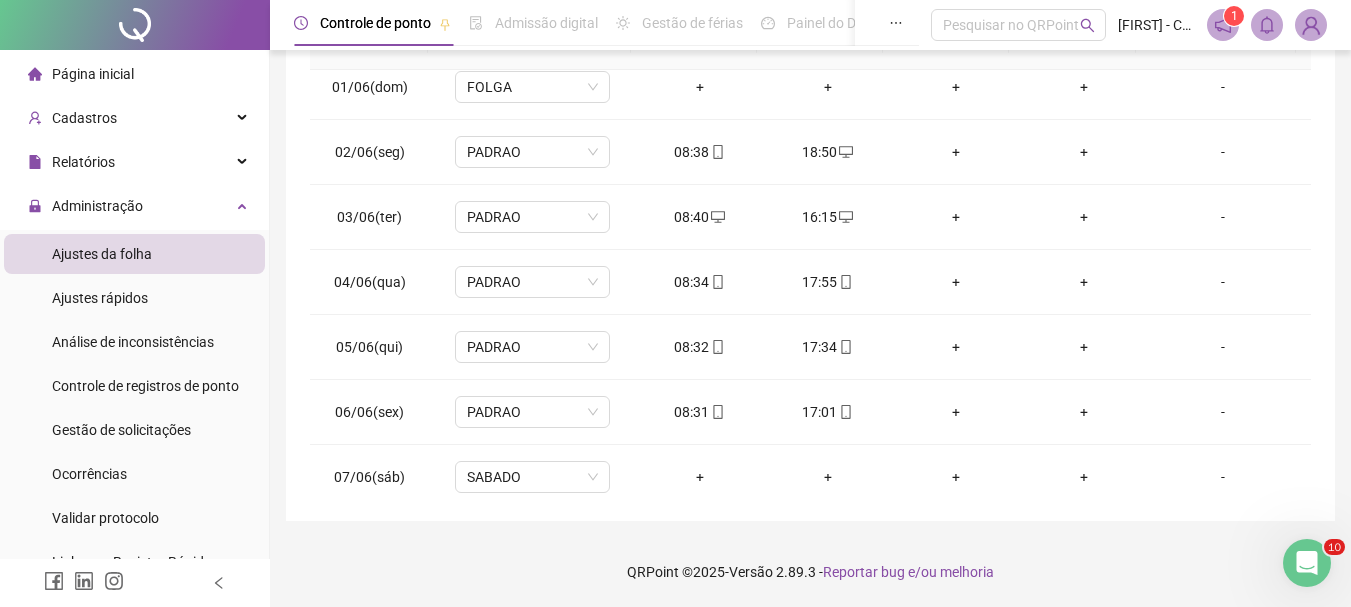 scroll, scrollTop: 0, scrollLeft: 0, axis: both 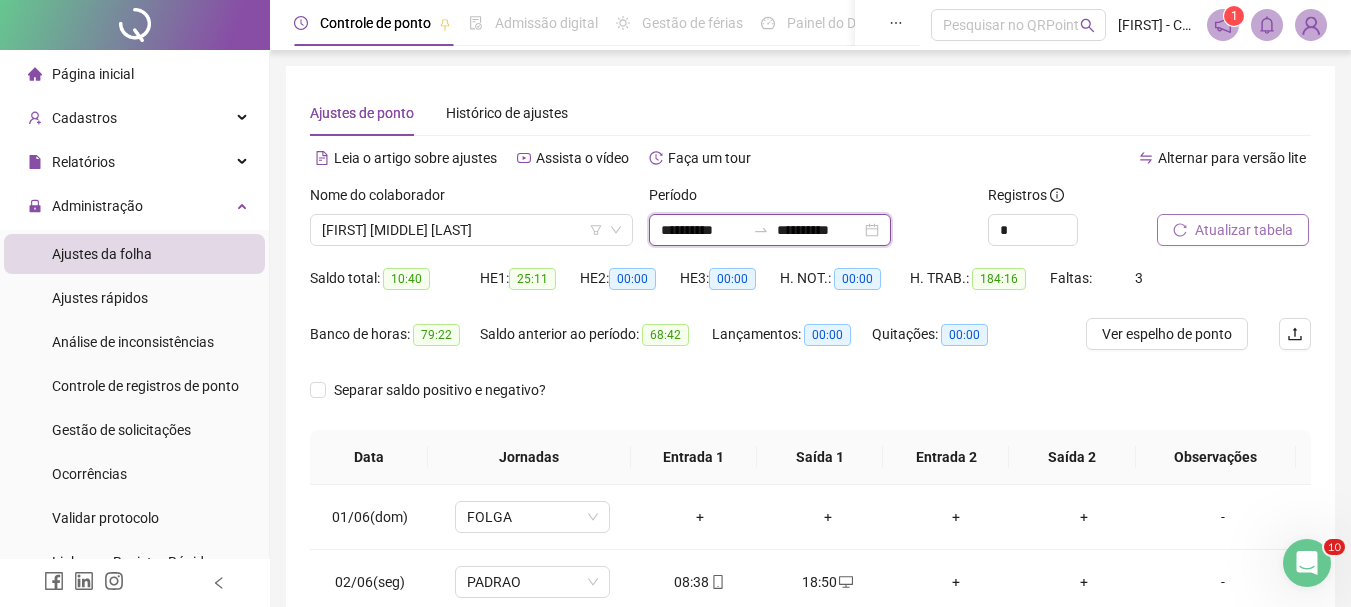 click on "**********" at bounding box center (703, 230) 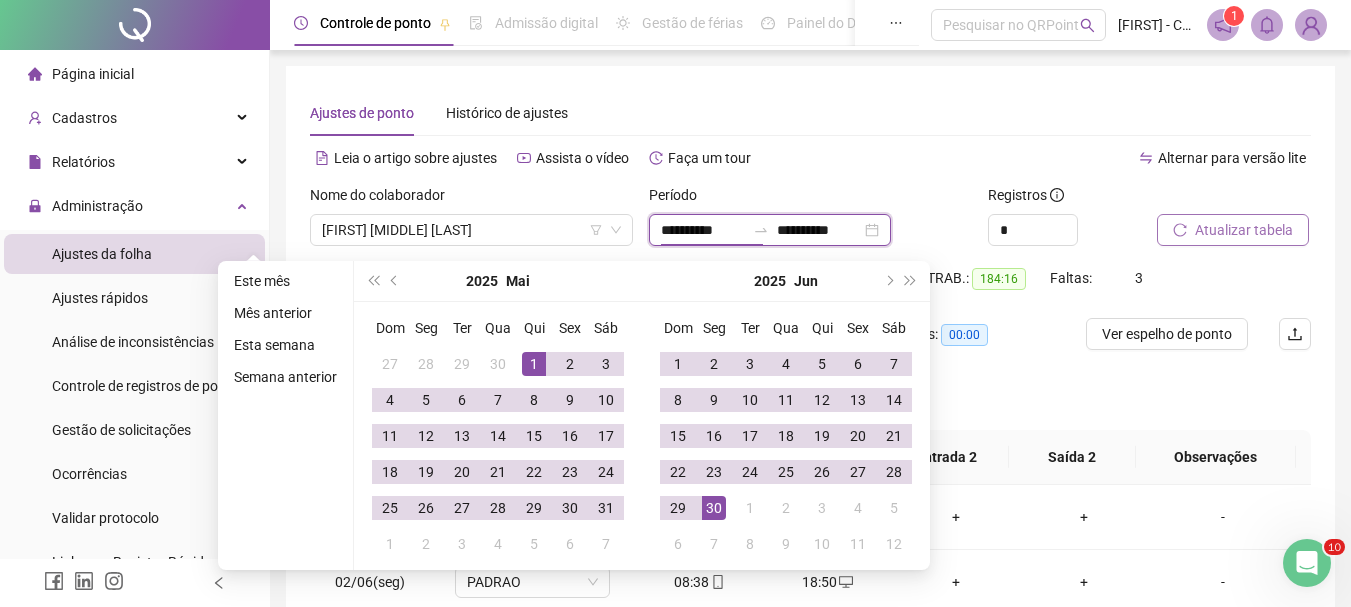 type on "**********" 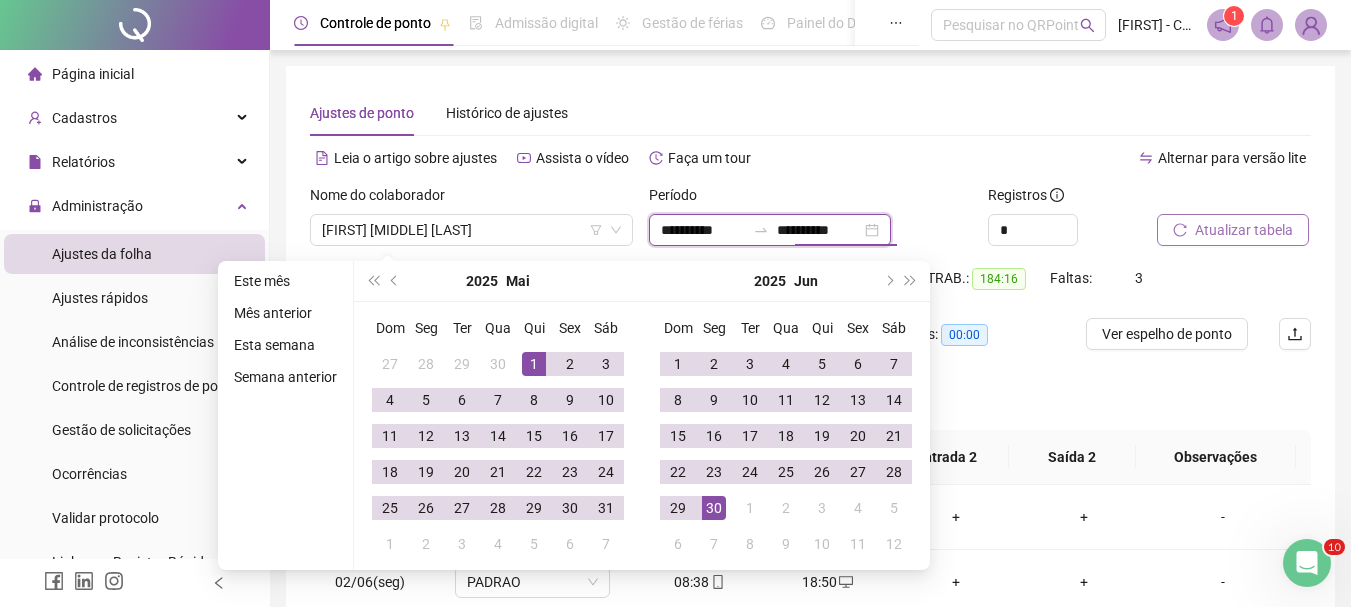 click on "**********" at bounding box center [819, 230] 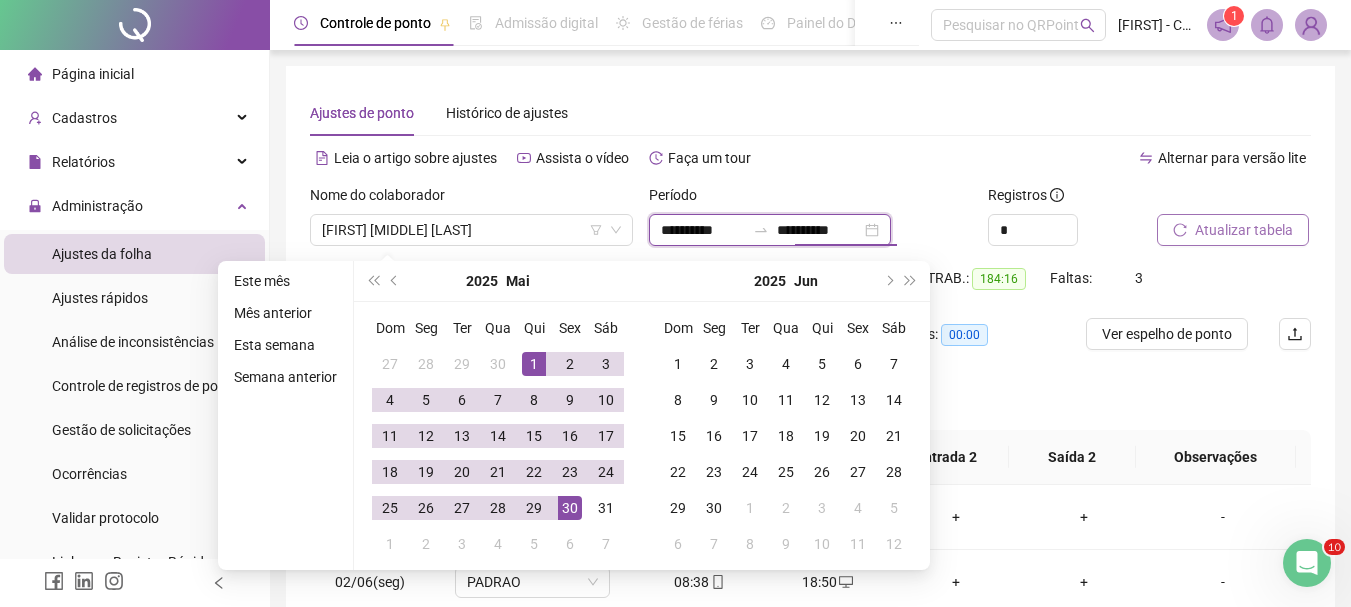 type on "**********" 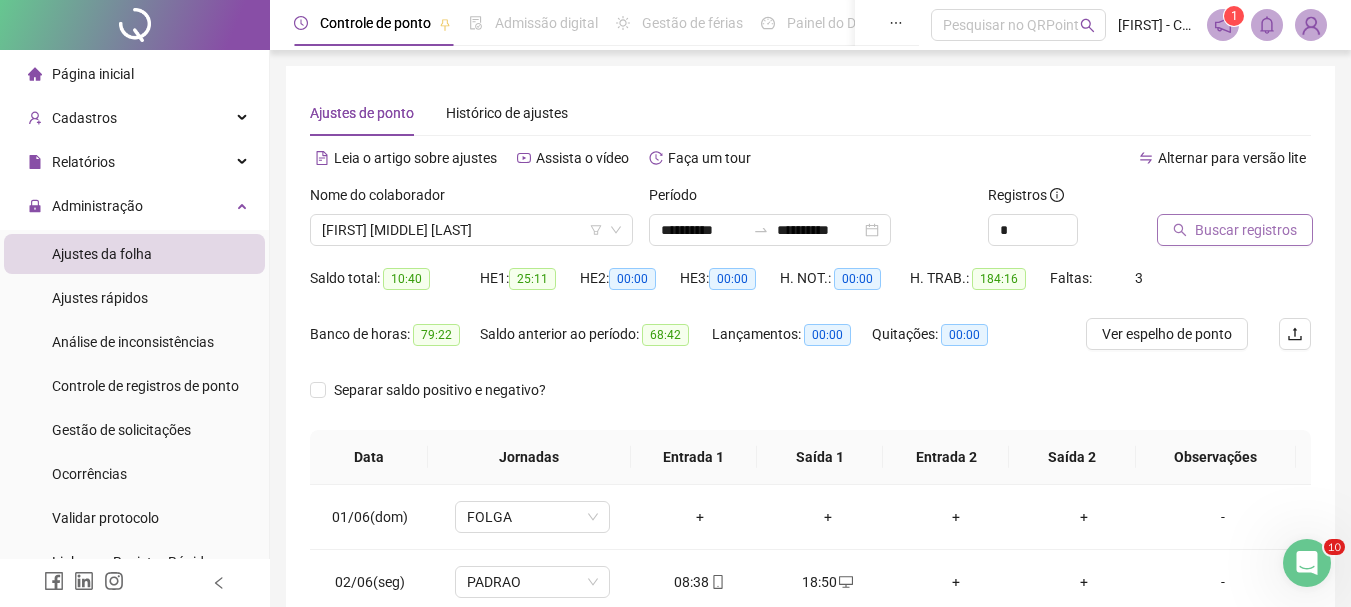 click on "Buscar registros" at bounding box center [1246, 230] 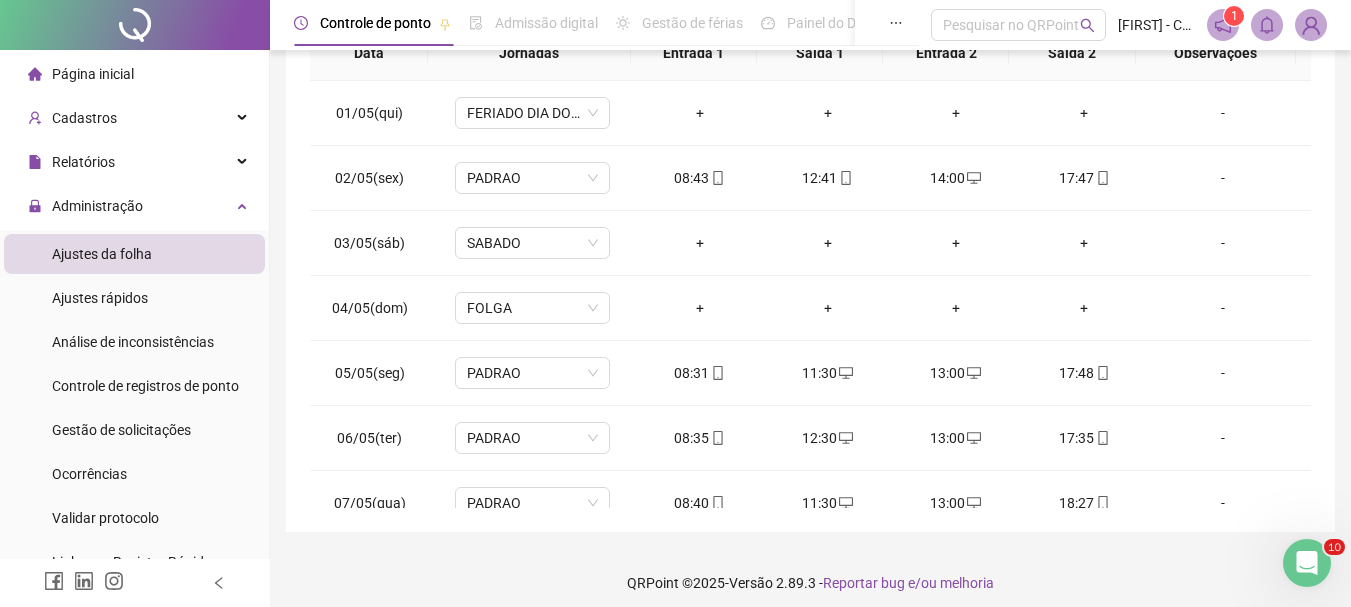 scroll, scrollTop: 415, scrollLeft: 0, axis: vertical 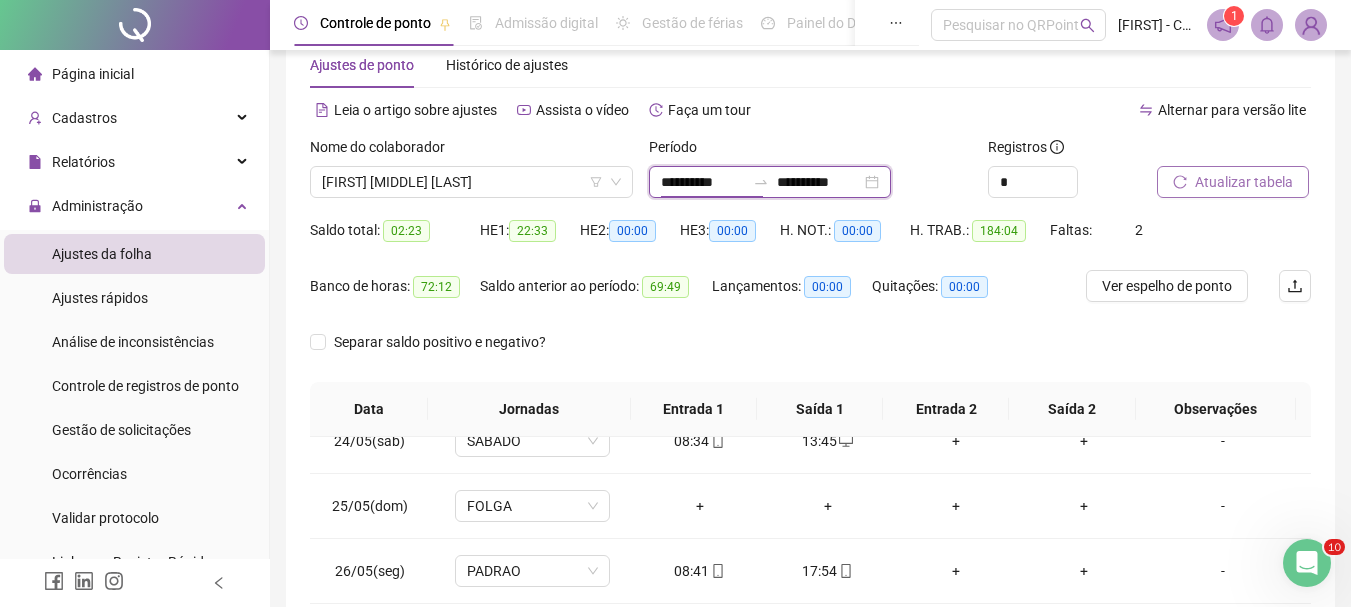 click on "**********" at bounding box center (703, 182) 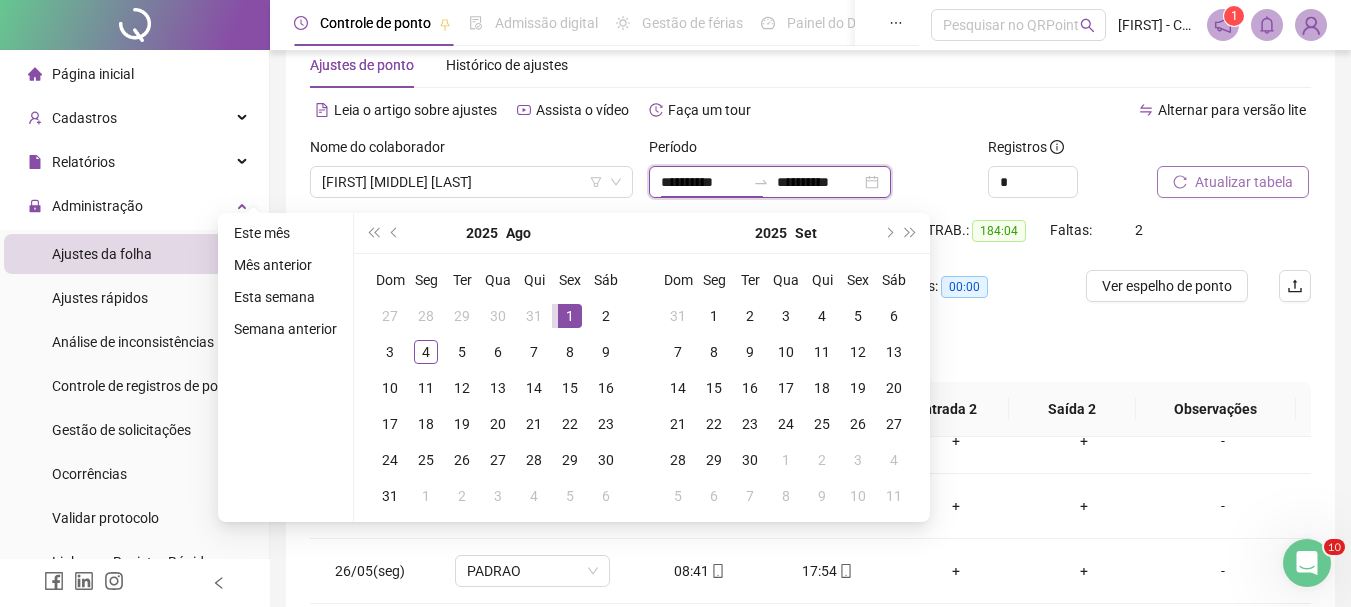 type on "**********" 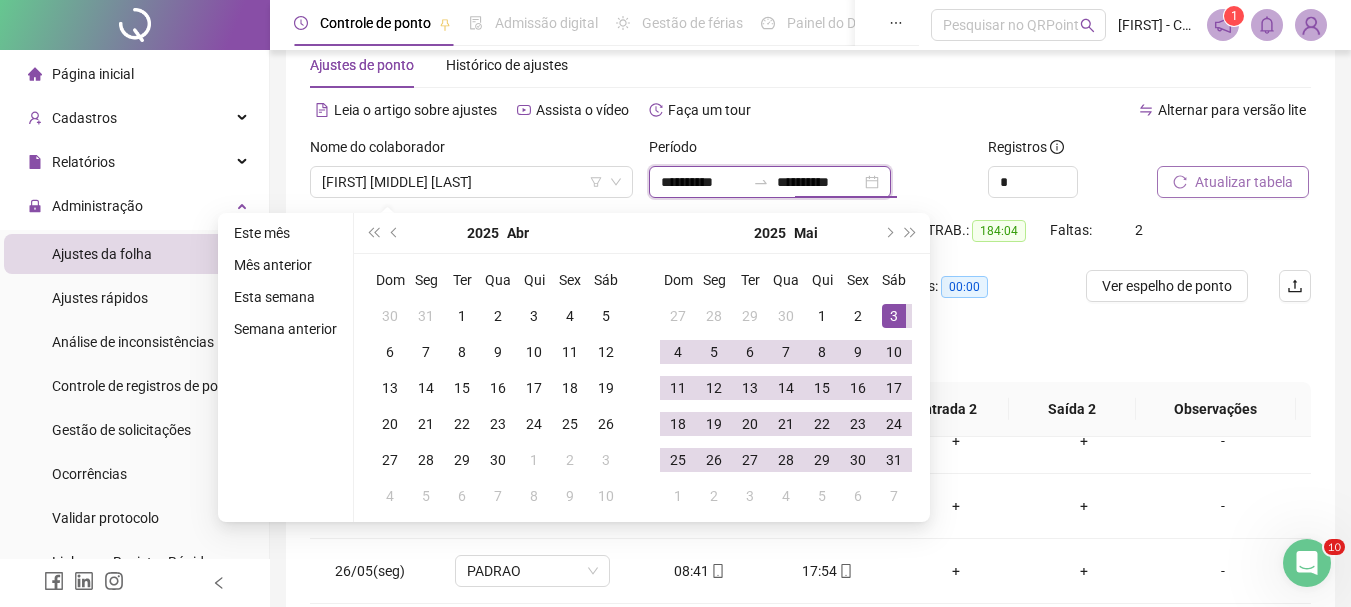 click on "**********" at bounding box center [819, 182] 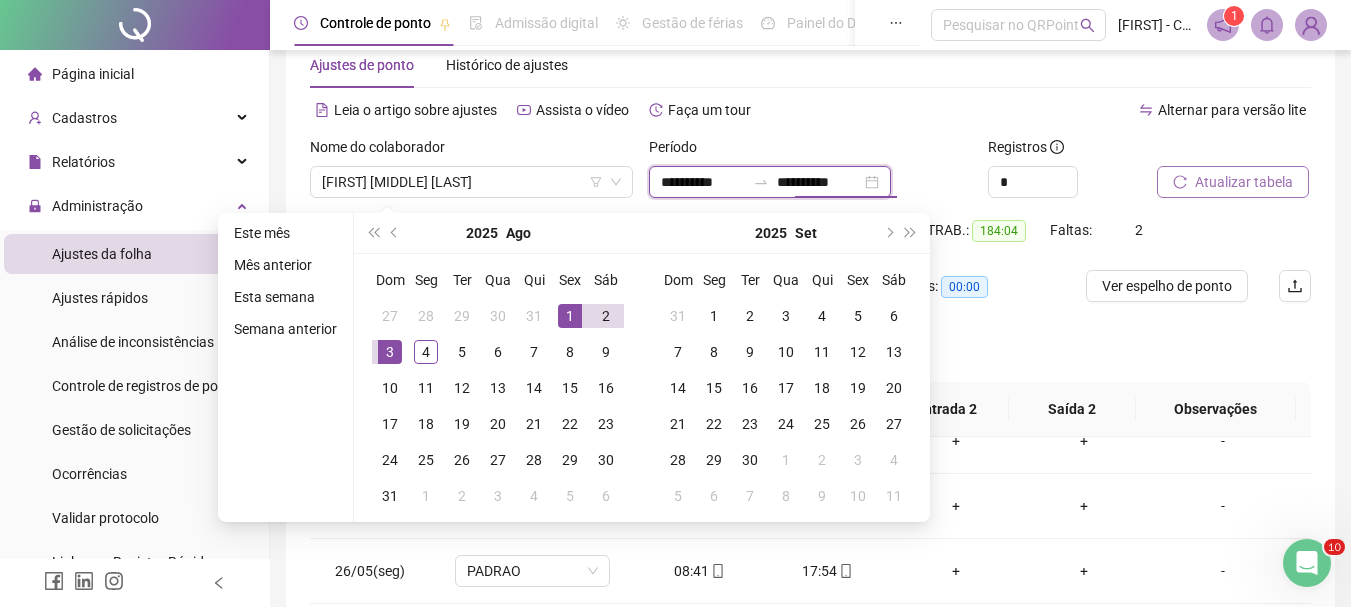 type on "**********" 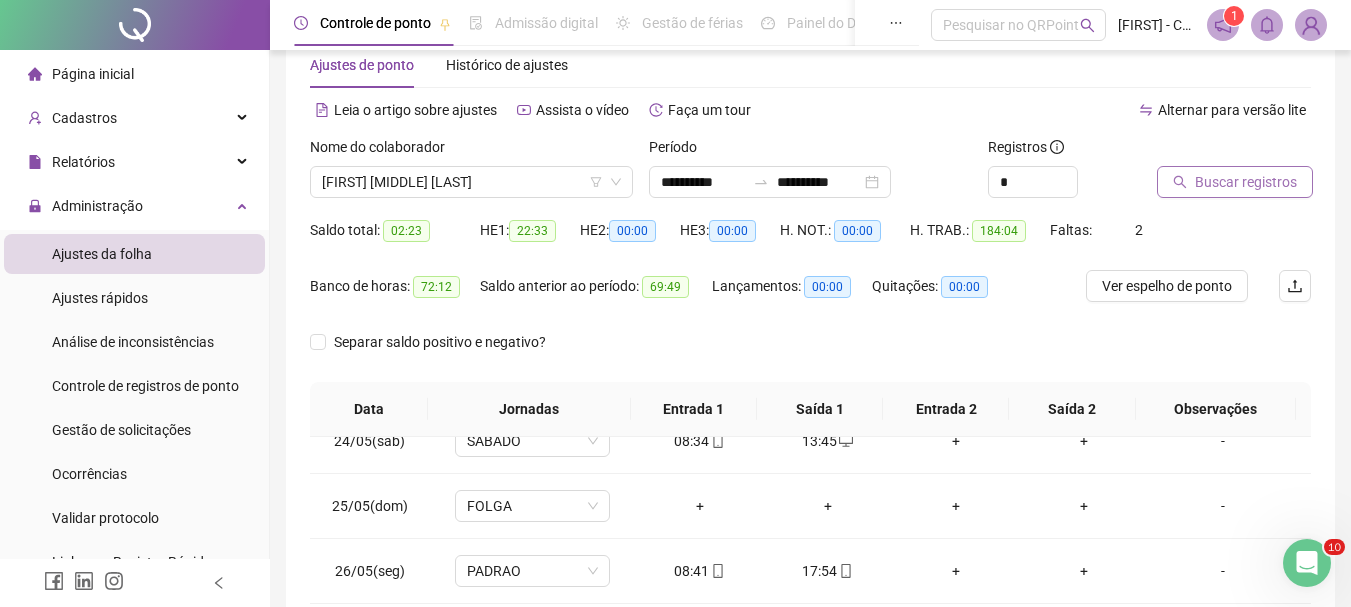 click on "Buscar registros" at bounding box center [1246, 182] 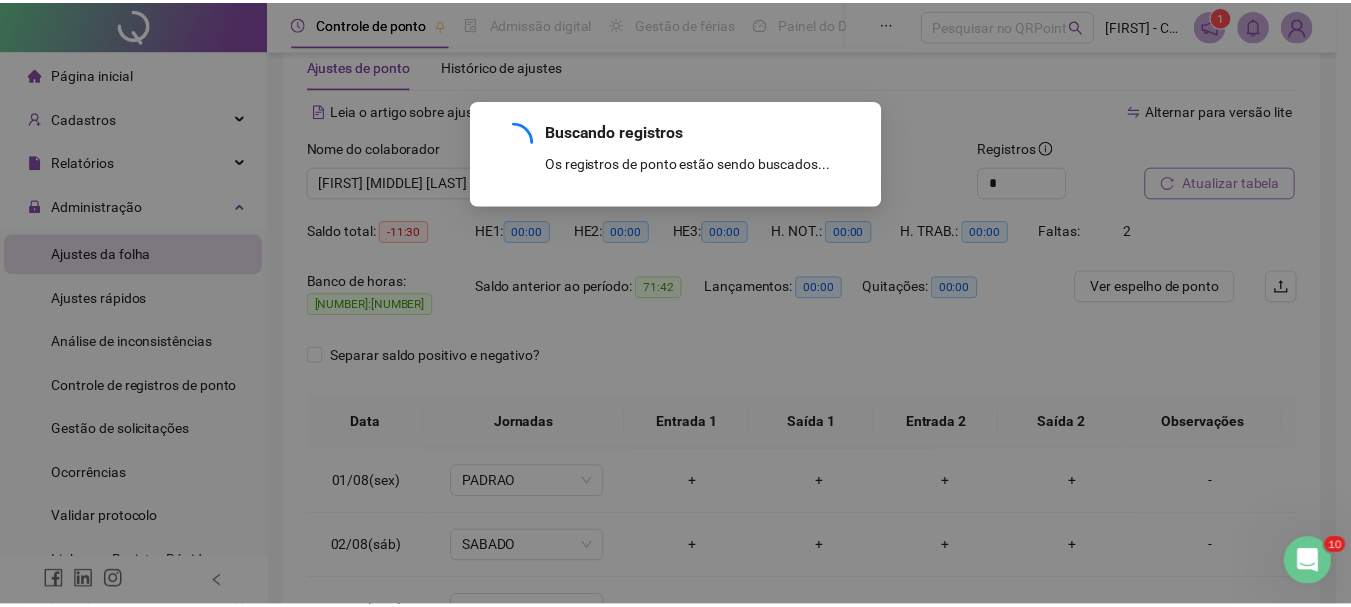 scroll, scrollTop: 0, scrollLeft: 0, axis: both 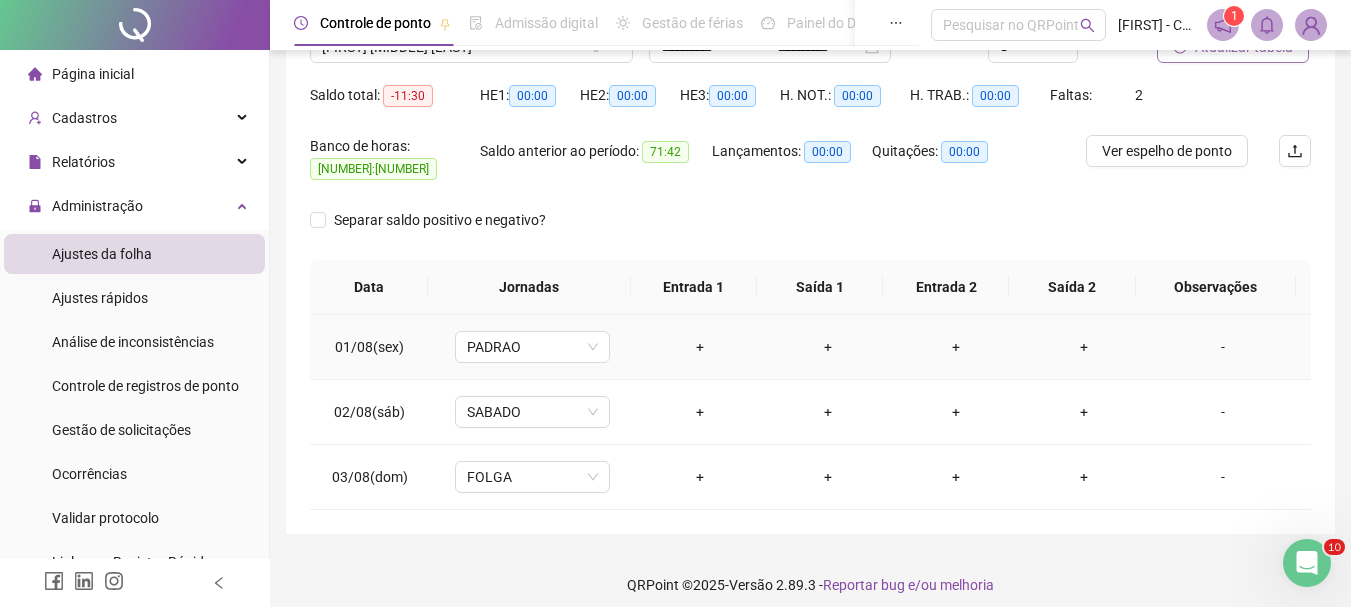click on "+" at bounding box center (700, 347) 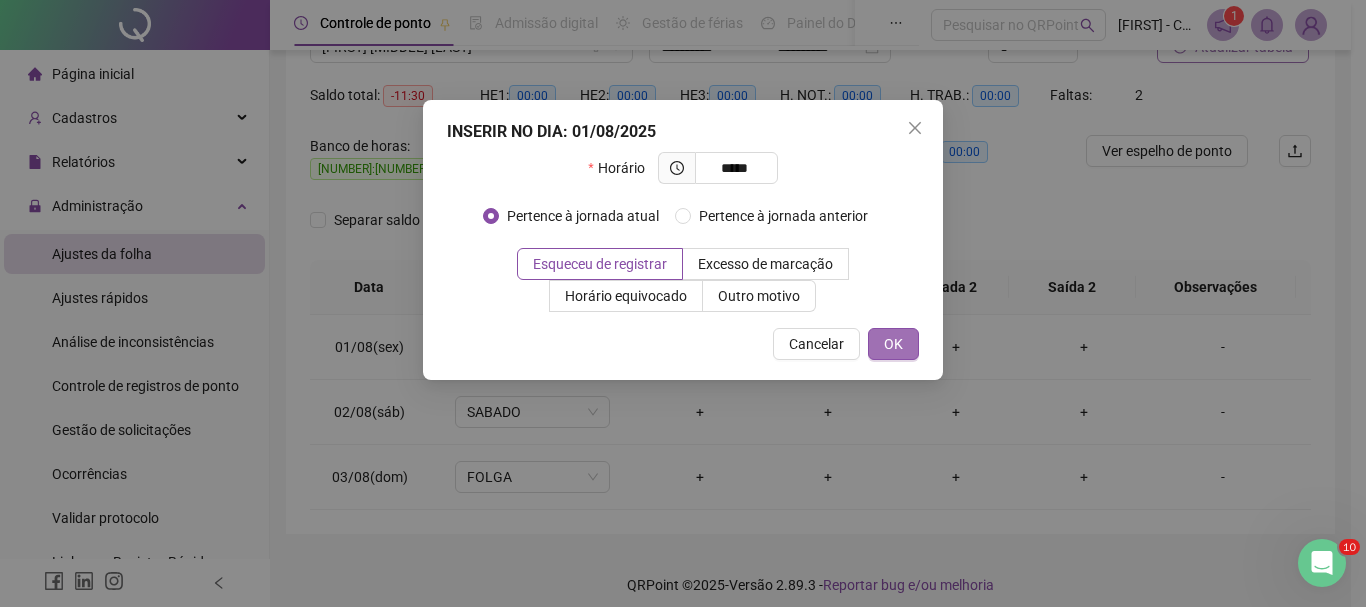 type on "*****" 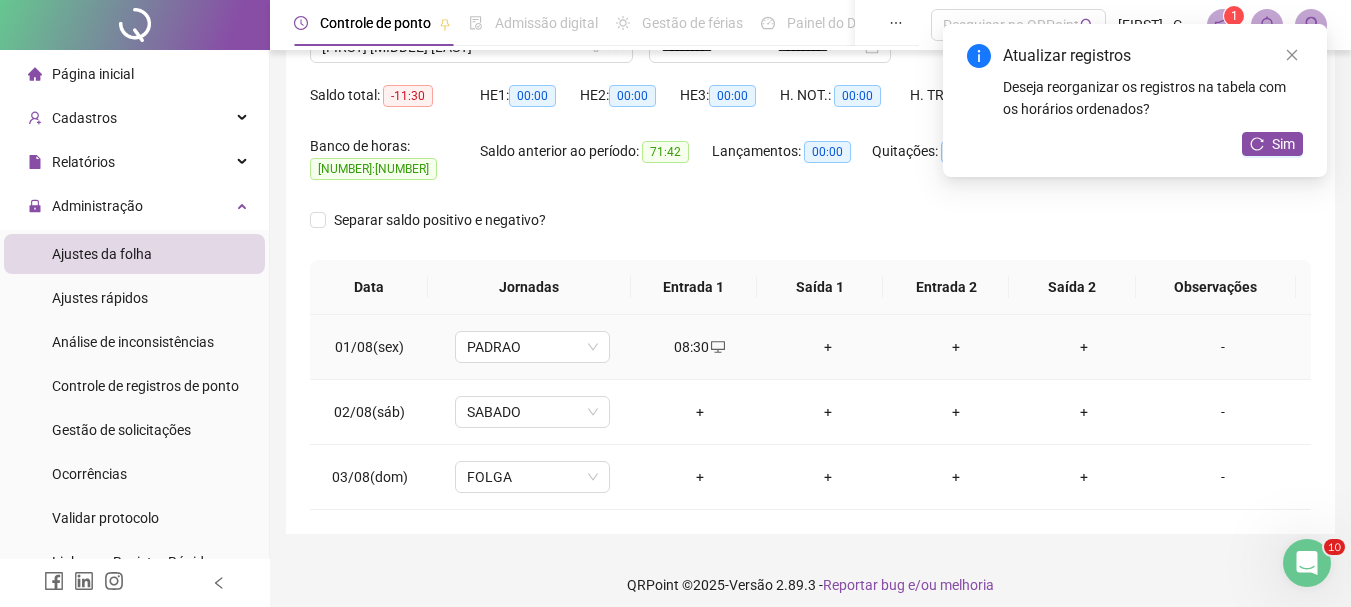 click on "+" at bounding box center (828, 347) 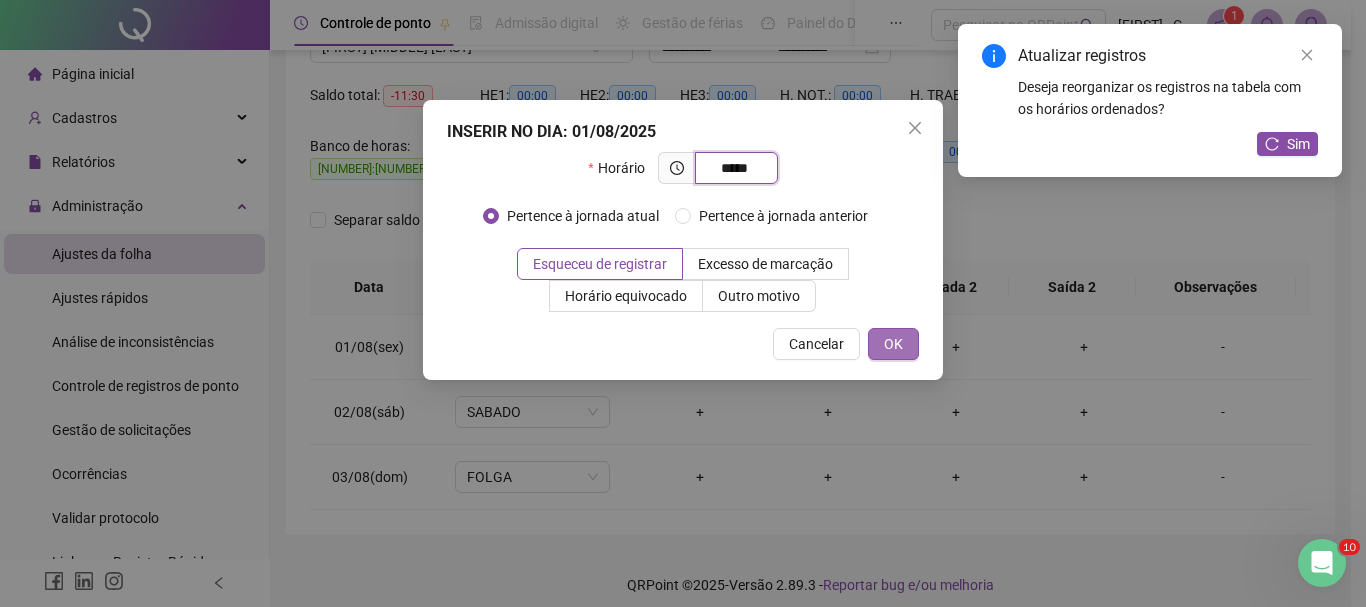 type on "*****" 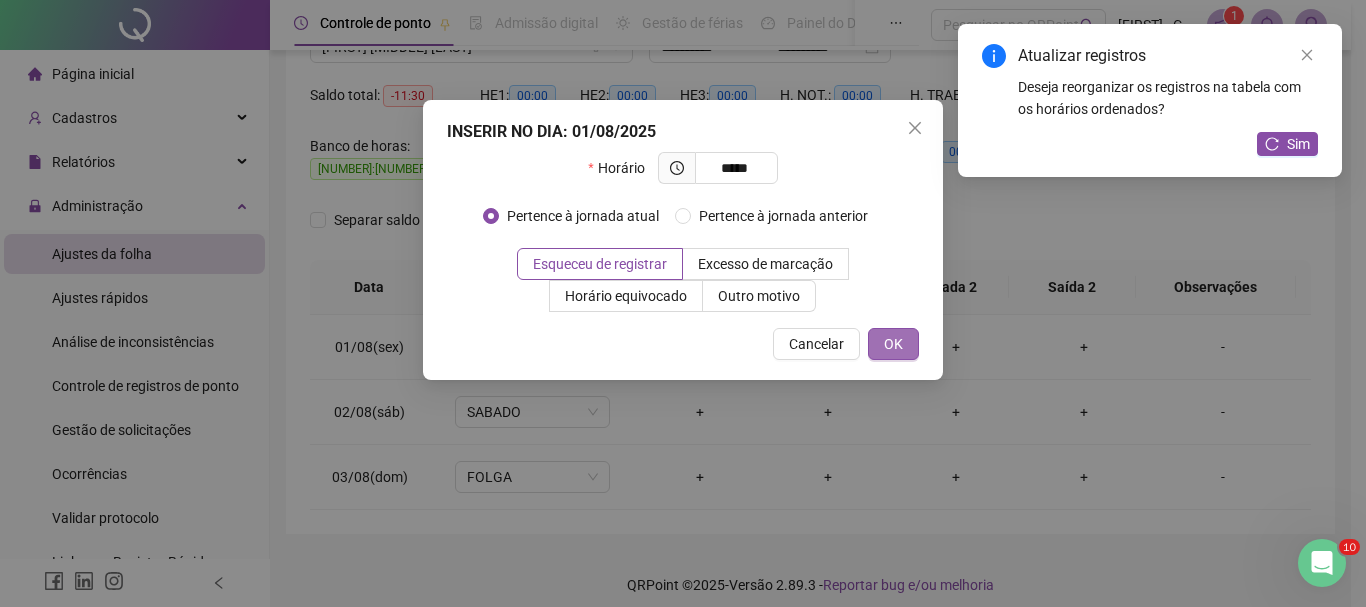 click on "OK" at bounding box center [893, 344] 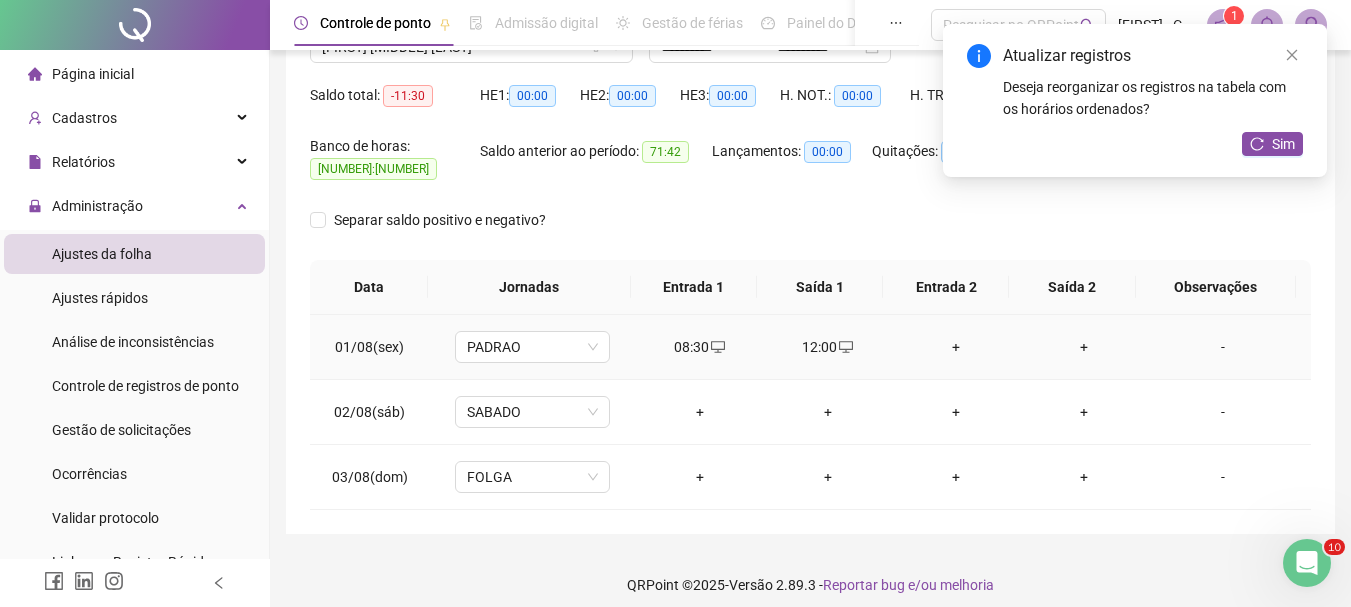 click on "+" at bounding box center [956, 347] 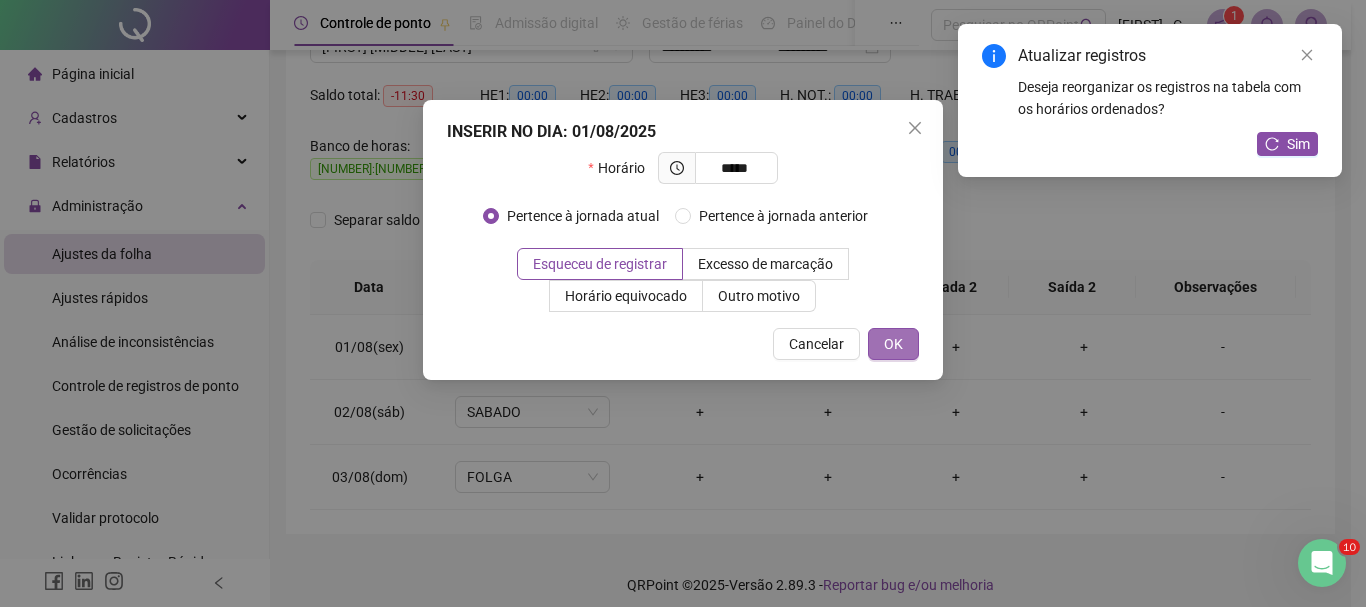 type on "*****" 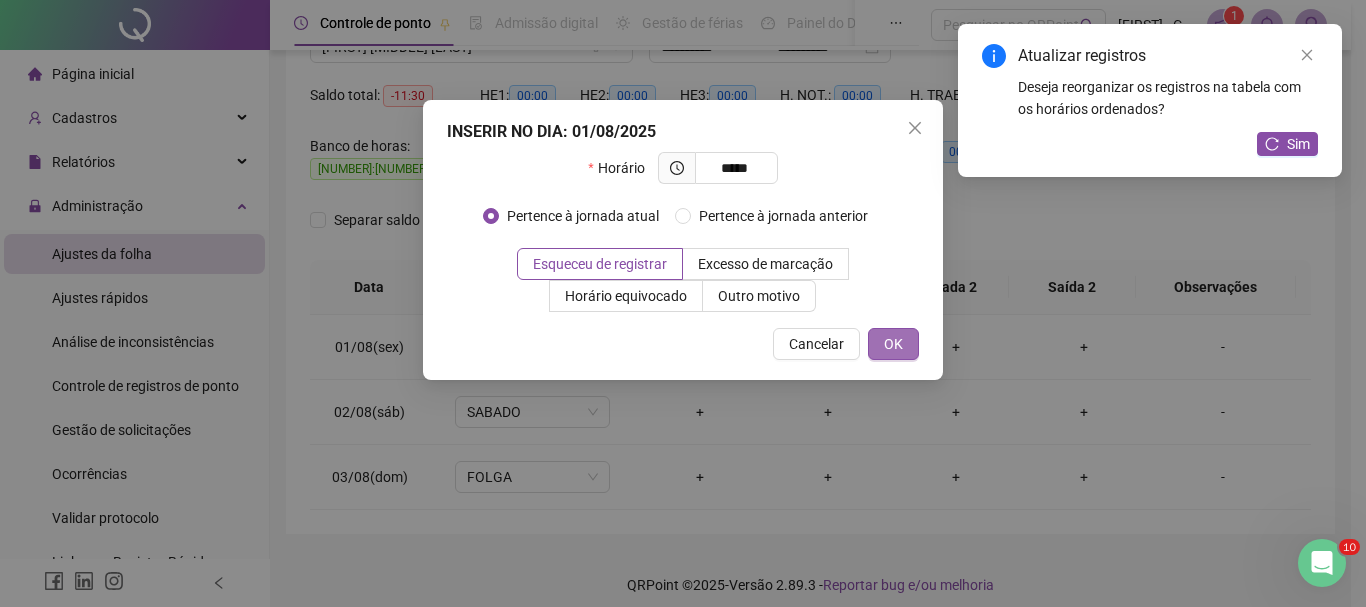 click on "OK" at bounding box center (893, 344) 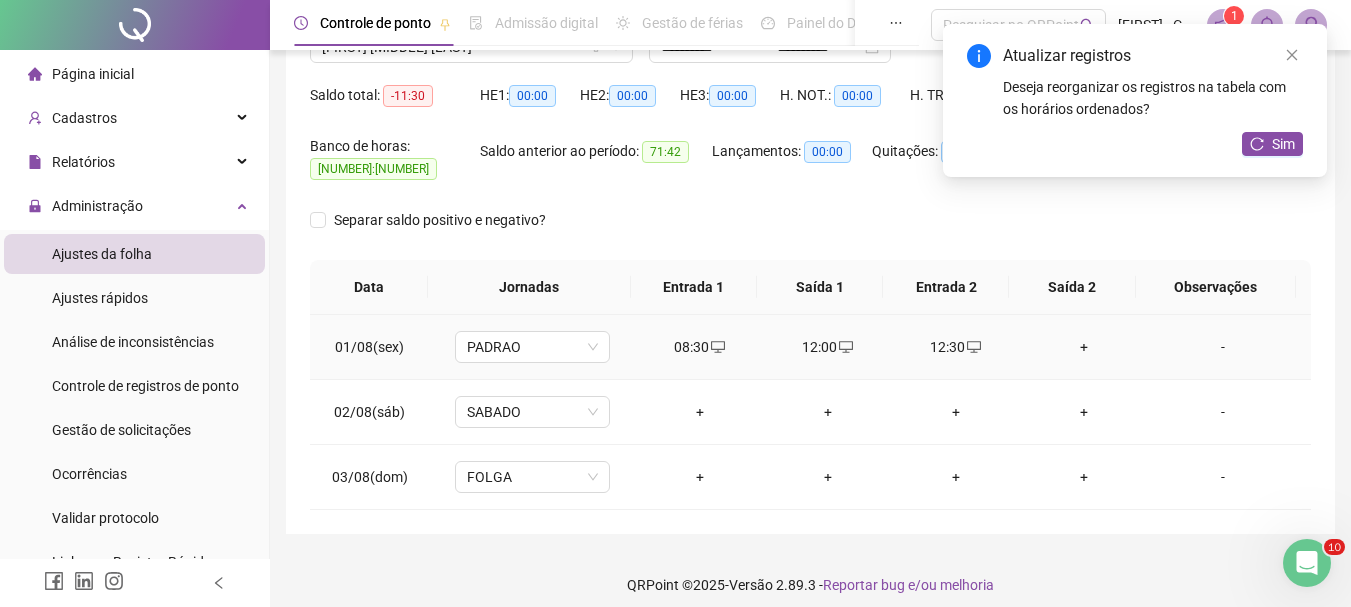click on "+" at bounding box center [1084, 347] 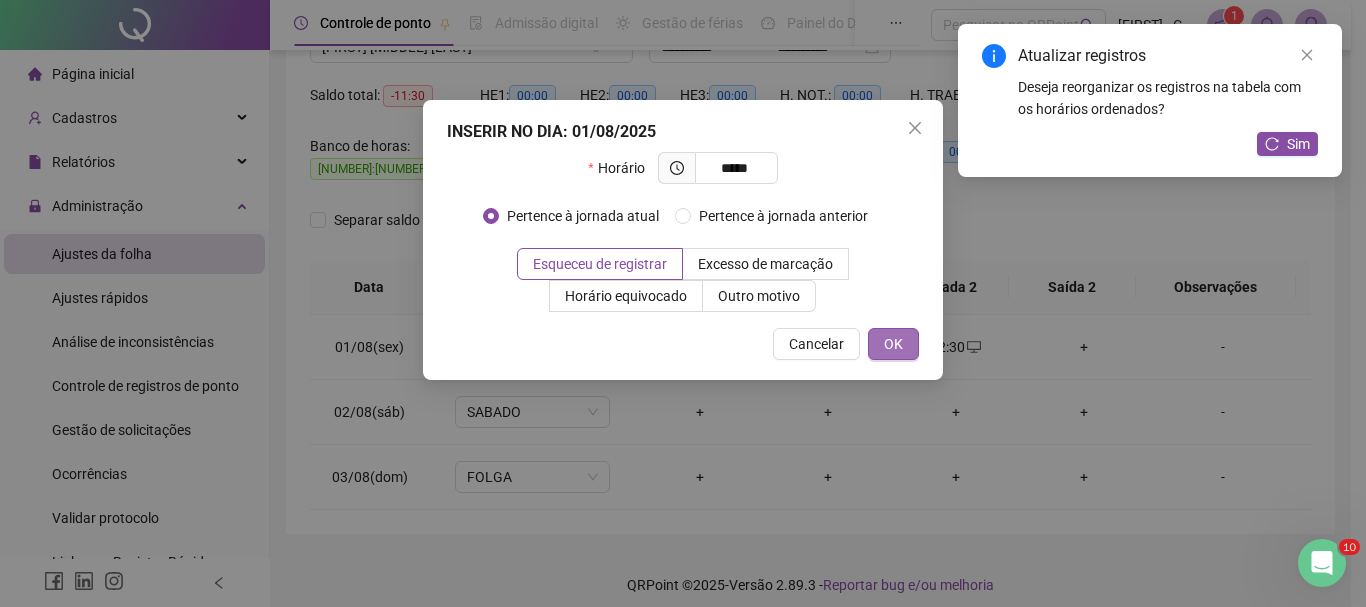 type on "*****" 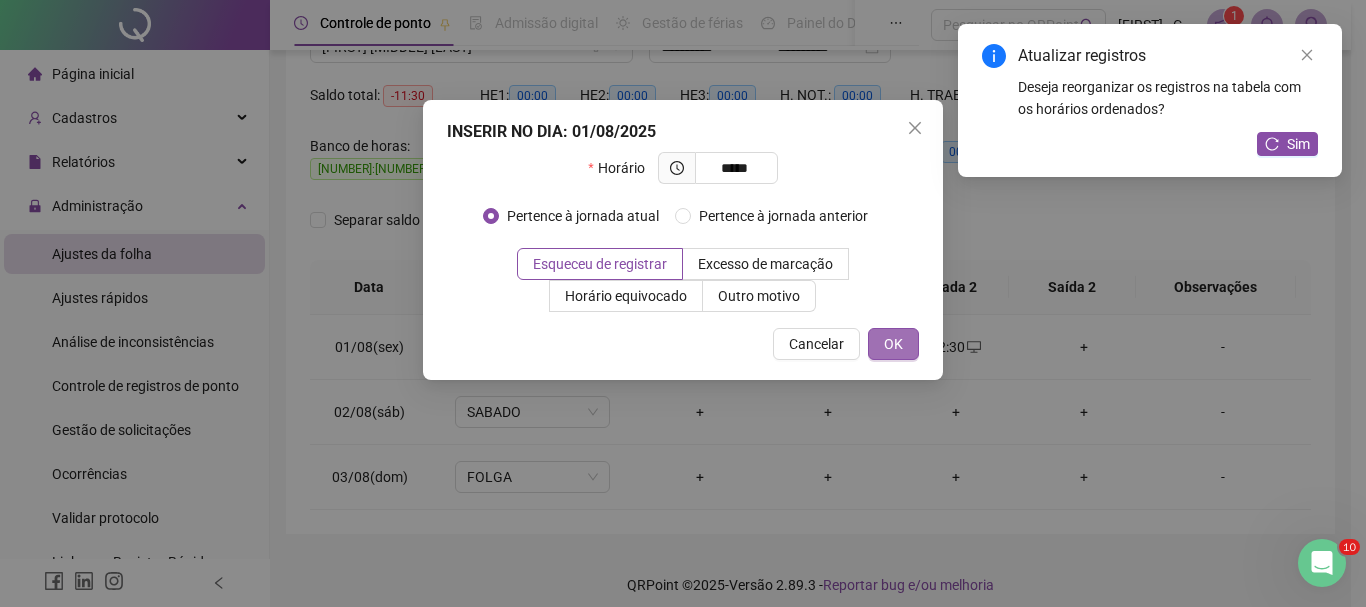click on "OK" at bounding box center (893, 344) 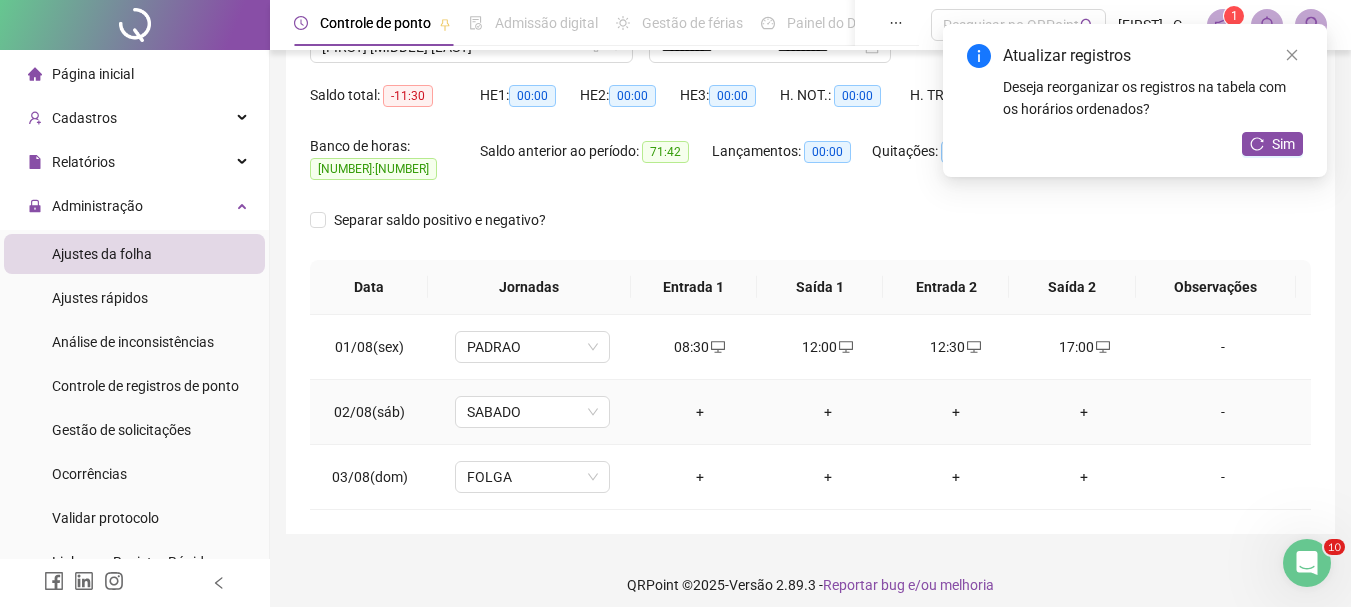 click on "+" at bounding box center (700, 412) 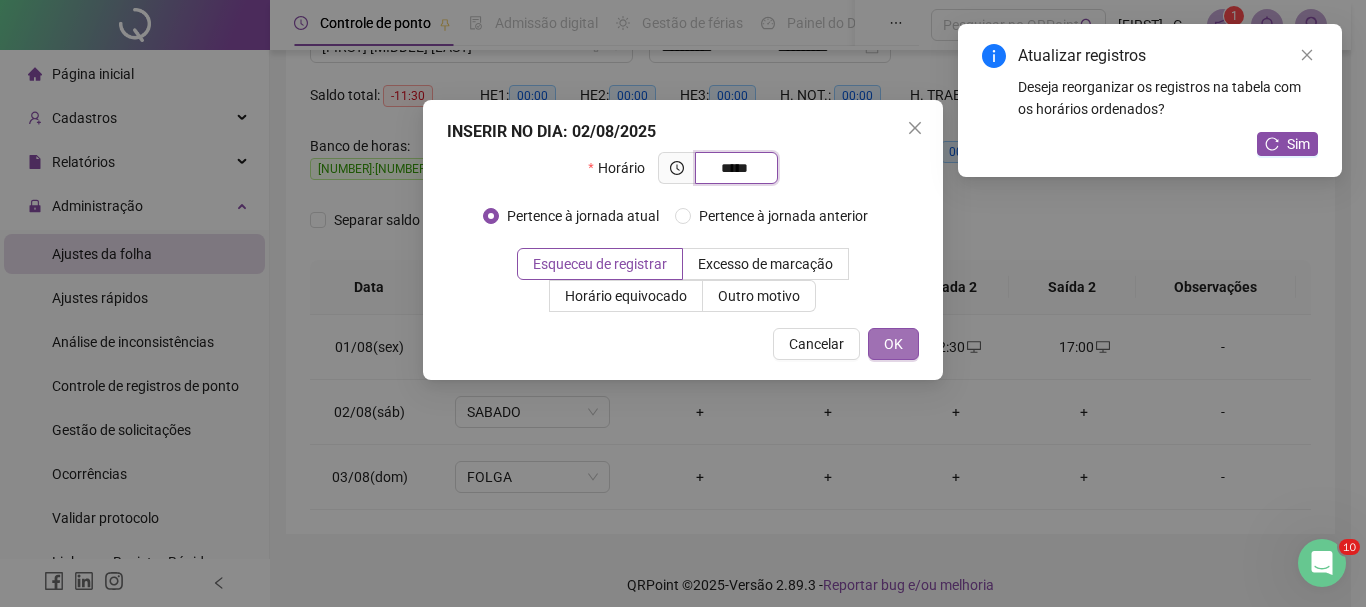 type on "*****" 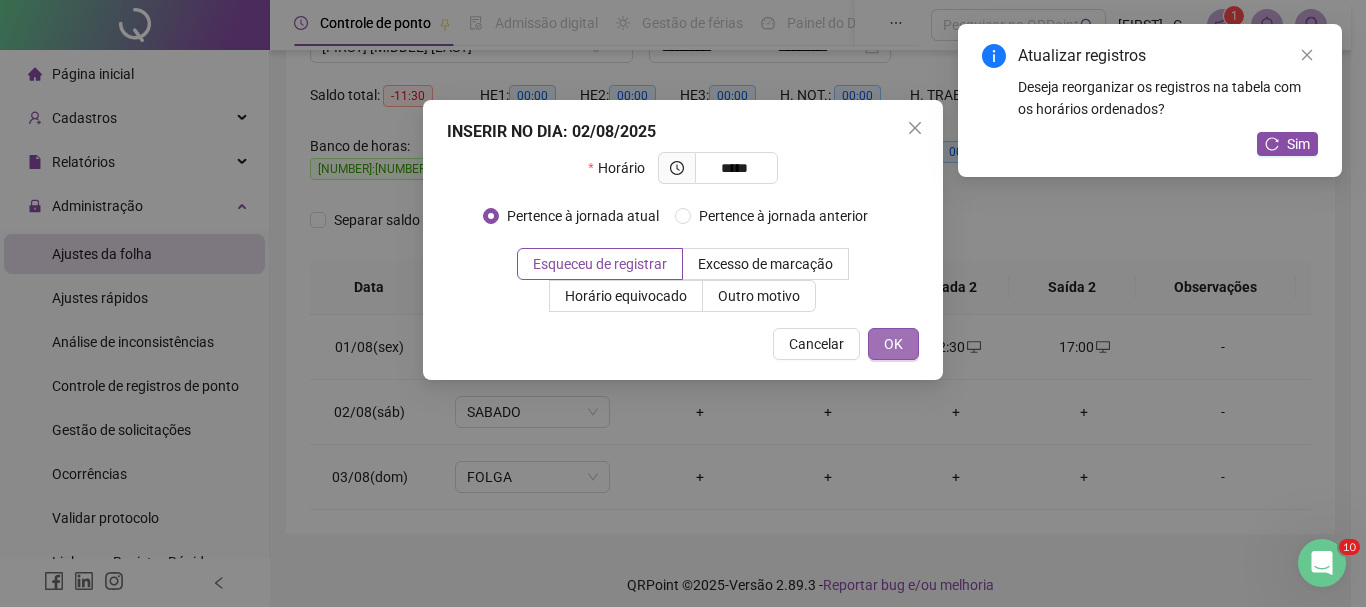 click on "OK" at bounding box center [893, 344] 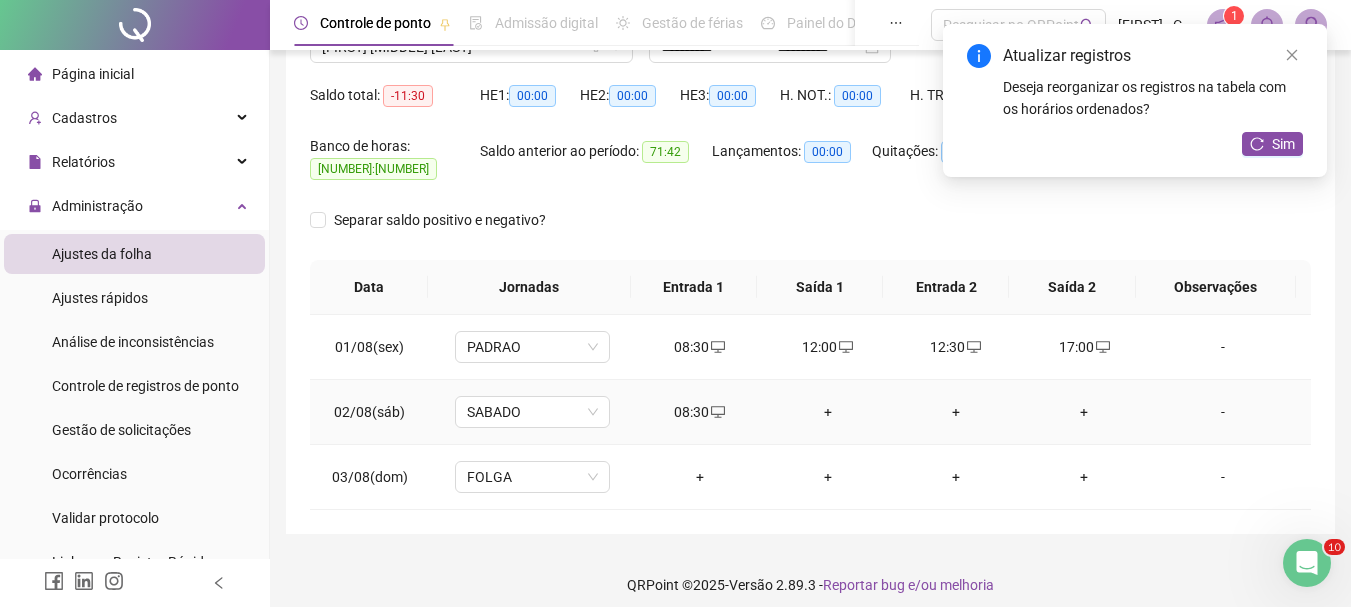click on "+" at bounding box center (828, 412) 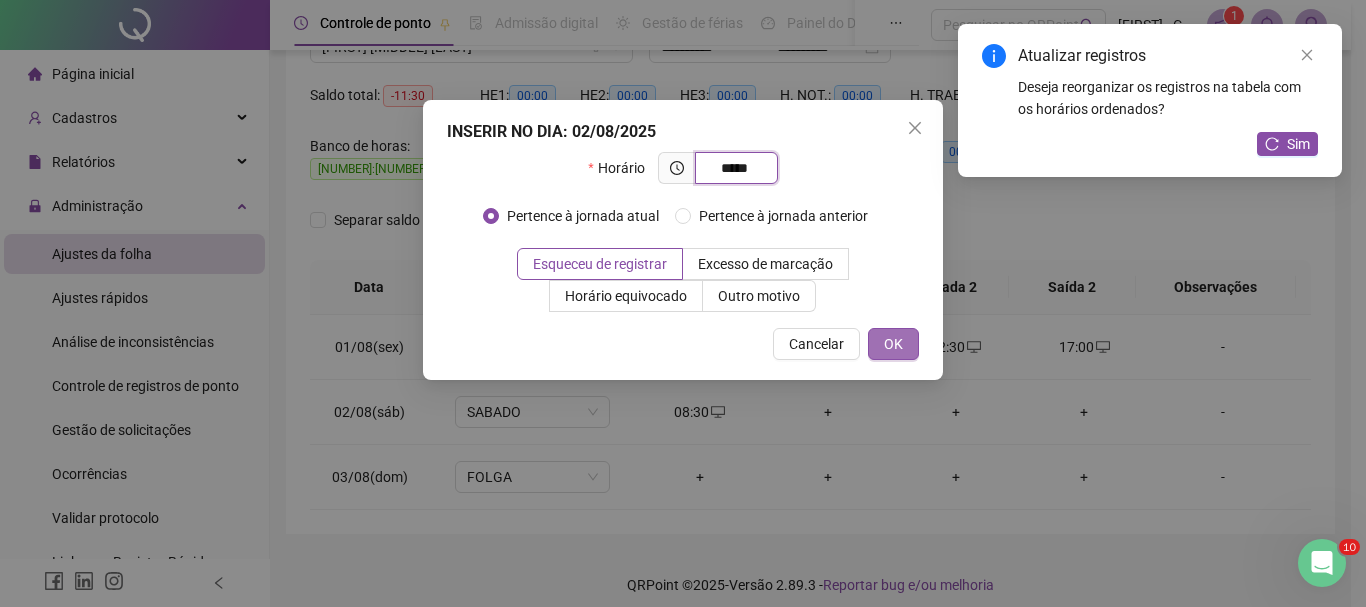 type on "*****" 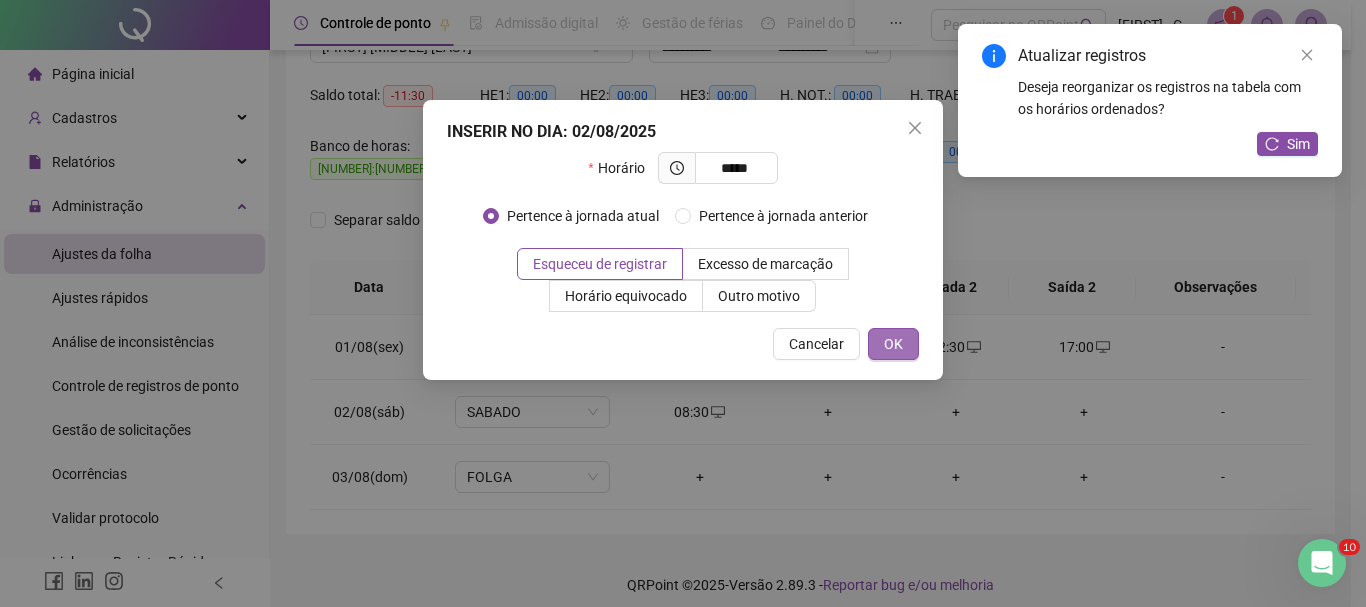 click on "OK" at bounding box center (893, 344) 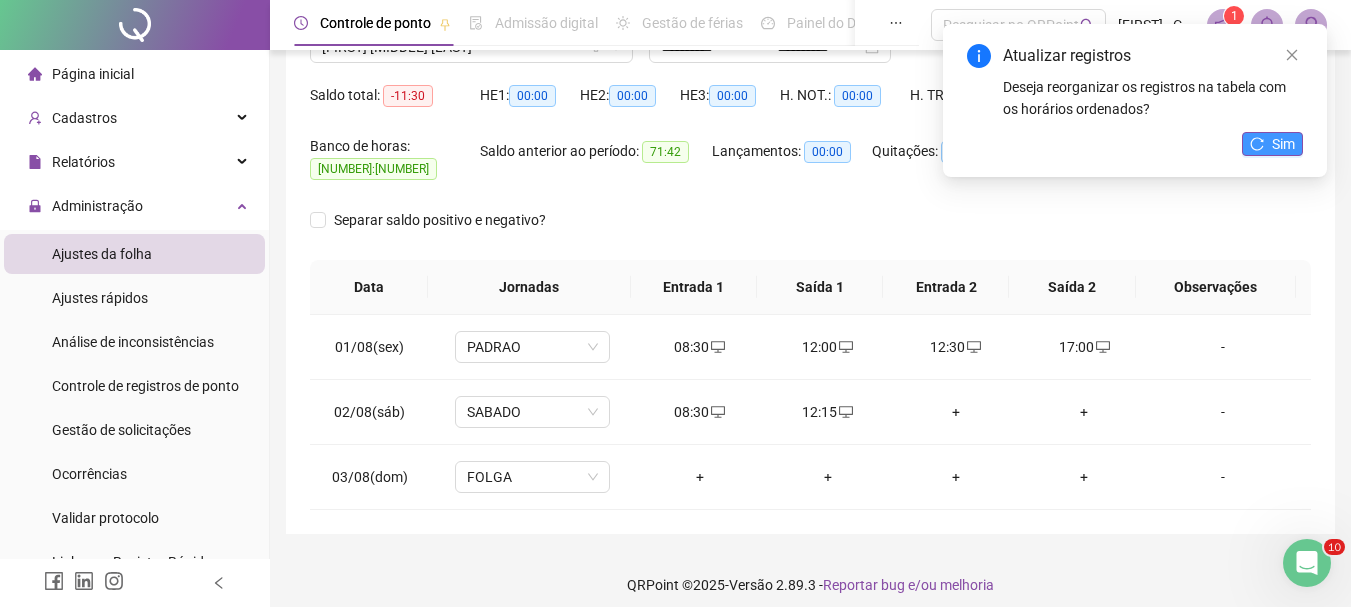 click on "Sim" at bounding box center [1272, 144] 